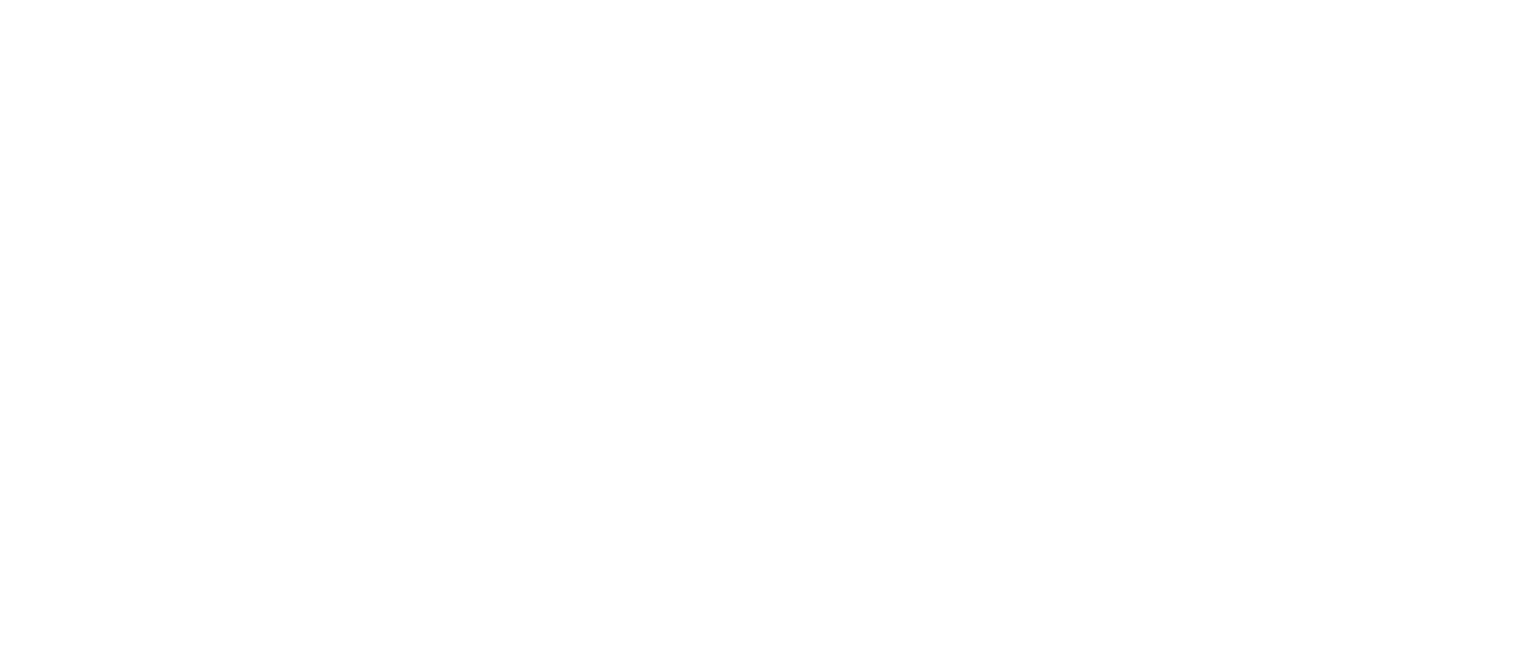 scroll, scrollTop: 0, scrollLeft: 0, axis: both 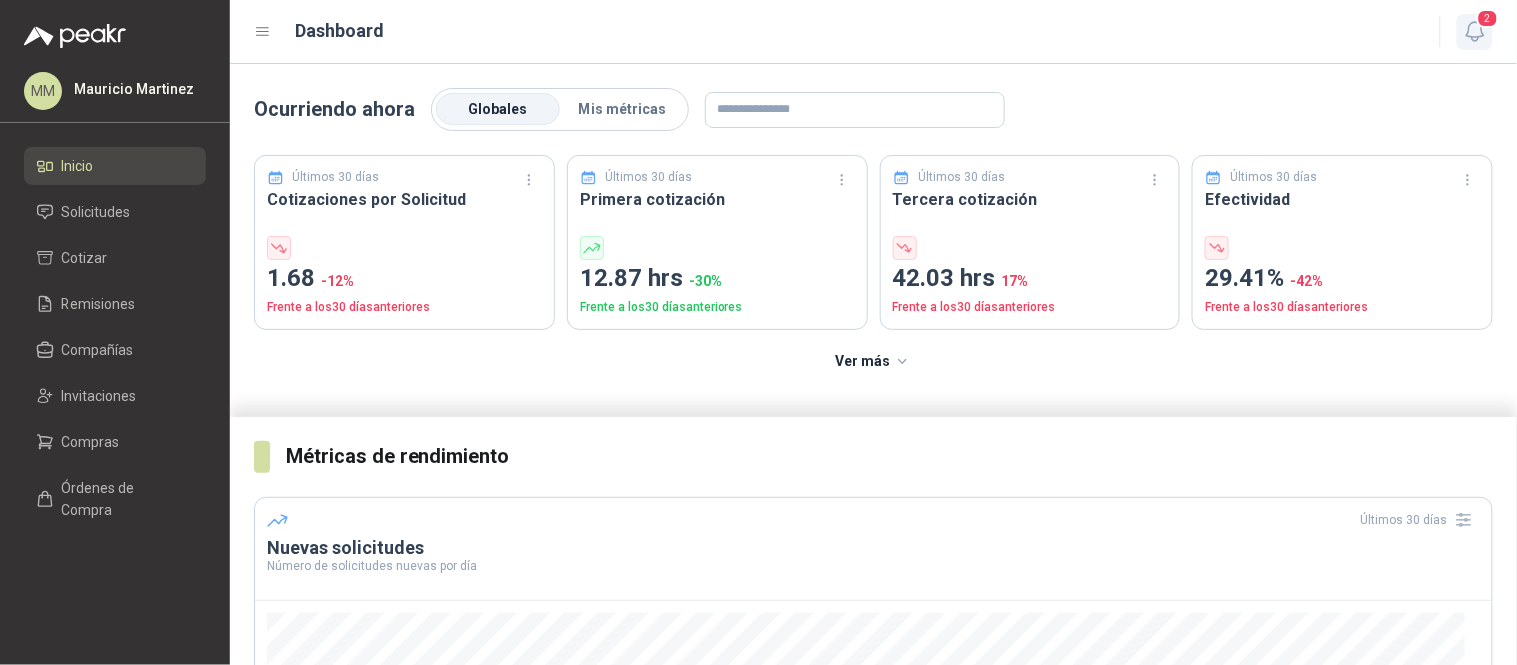 click 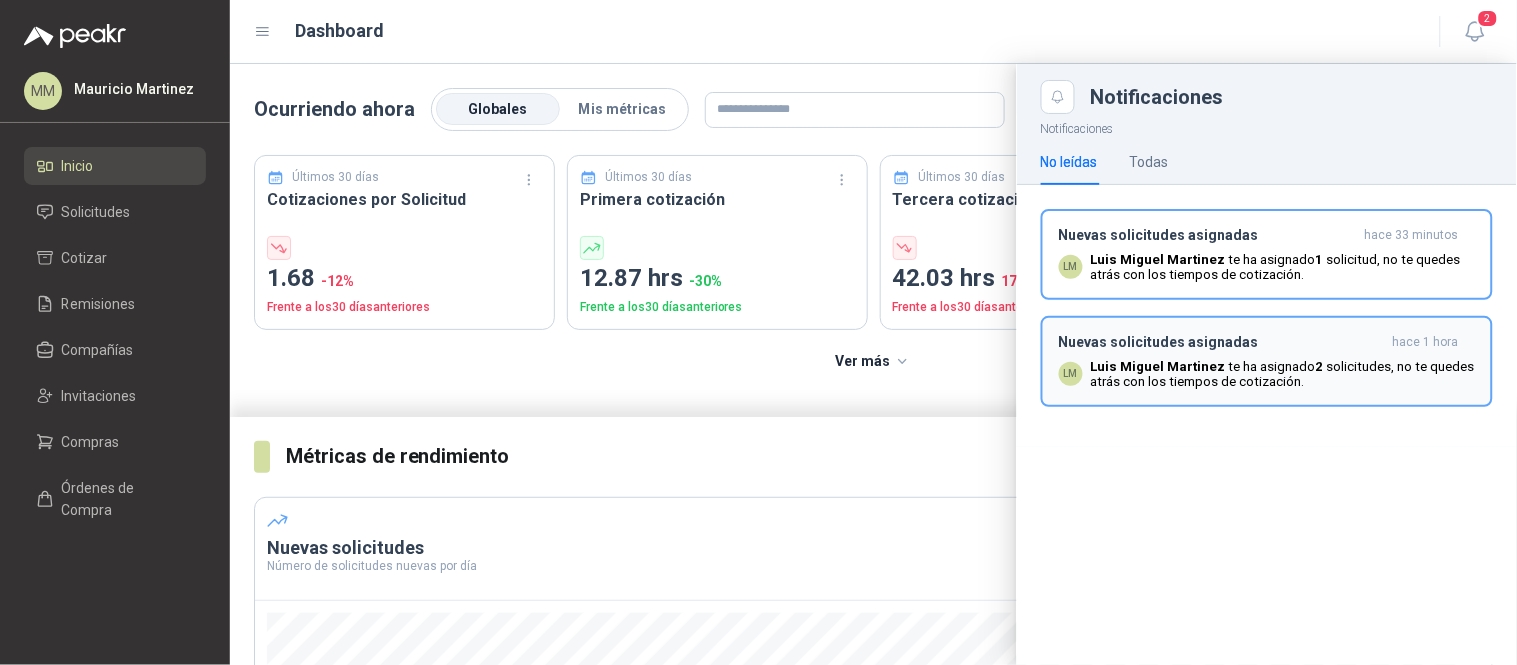 click on "Luis Miguel   Martinez   te ha asignado  1   solicitud , no te quedes atrás con los tiempos de cotización." at bounding box center [1283, 267] 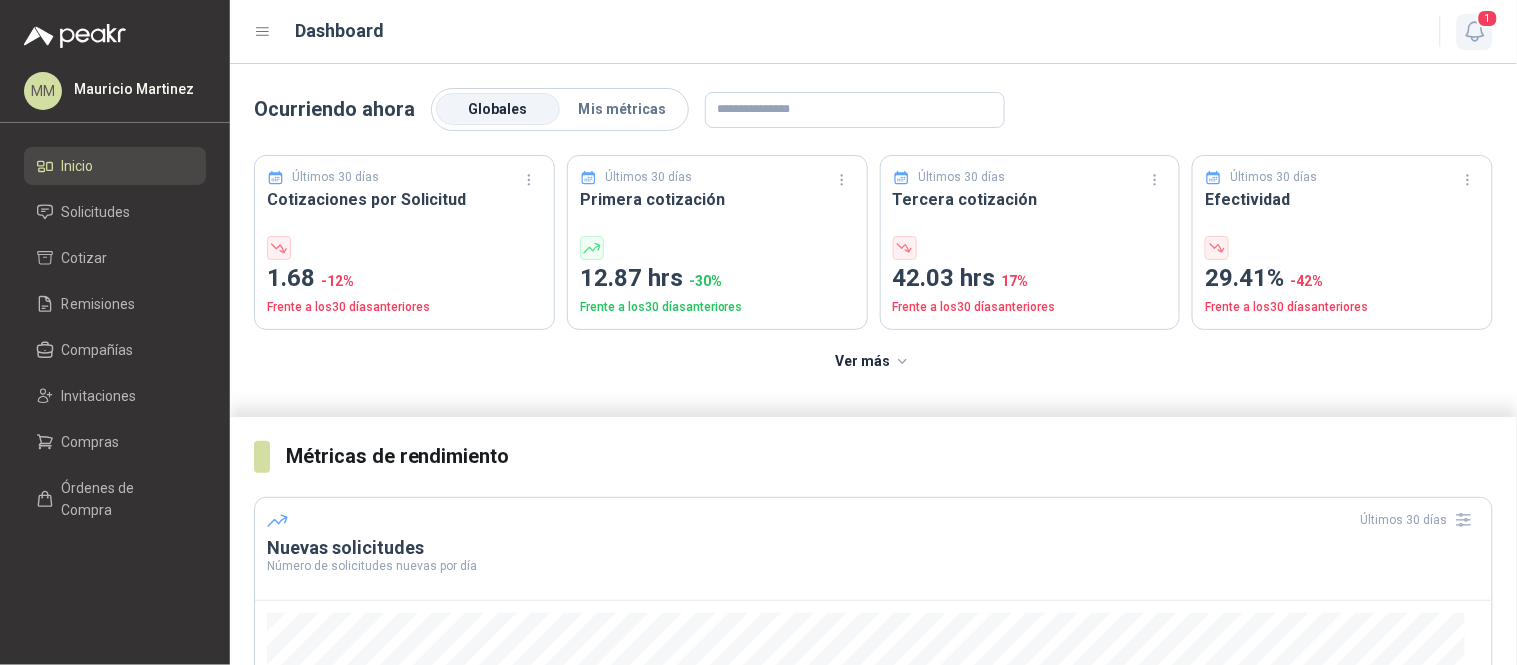 click on "1" at bounding box center (1475, 32) 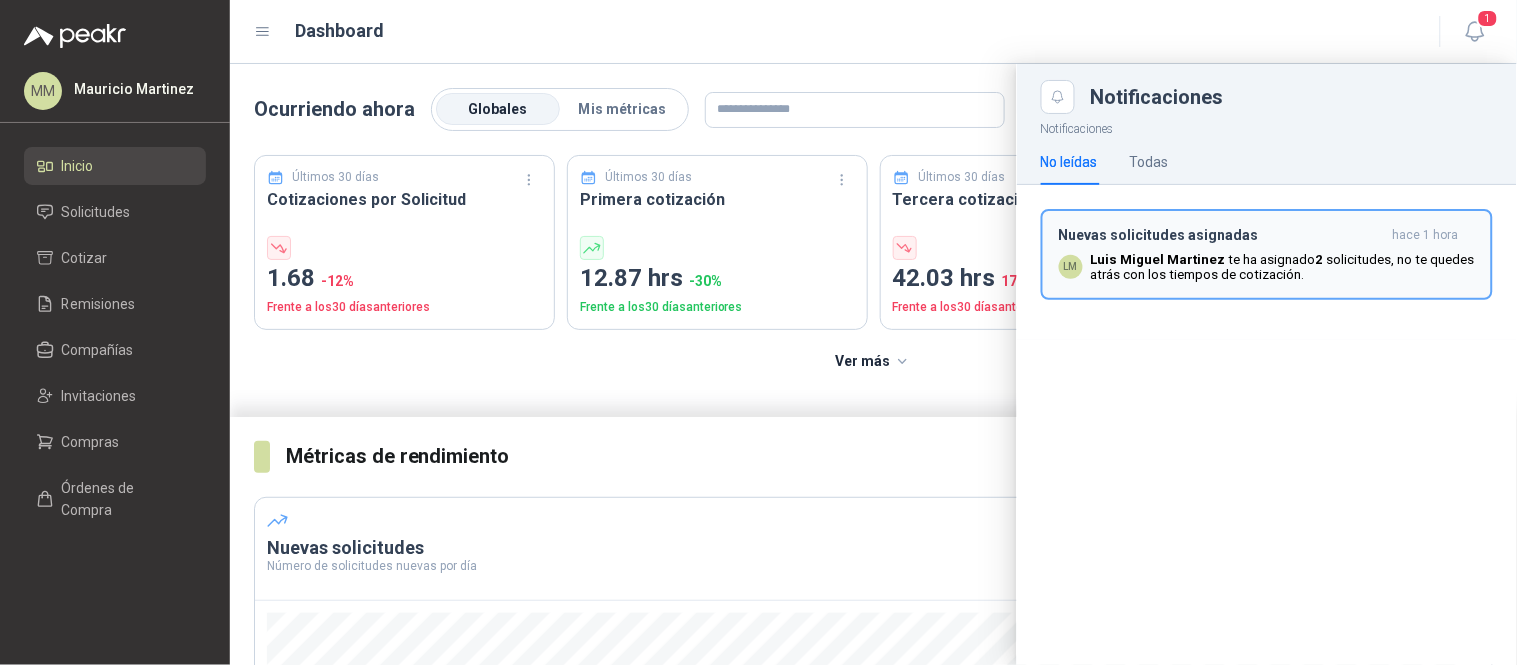 click on "Nuevas solicitudes asignadas hace 1 hora   LM Luis Miguel   Martinez   te ha asignado  2   solicitudes , no te quedes atrás con los tiempos de cotización." at bounding box center (1267, 254) 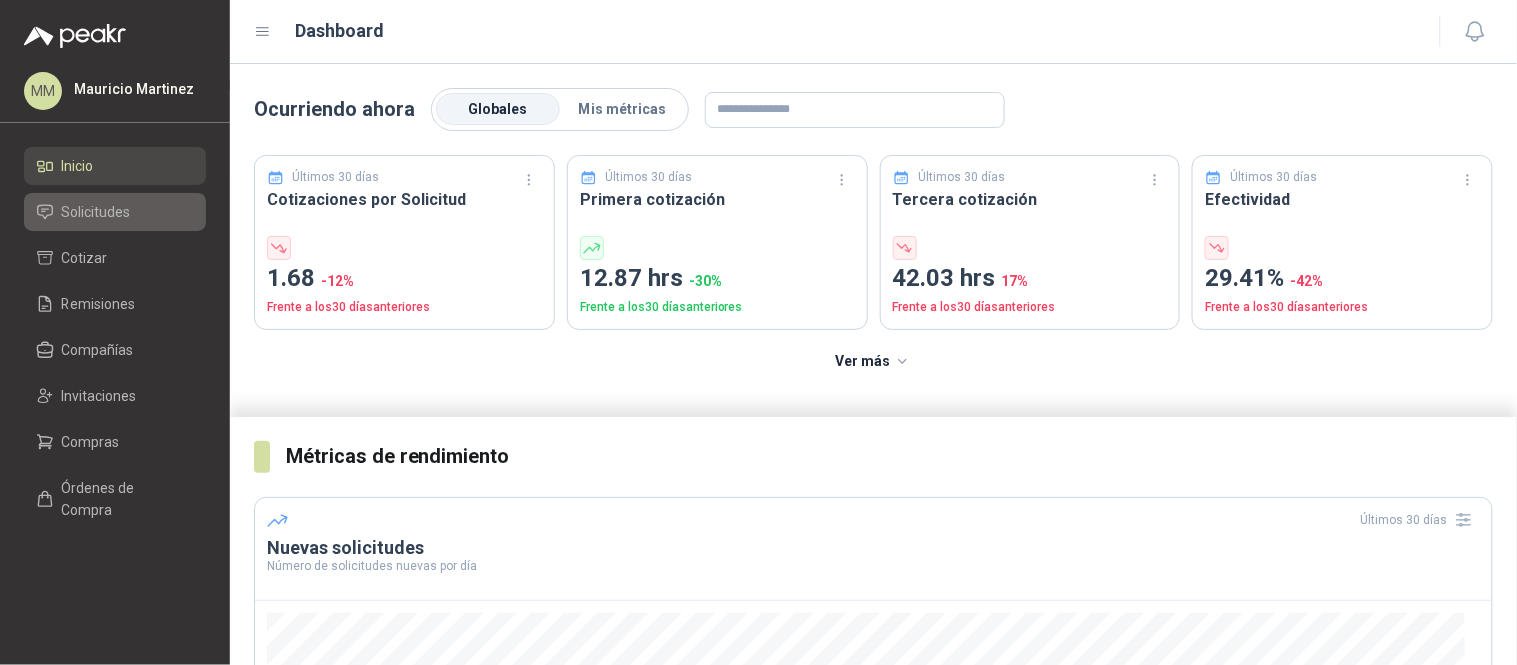 click on "Solicitudes" at bounding box center [115, 212] 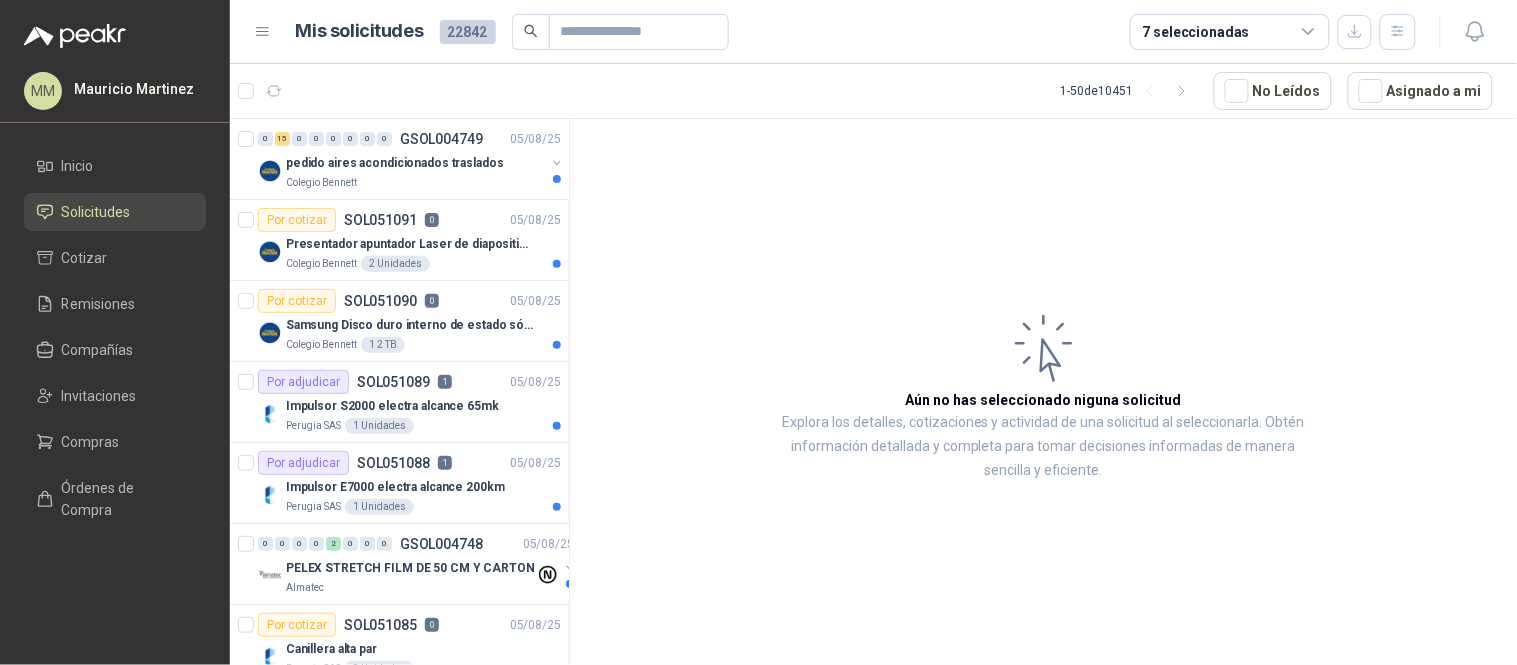 click on "Asignado a mi" at bounding box center (1420, 91) 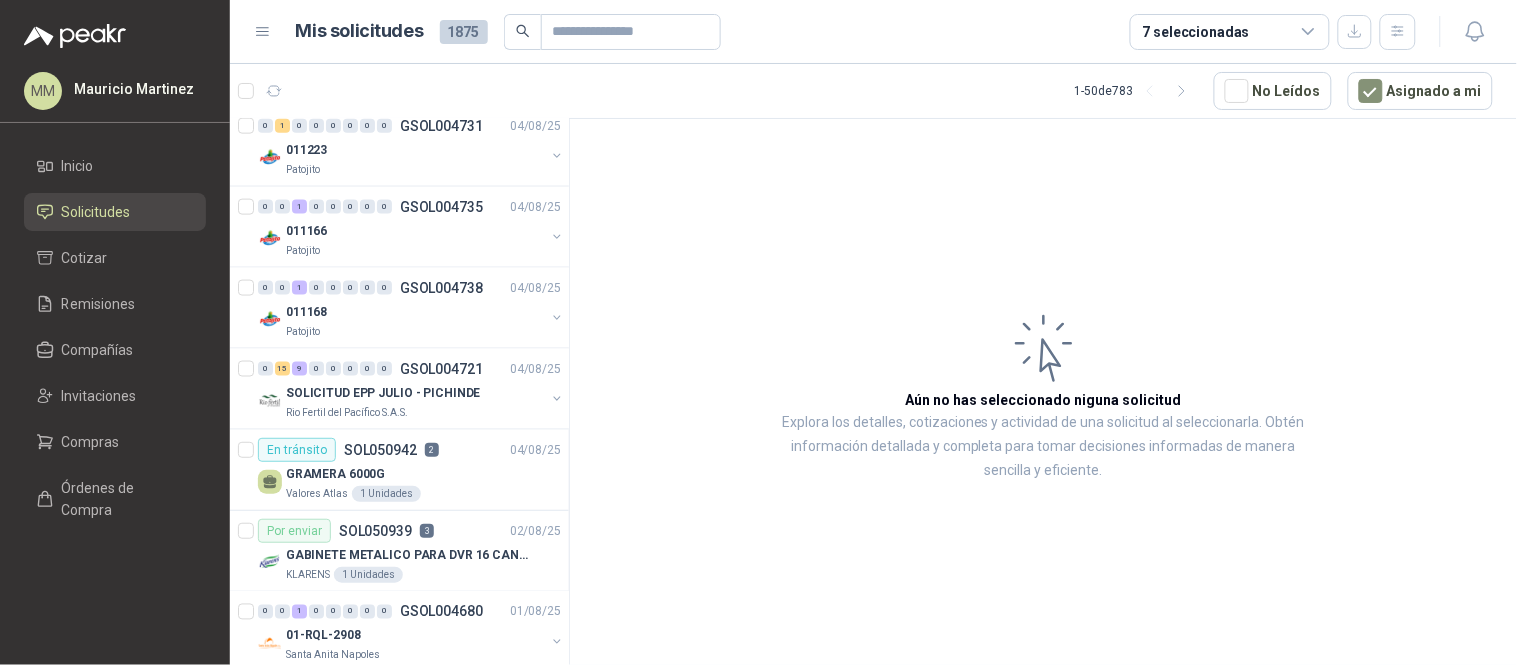 scroll, scrollTop: 666, scrollLeft: 0, axis: vertical 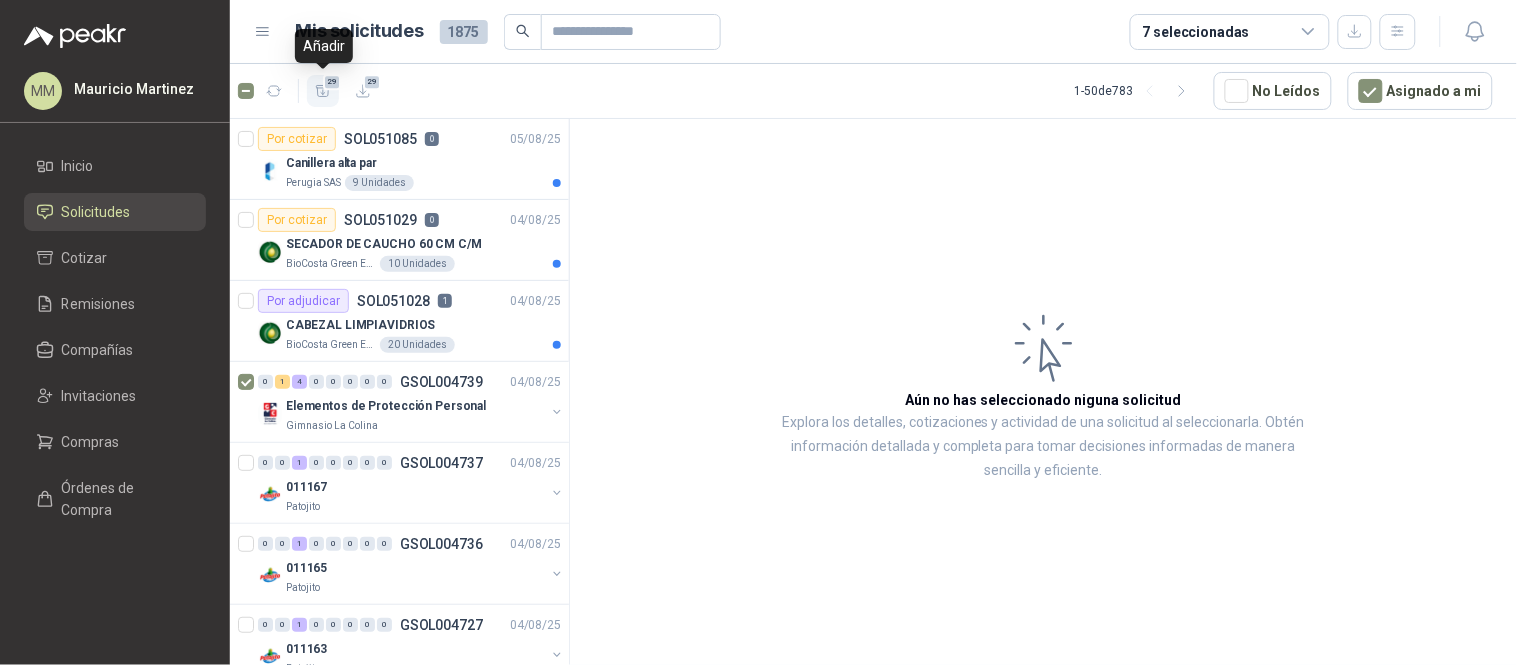 click 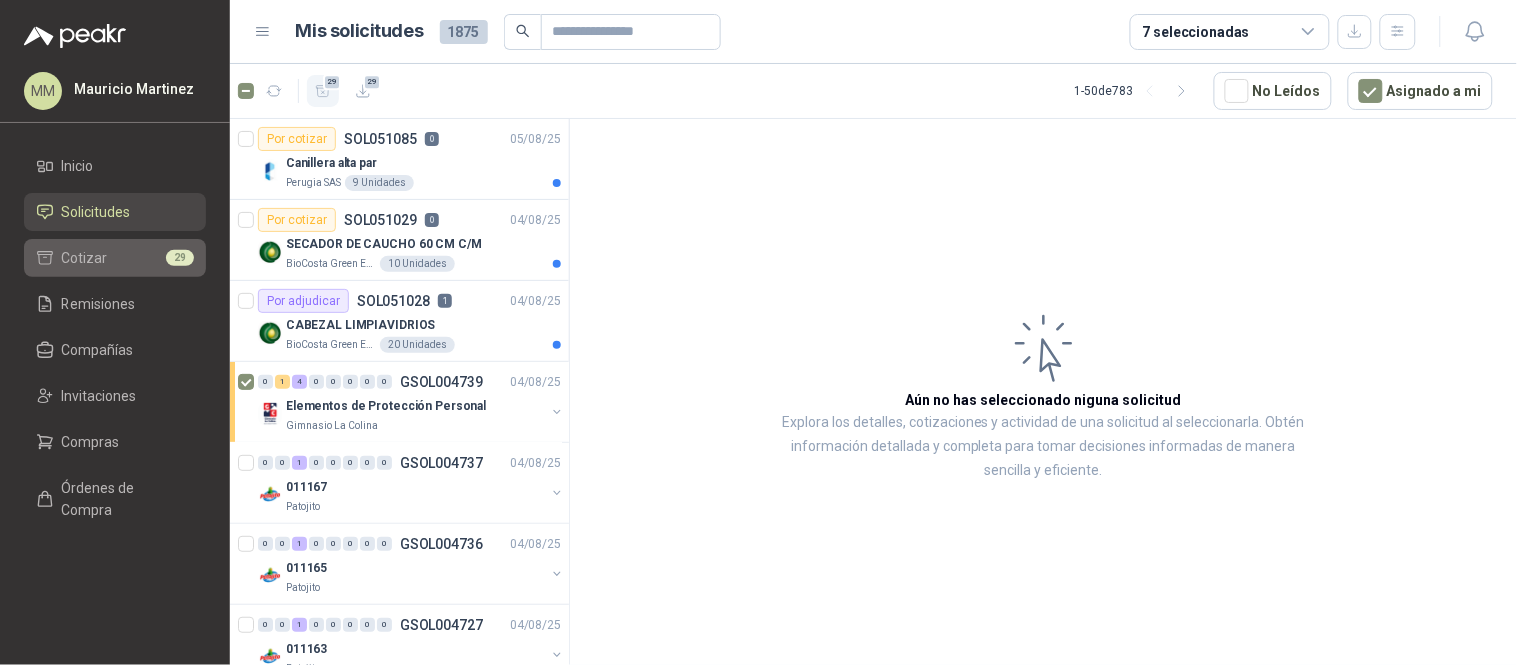 click on "Cotizar 29" at bounding box center (115, 258) 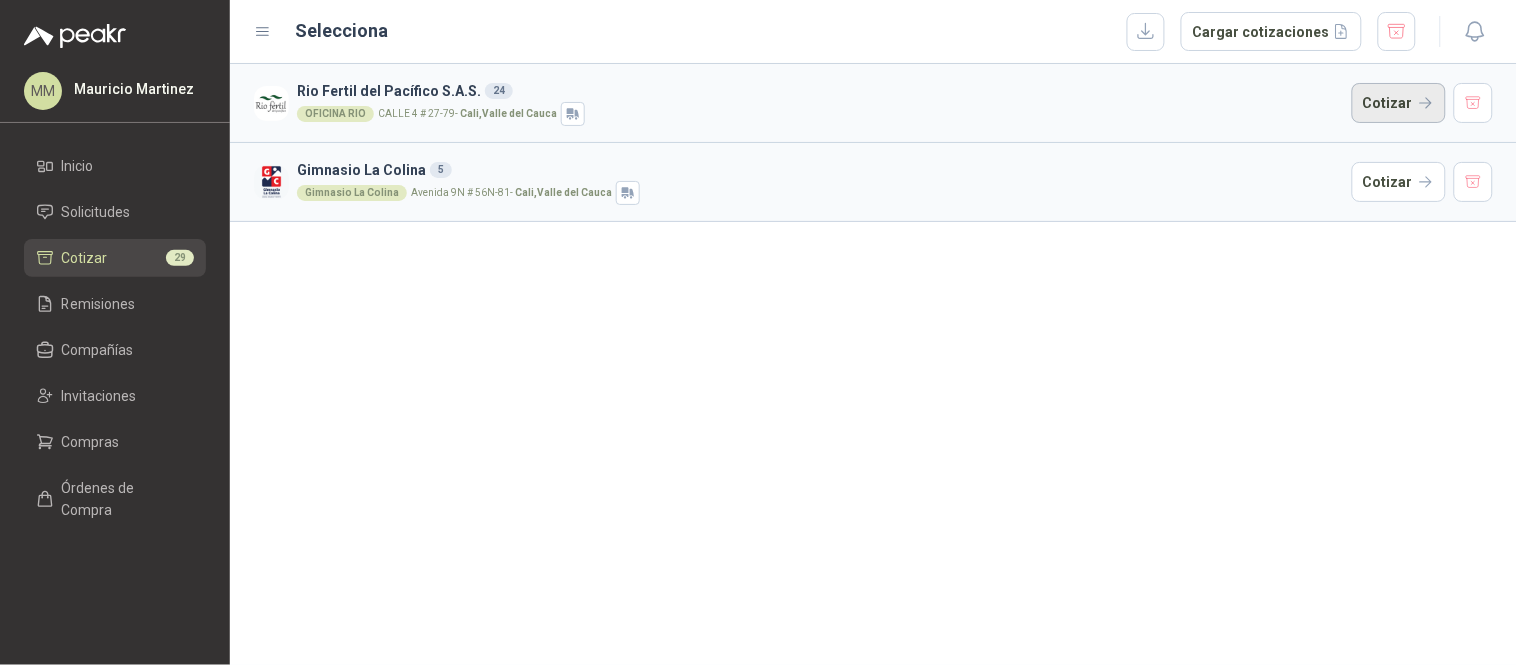 click on "Cotizar" at bounding box center [1399, 103] 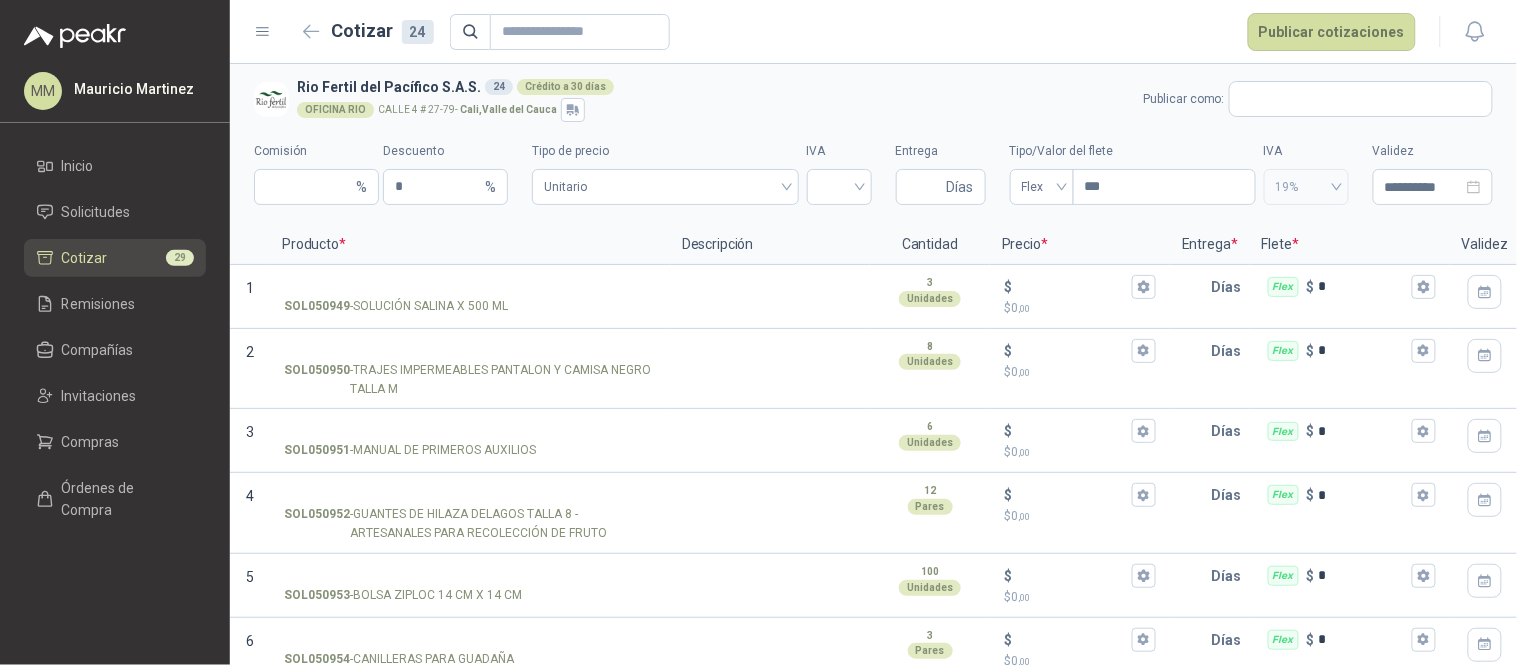 type 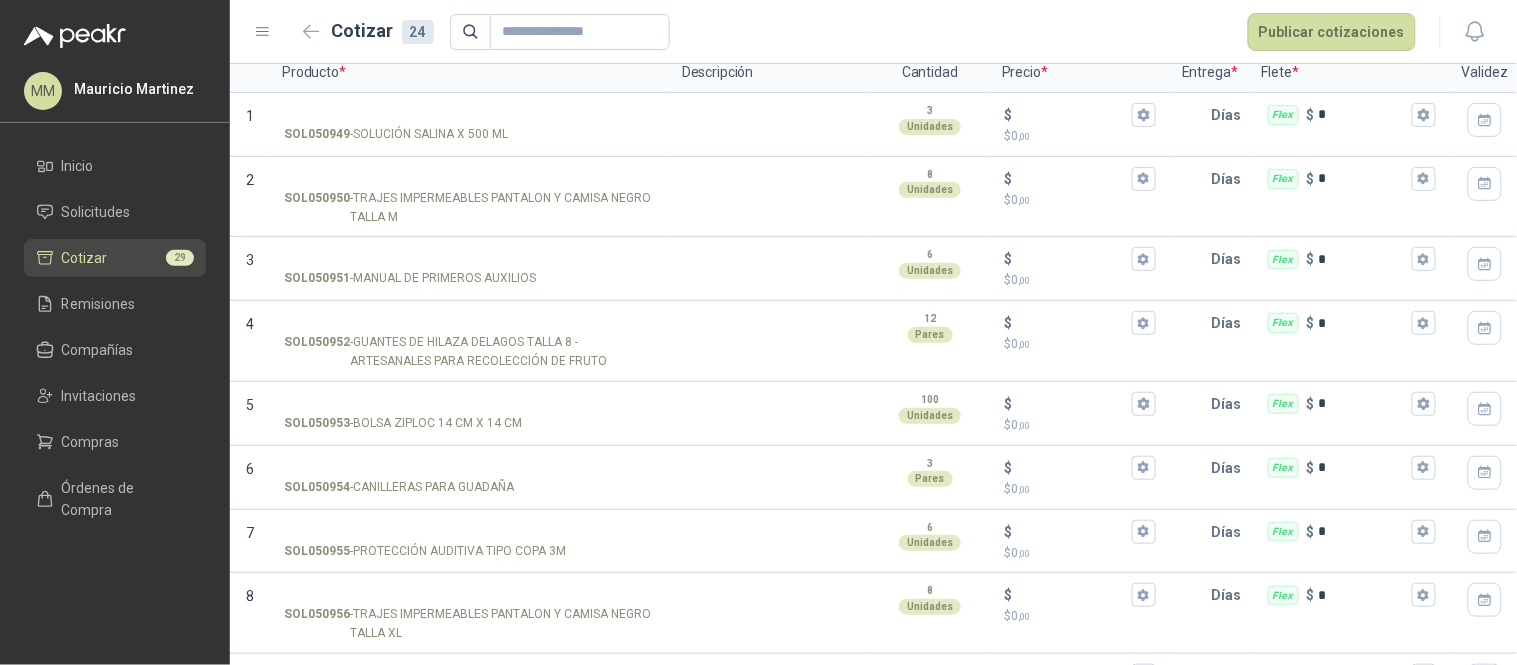 scroll, scrollTop: 0, scrollLeft: 0, axis: both 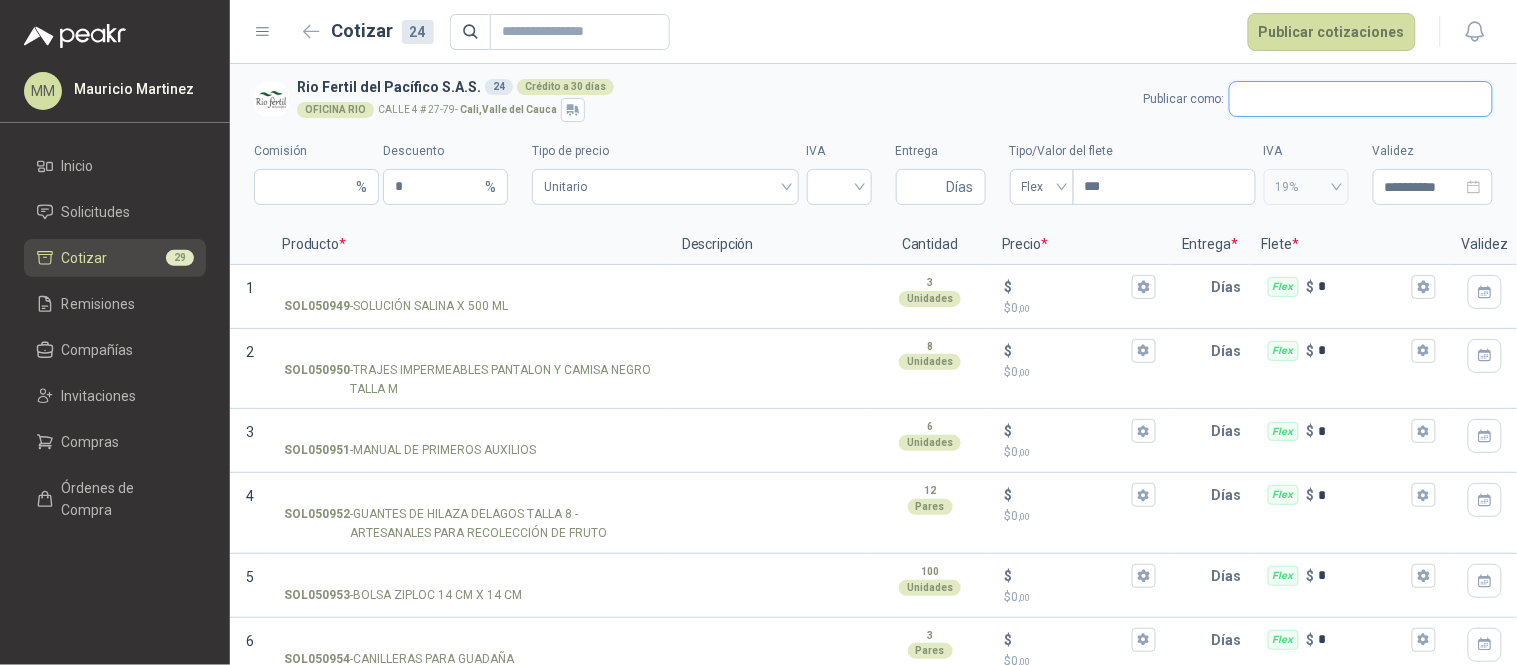 click at bounding box center (1361, 99) 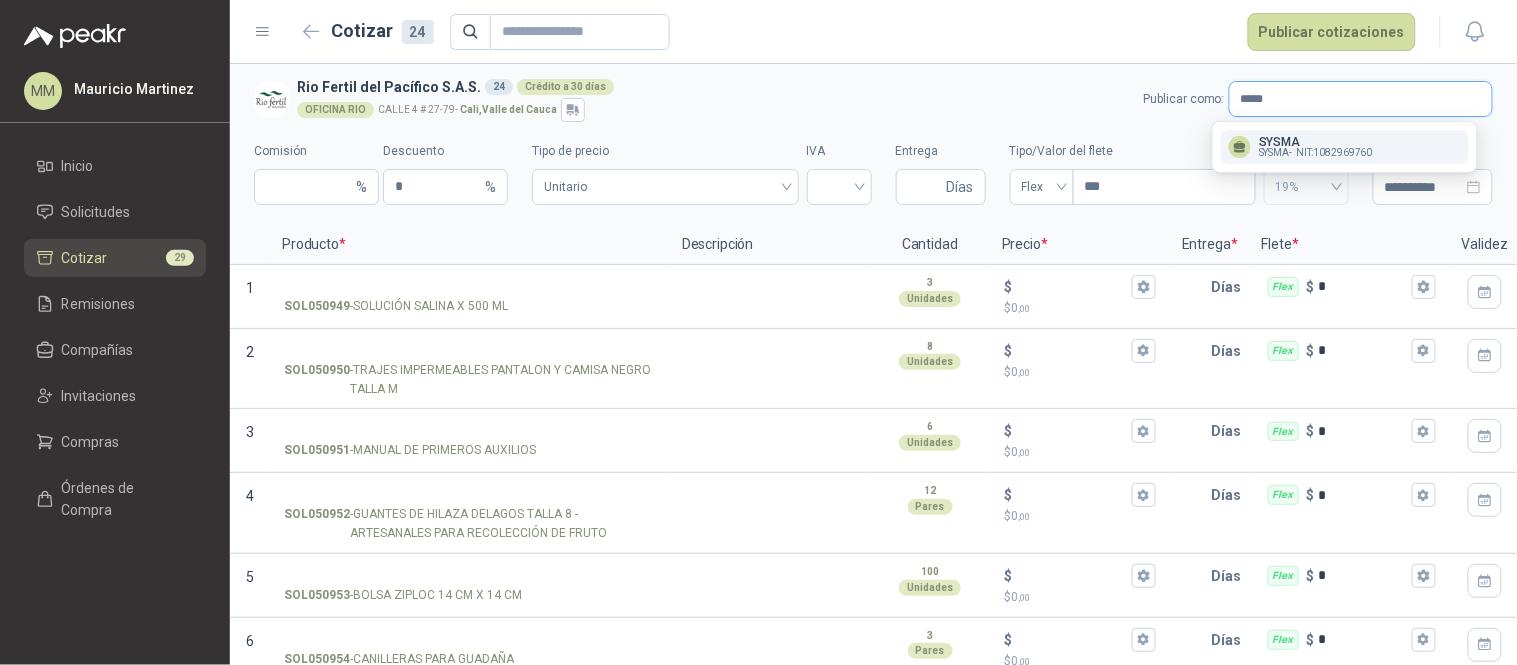 type on "*****" 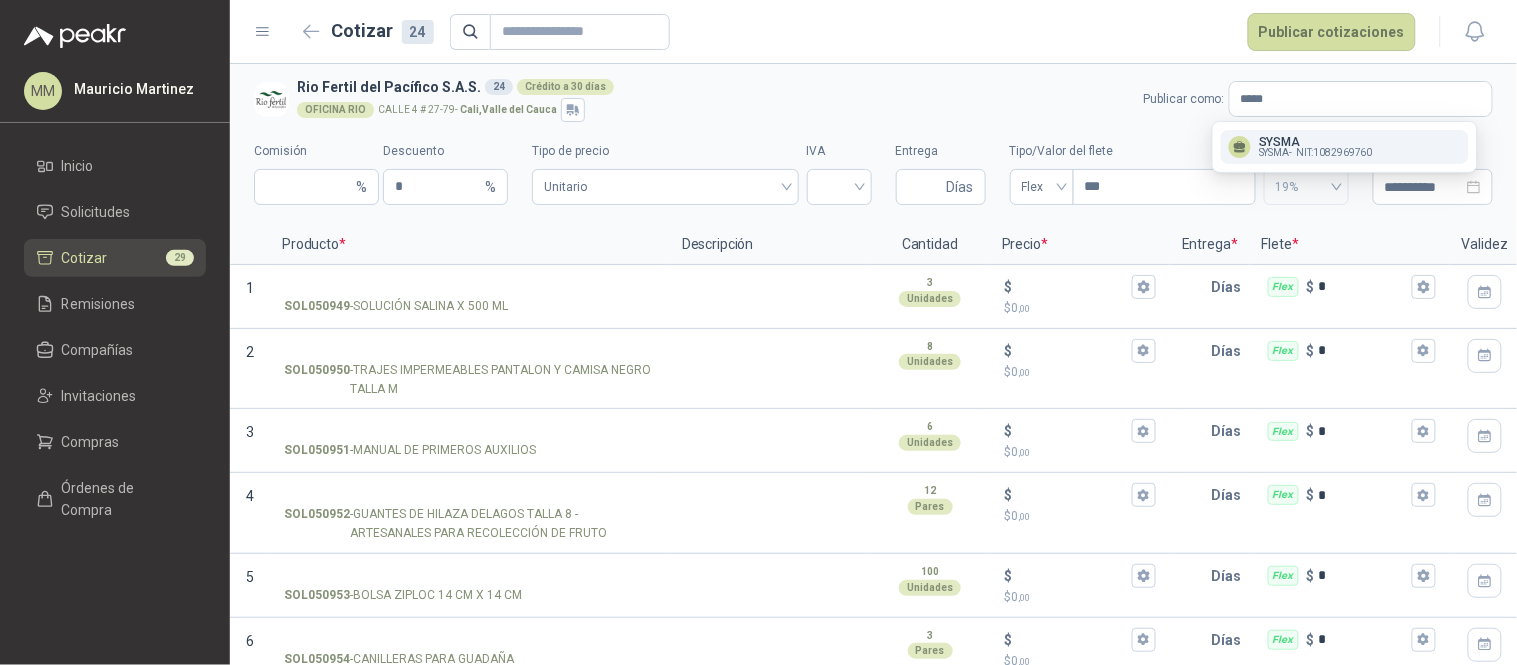 click on "NIT :  1082969760" at bounding box center (1335, 153) 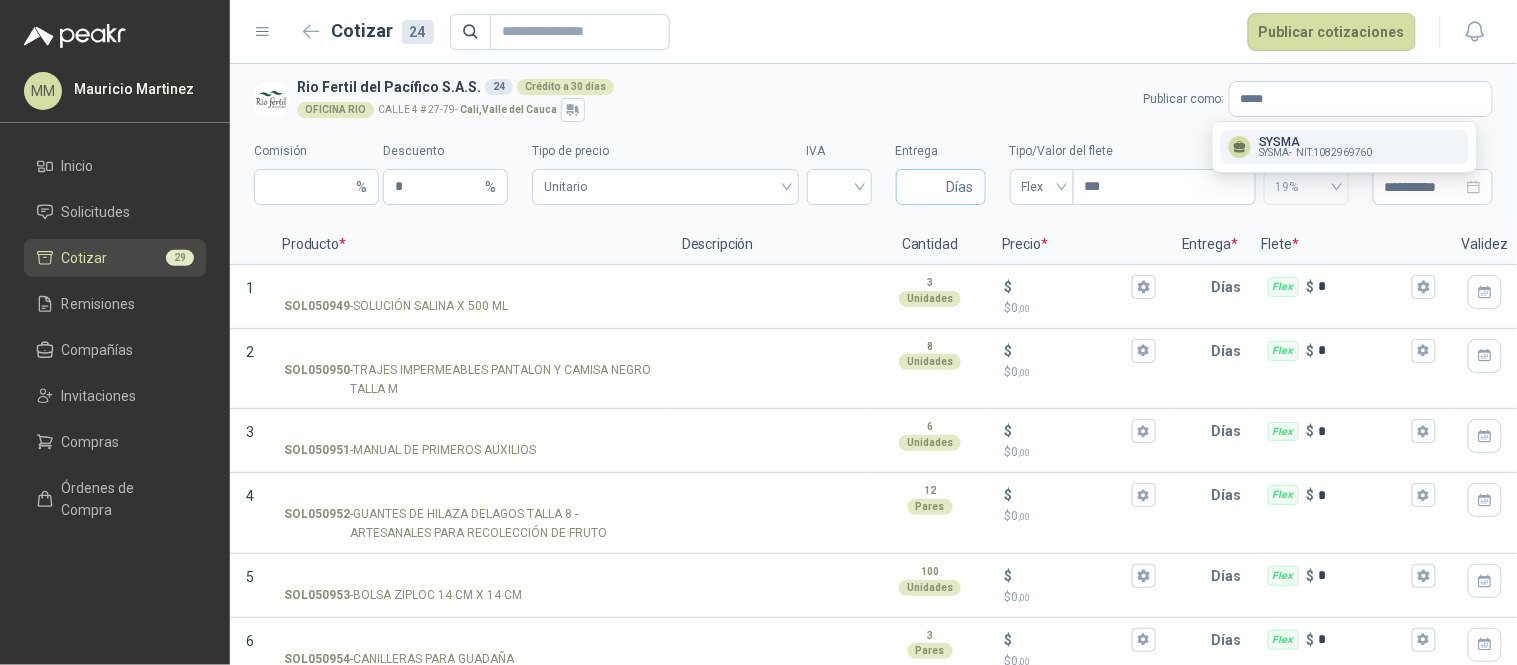 type on "*" 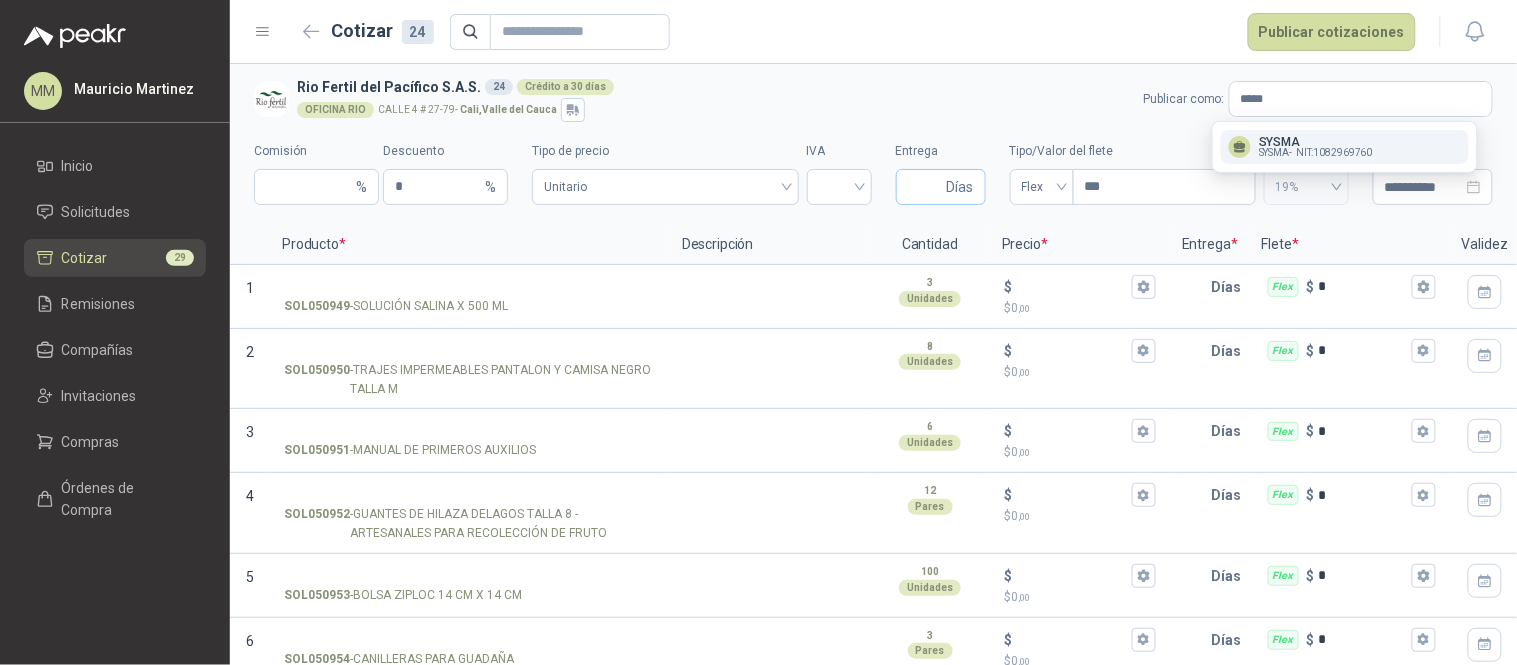 type on "**********" 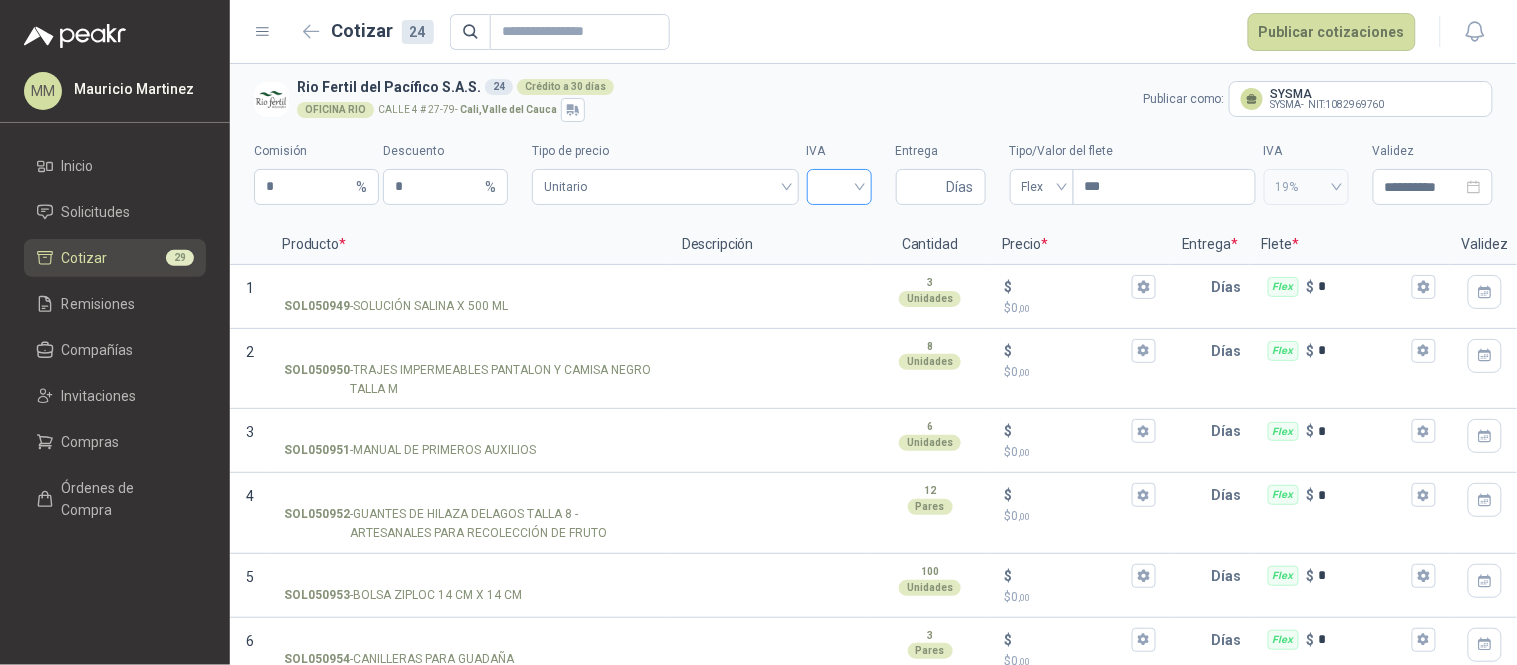 click at bounding box center [839, 185] 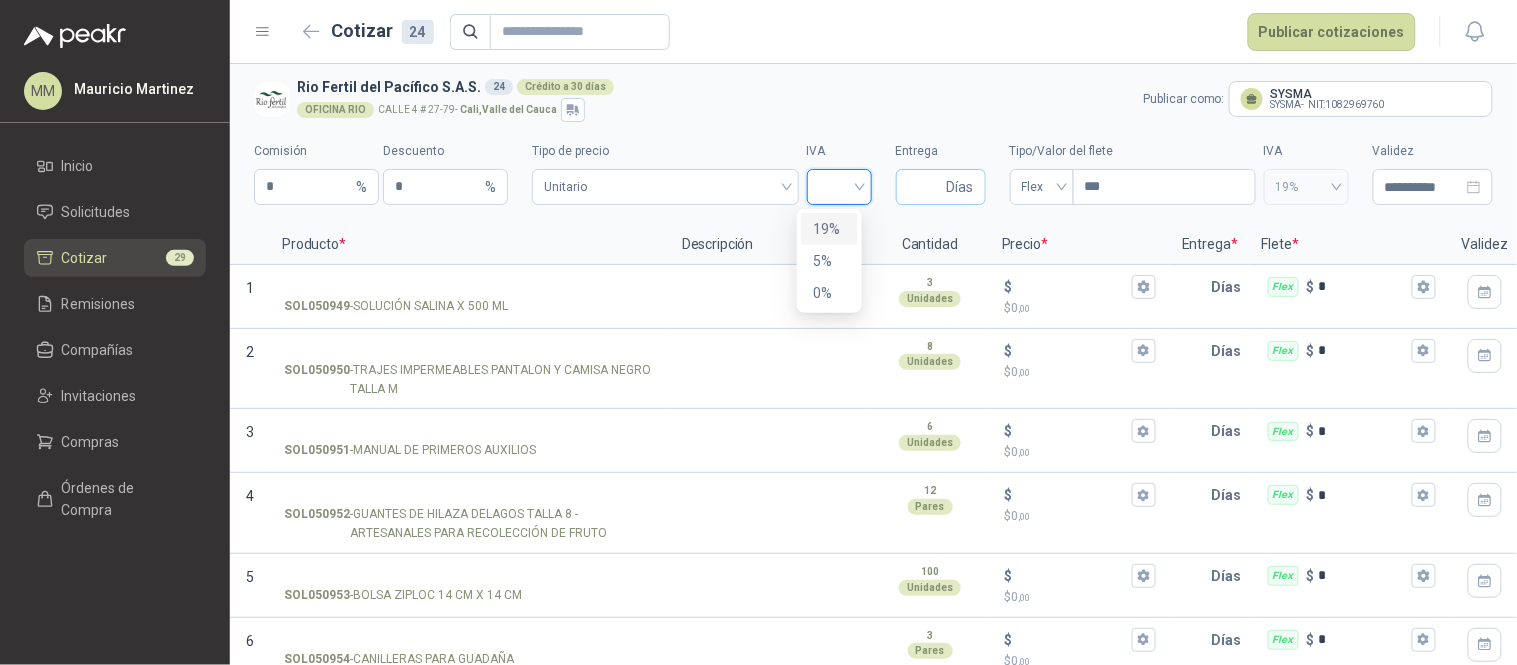 click on "19%" at bounding box center [829, 229] 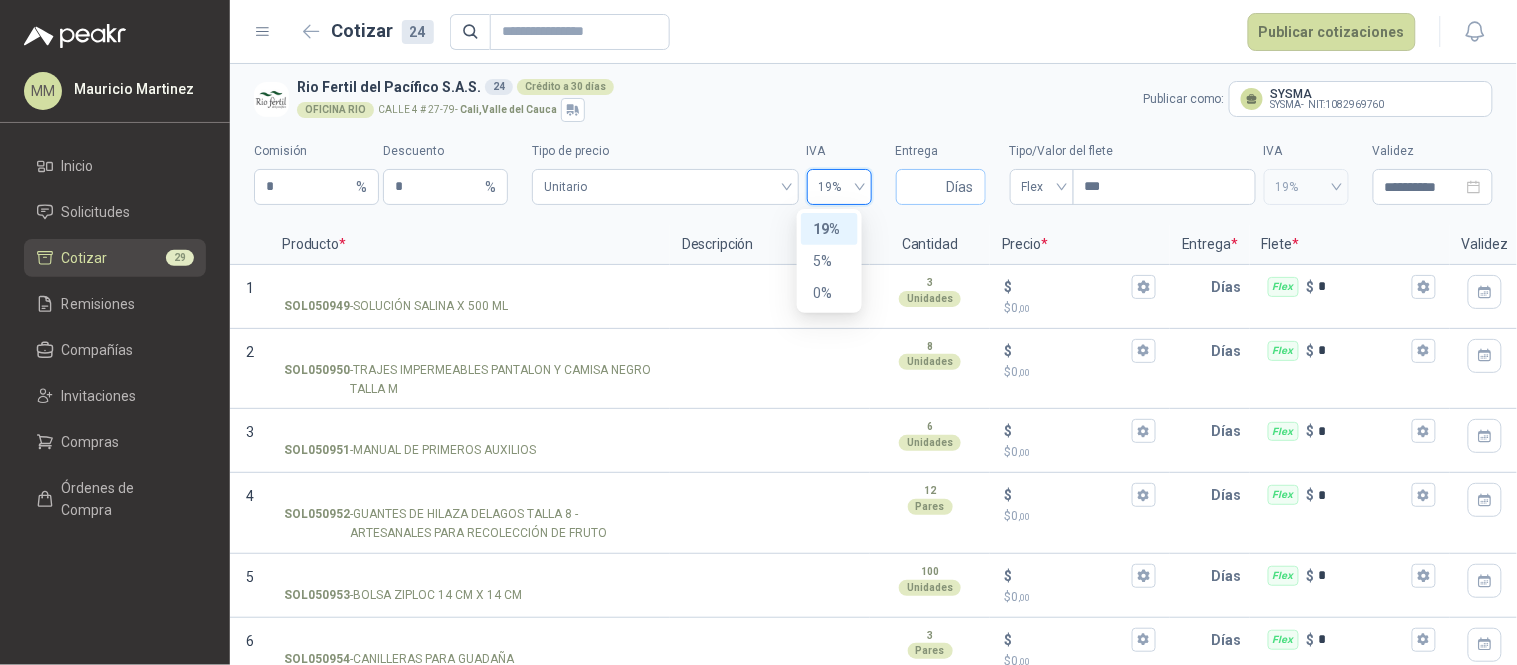 type 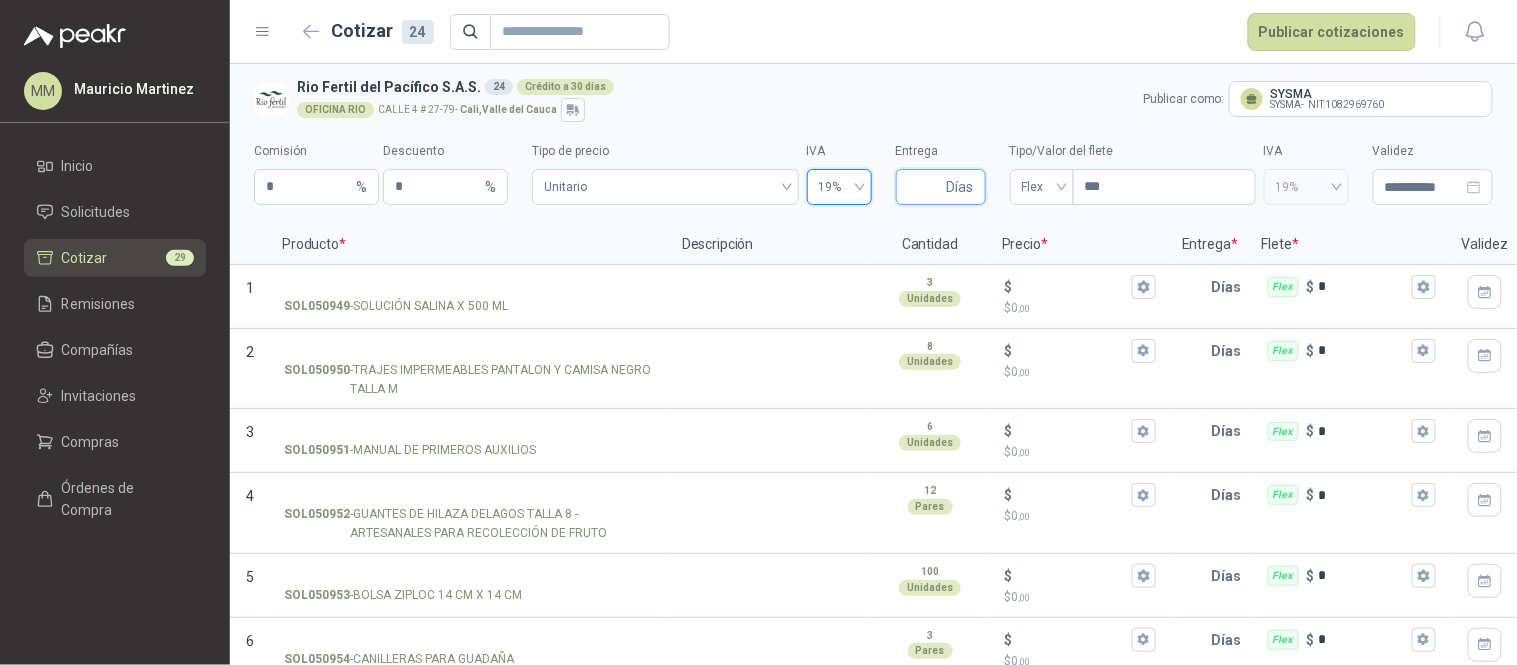 click on "Entrega" at bounding box center [925, 187] 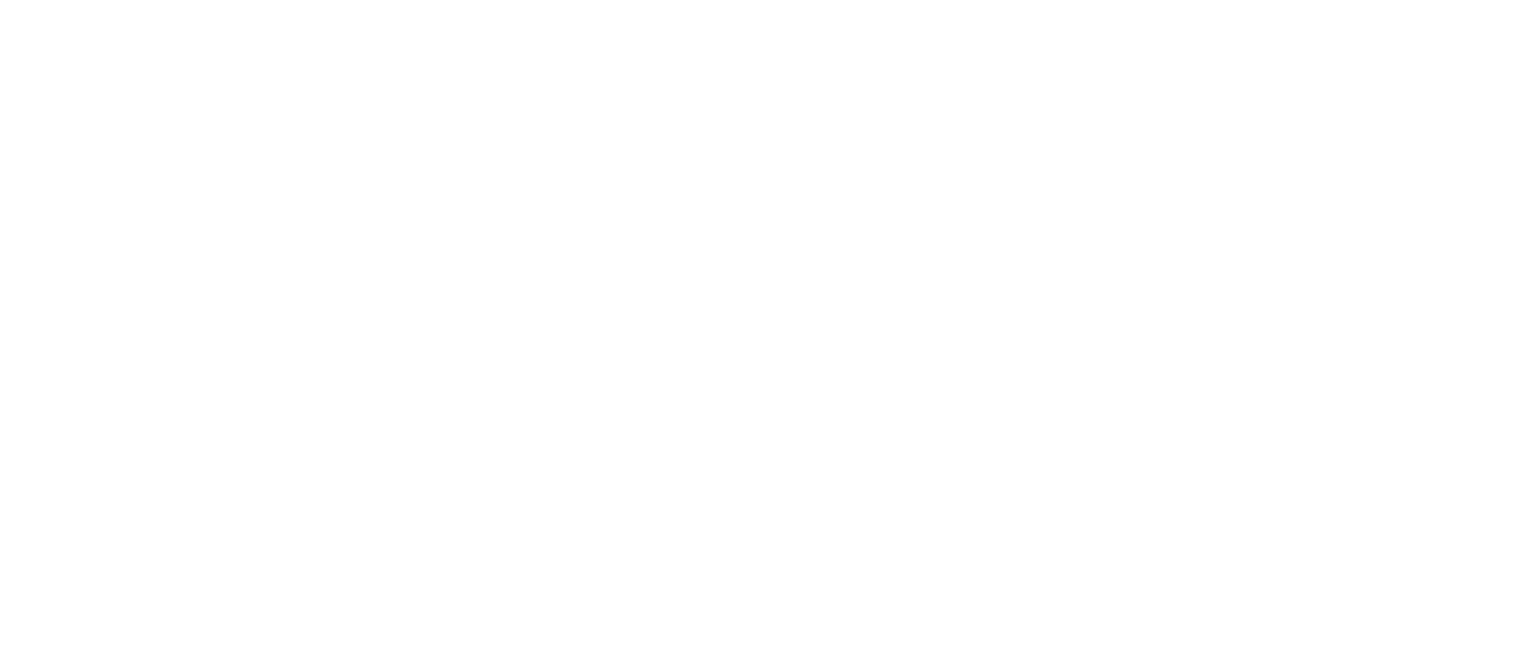 scroll, scrollTop: 0, scrollLeft: 0, axis: both 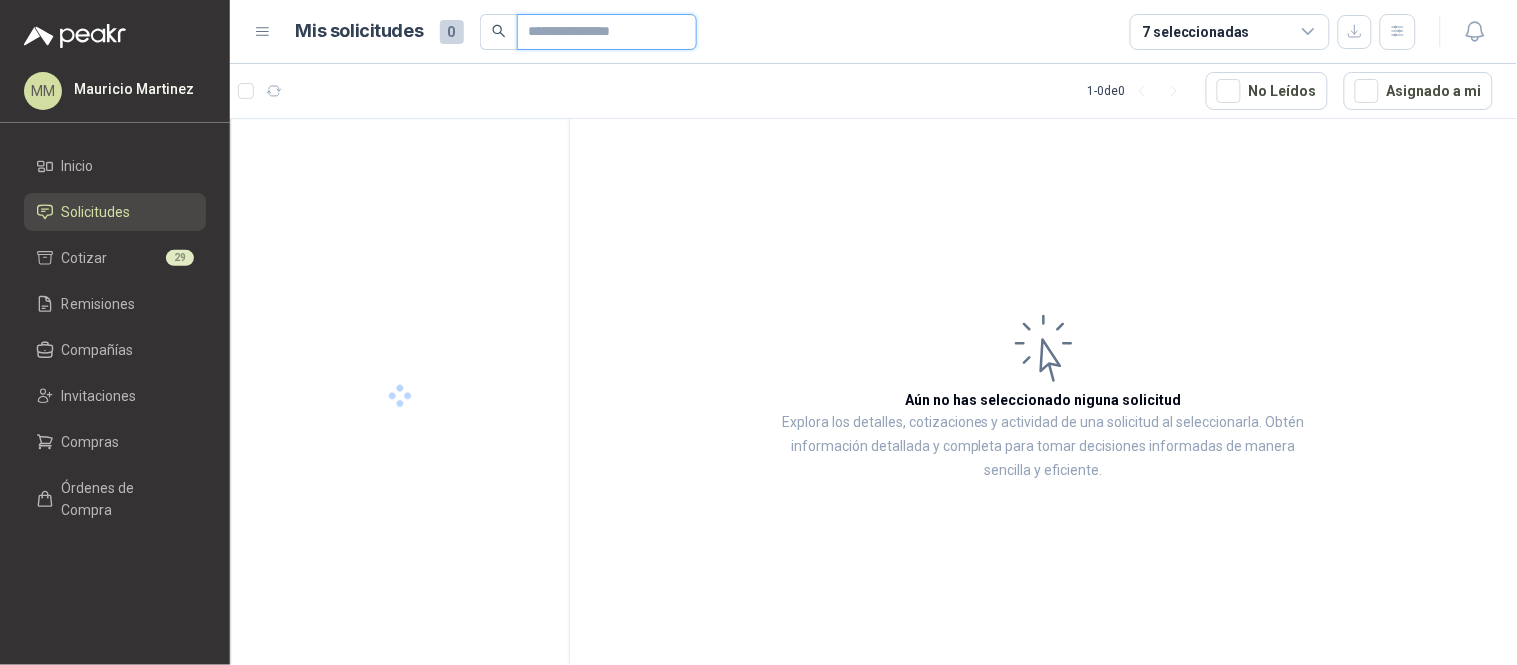 click at bounding box center [599, 32] 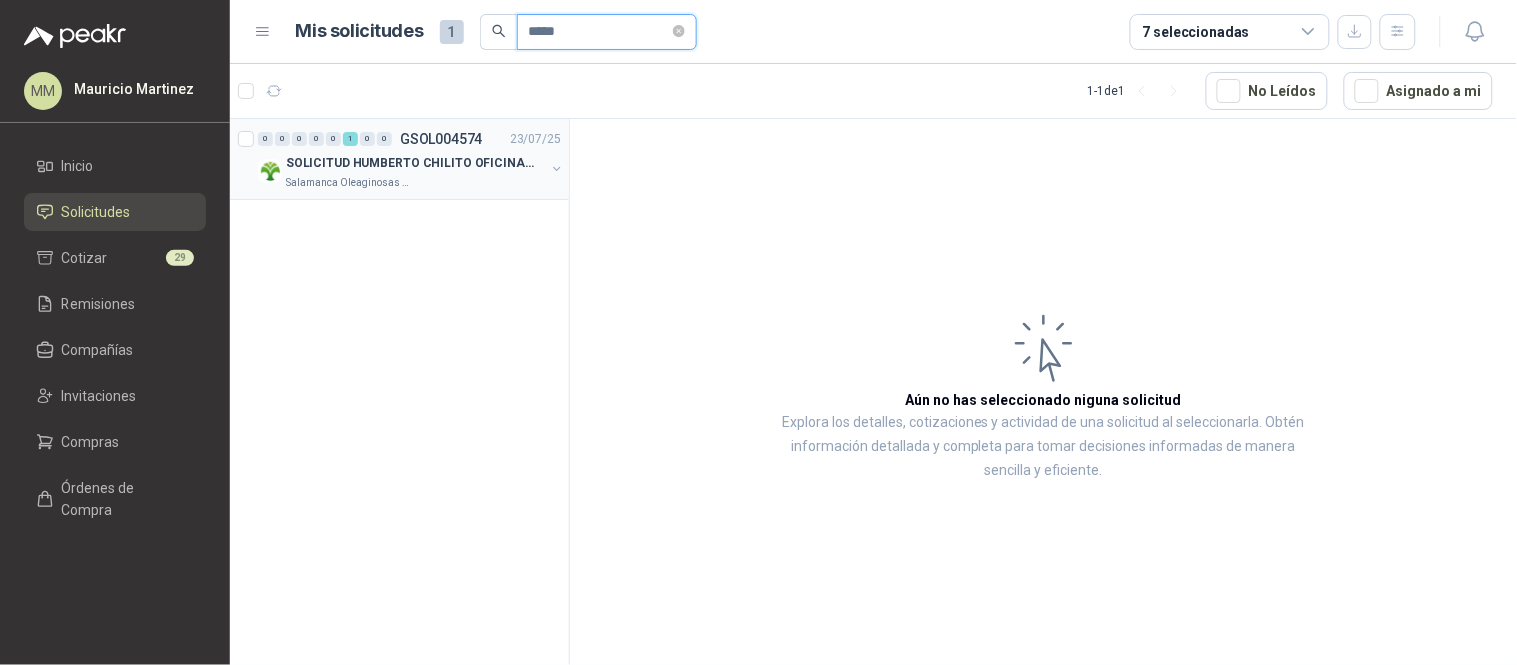 type on "*****" 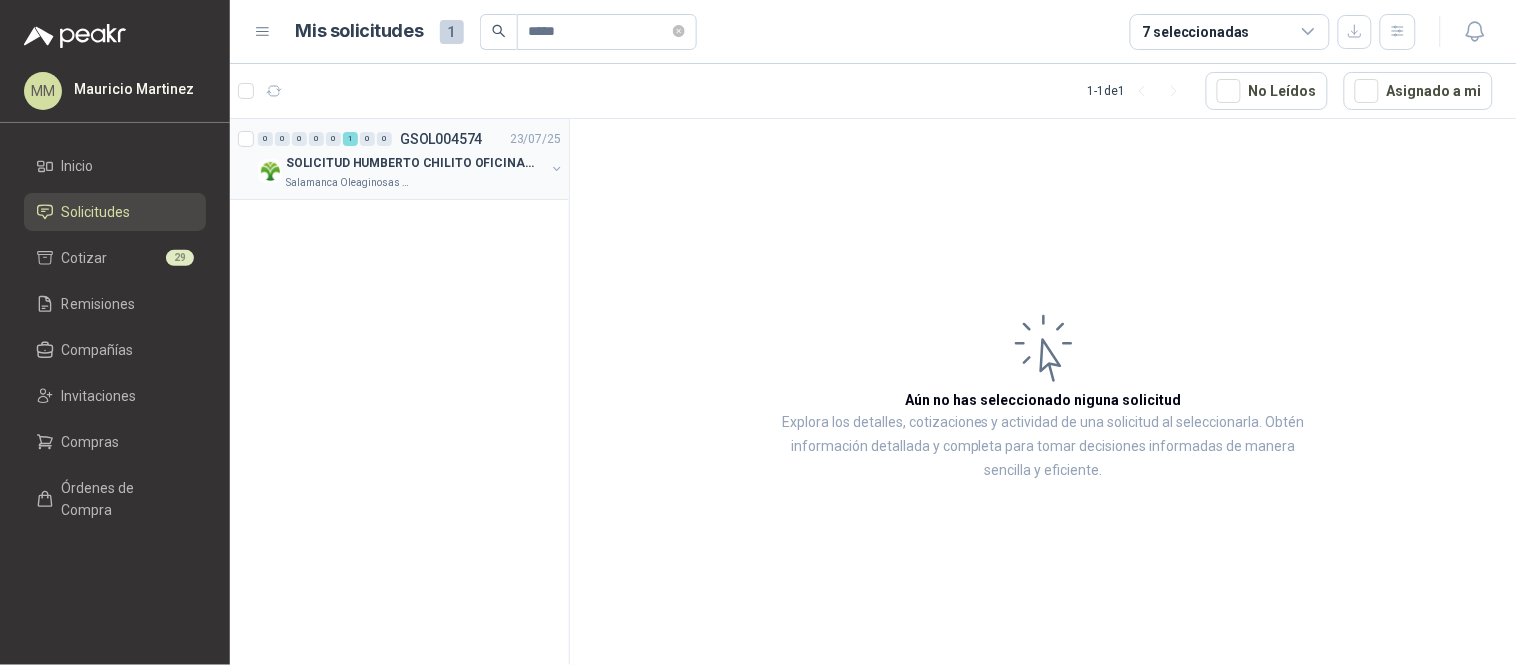 click on "SOLICITUD HUMBERTO CHILITO OFICINA - CALI" at bounding box center [410, 163] 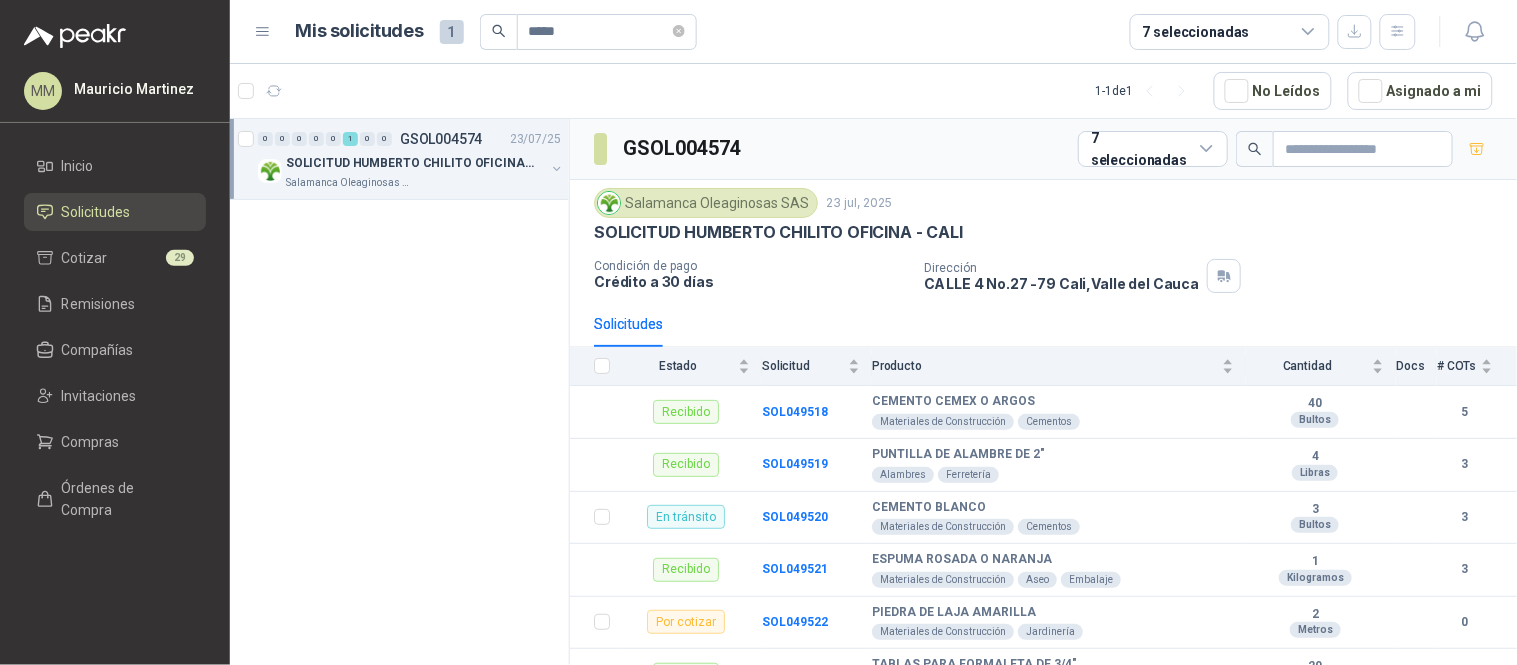 click on "[FIRST] [LAST] OFICINA - [CITY] Salamanca Oleaginosas SAS" at bounding box center (411, 171) 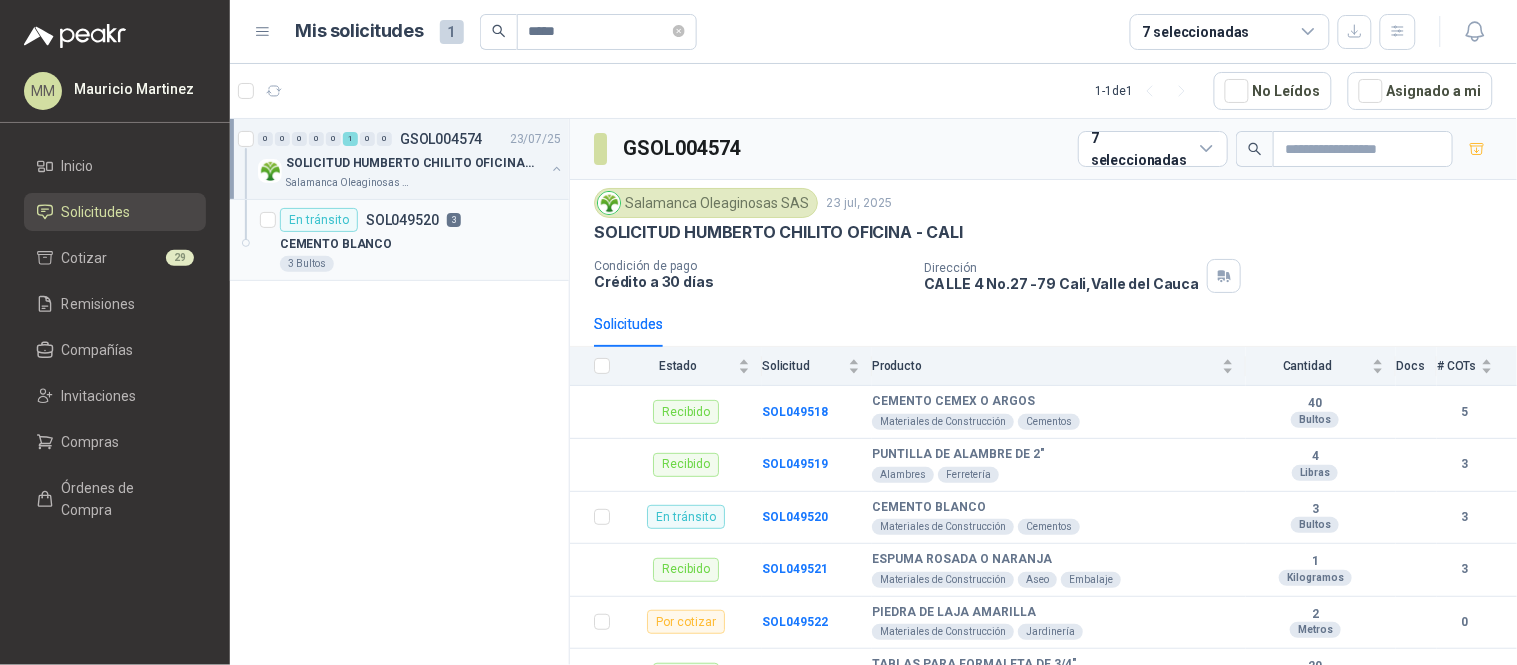scroll, scrollTop: 7, scrollLeft: 0, axis: vertical 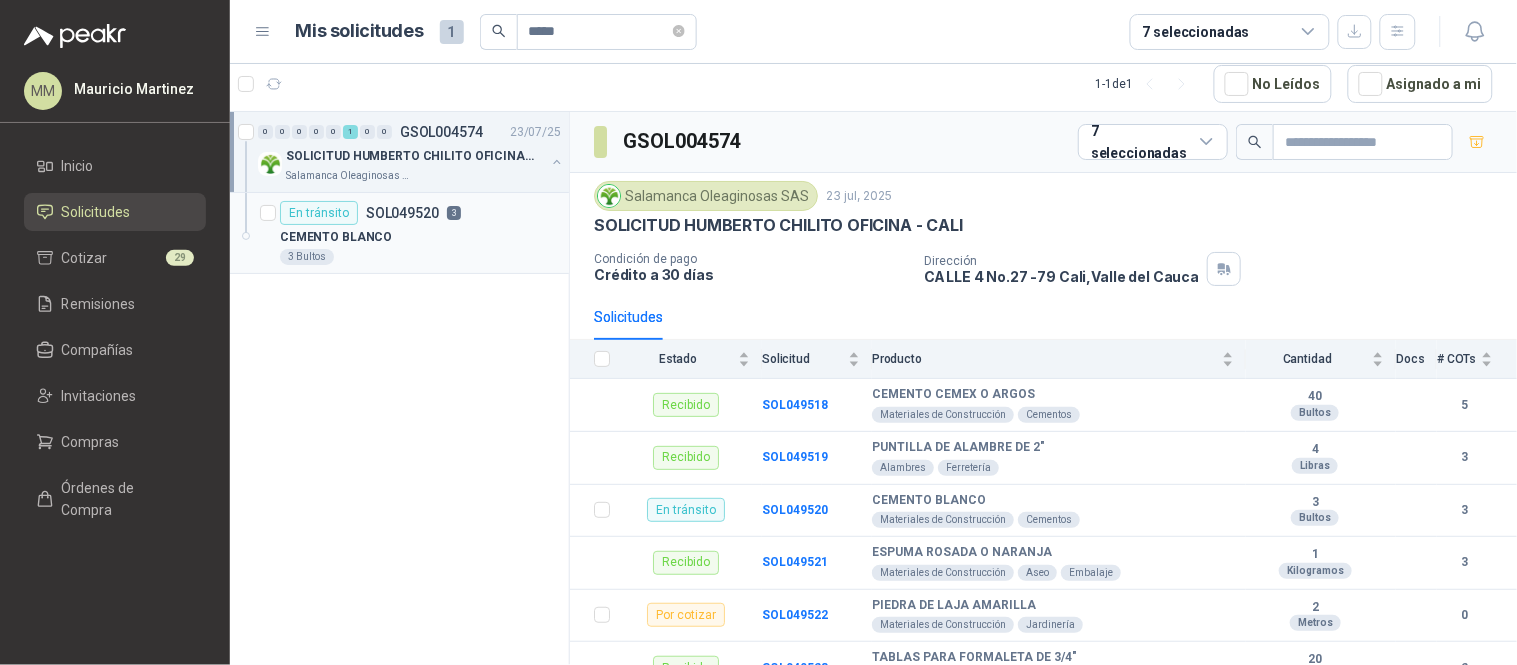 click on "En tránsito SOL049520 3" at bounding box center (420, 213) 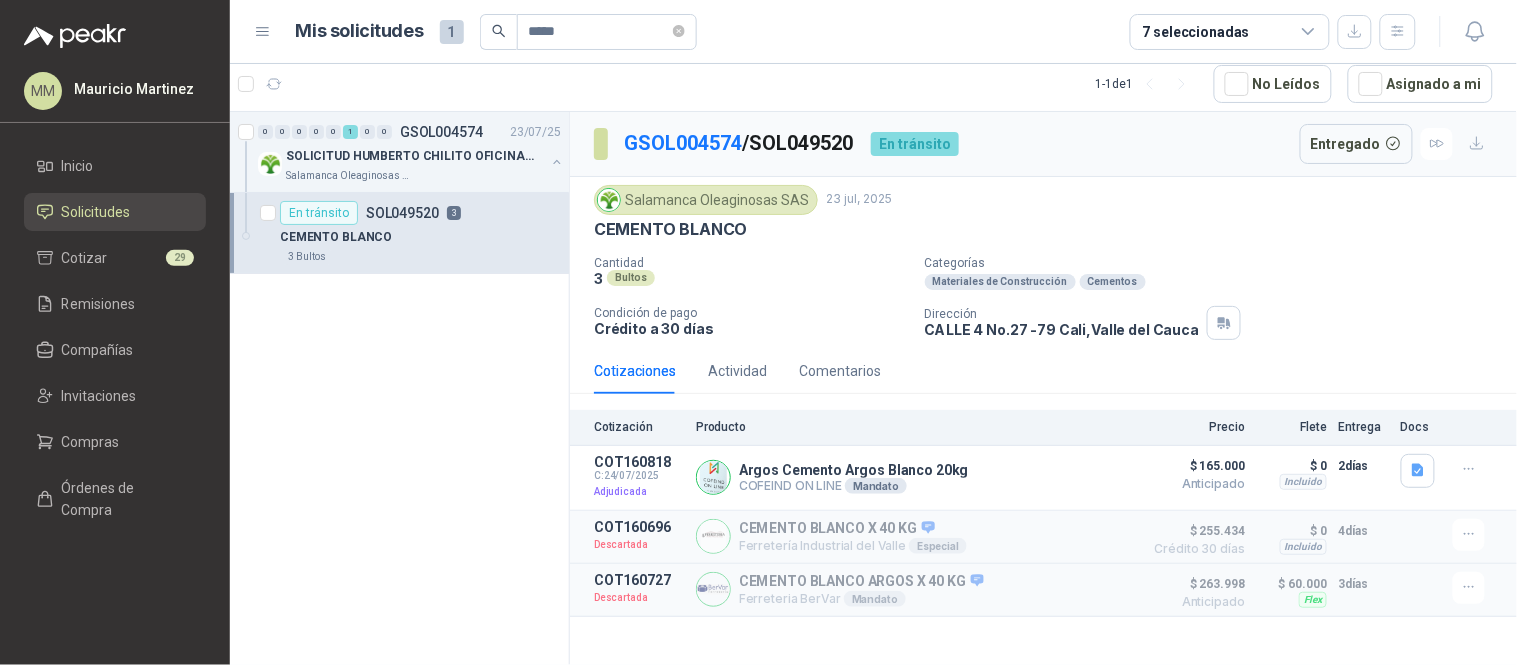 click on "Cotizaciones Actividad Comentarios" at bounding box center (1043, 371) 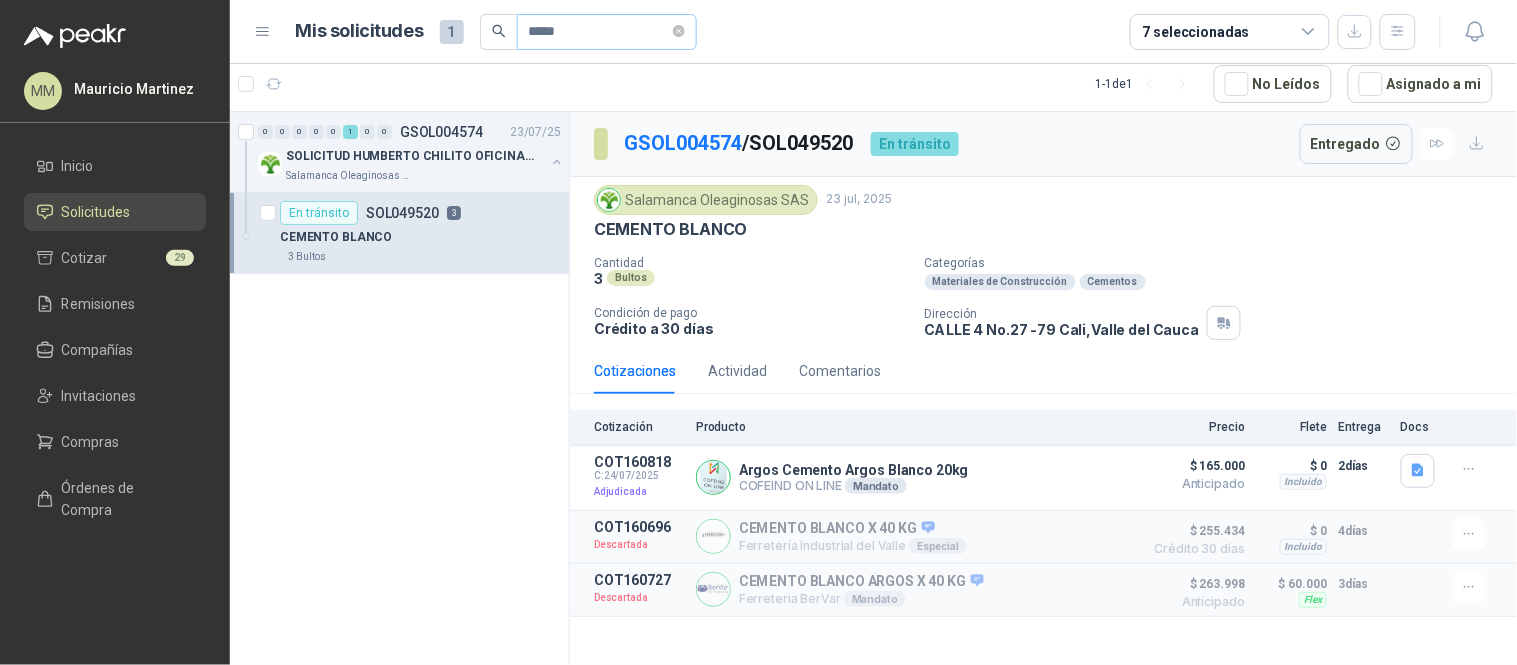 click on "*****" at bounding box center [607, 32] 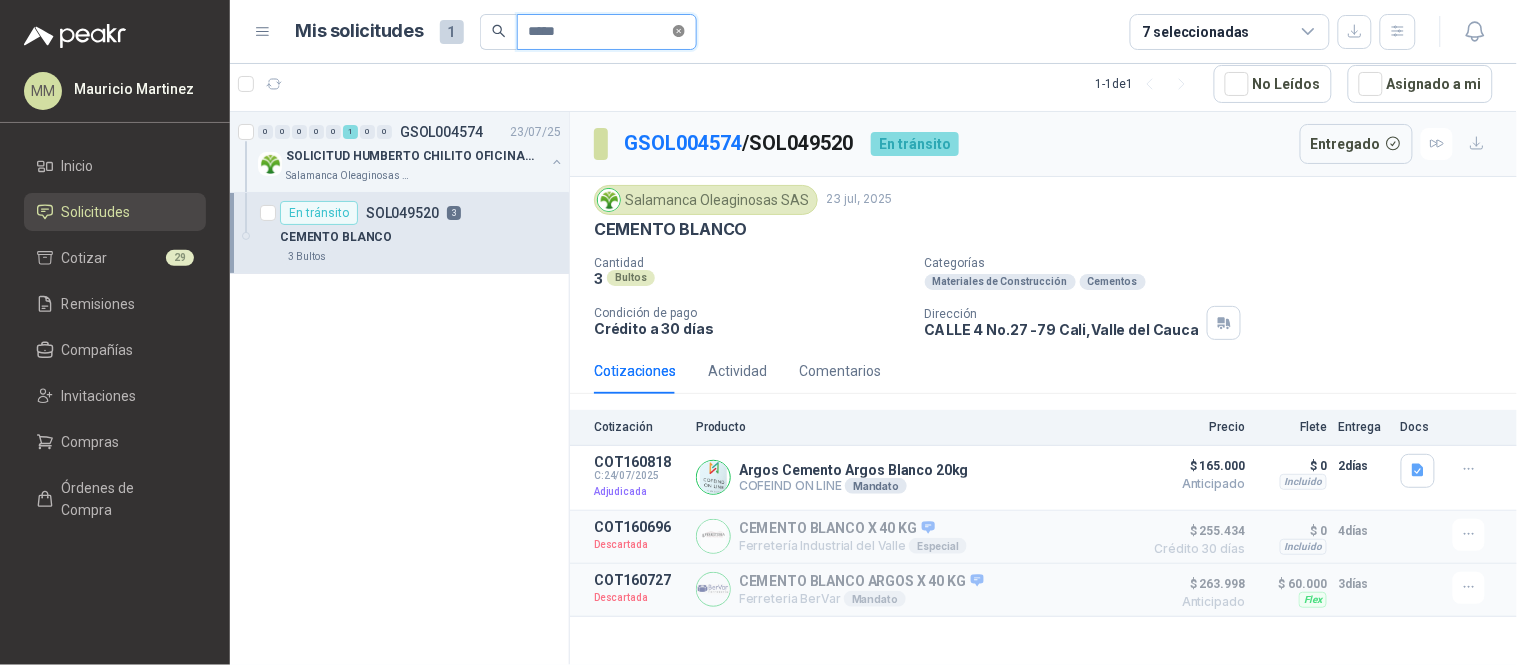 click 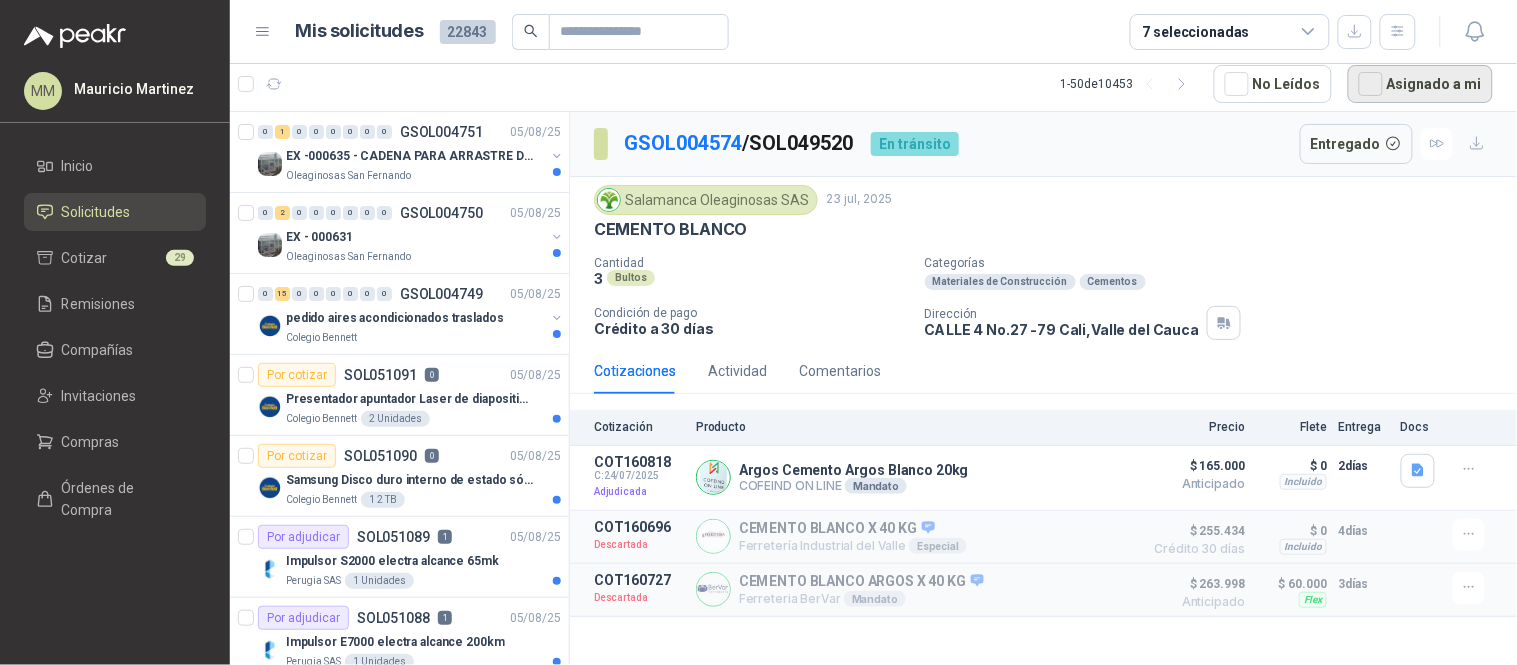 click on "Asignado a mi" at bounding box center [1420, 84] 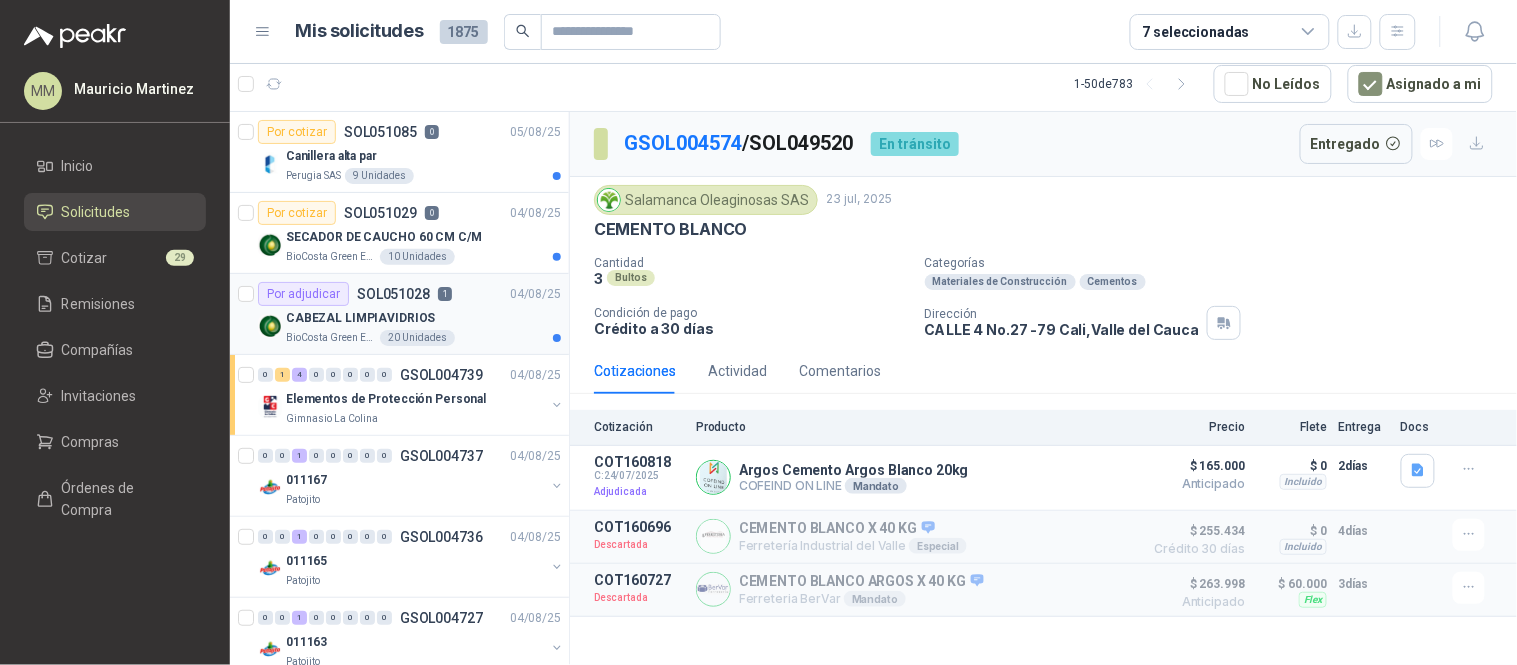 click on "CABEZAL LIMPIAVIDRIOS" at bounding box center (423, 318) 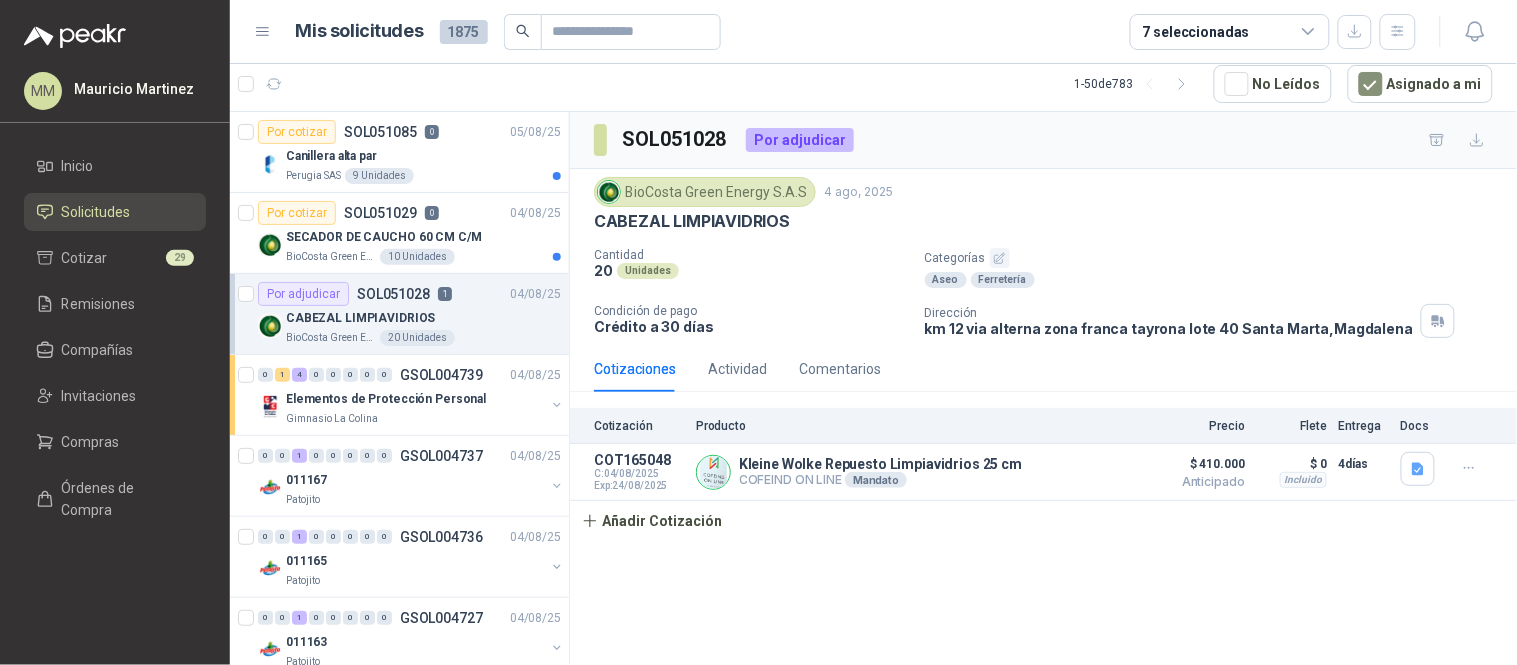 click on "CABEZAL LIMPIAVIDRIOS" at bounding box center [692, 221] 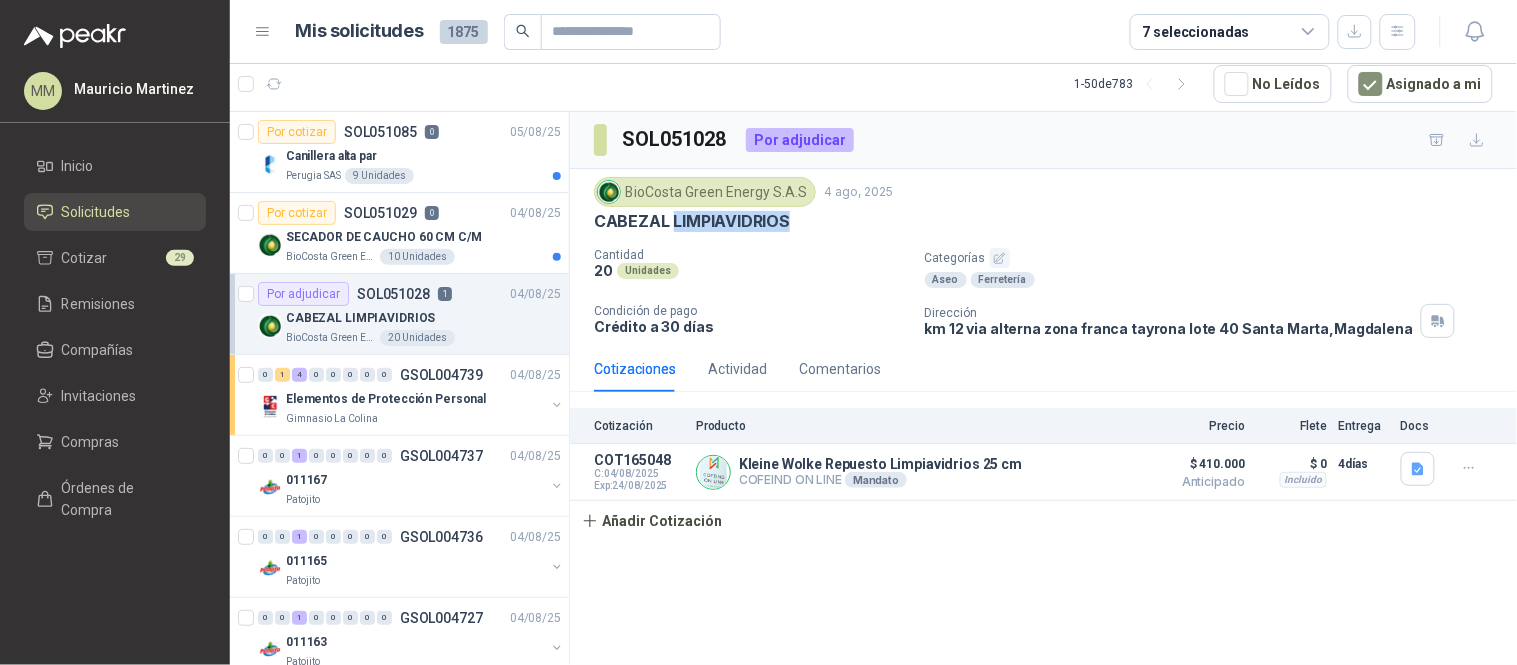 click on "CABEZAL LIMPIAVIDRIOS" at bounding box center (692, 221) 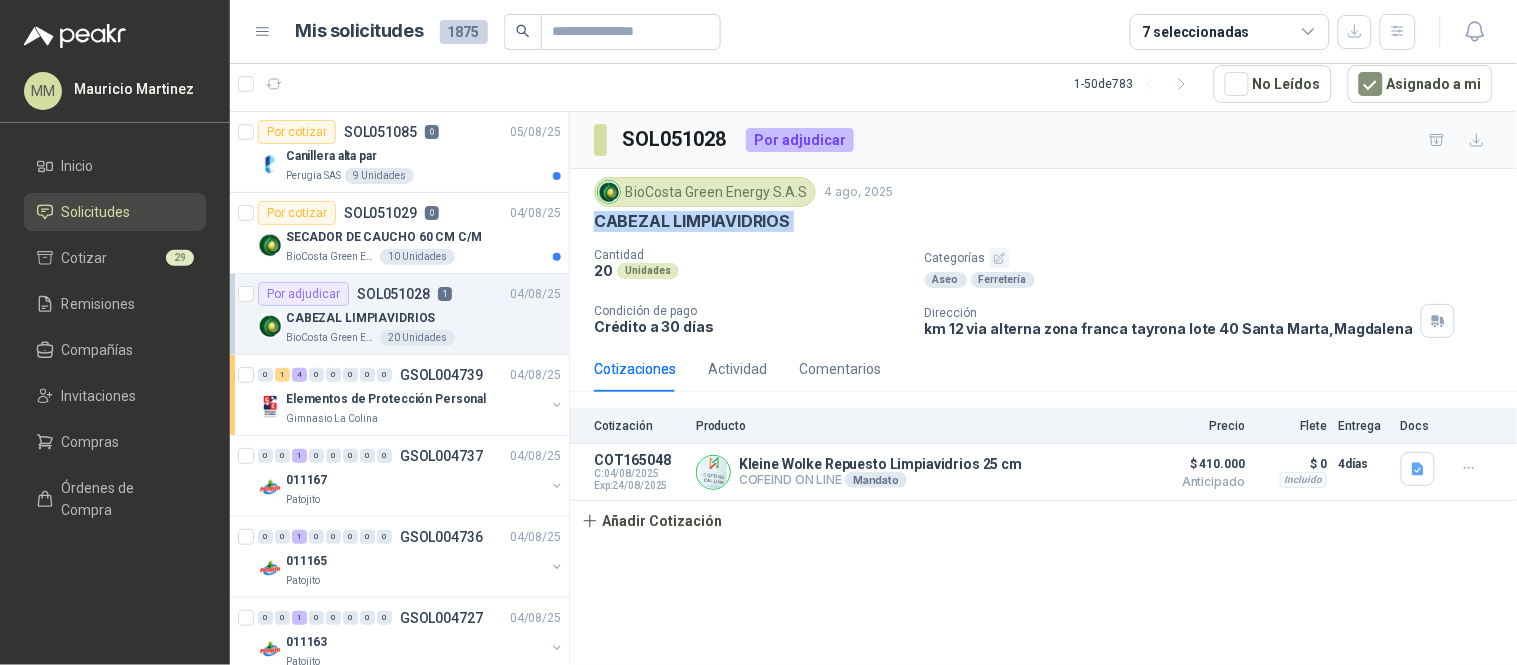 click on "CABEZAL LIMPIAVIDRIOS" at bounding box center [692, 221] 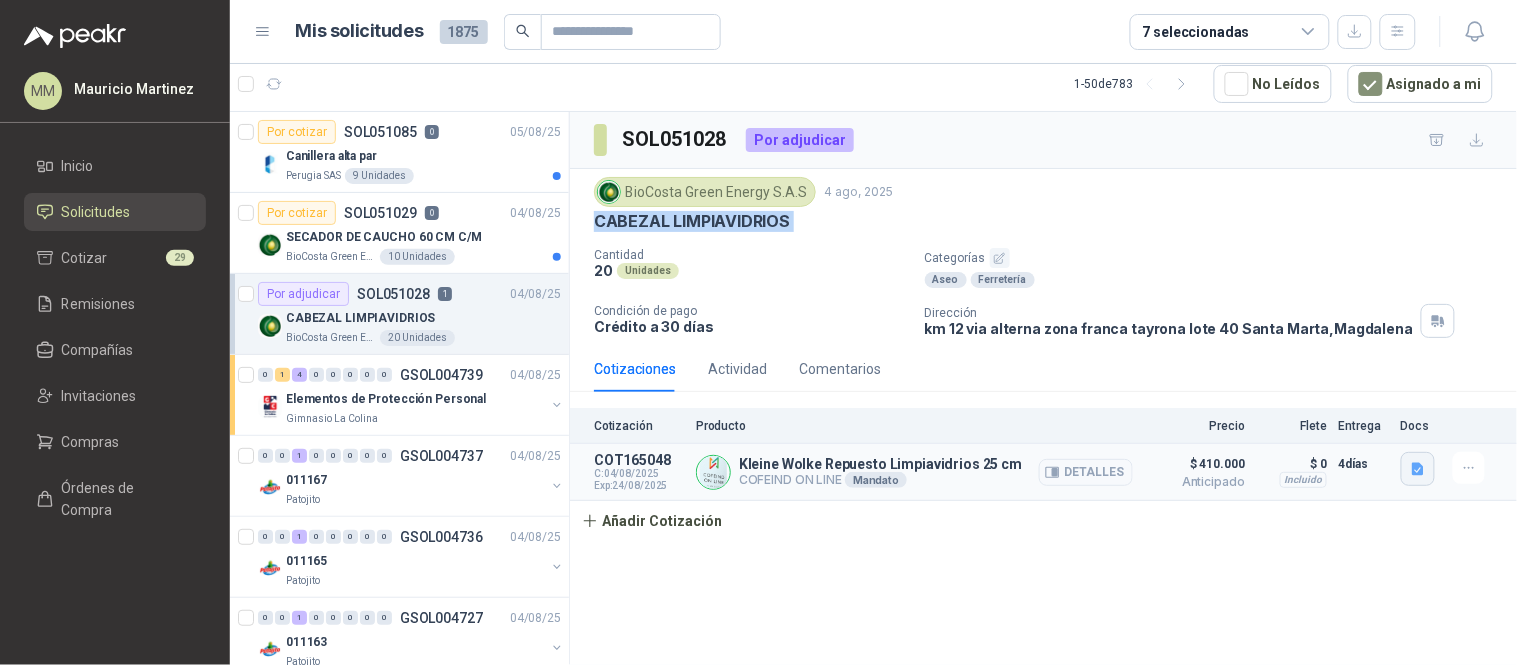 click 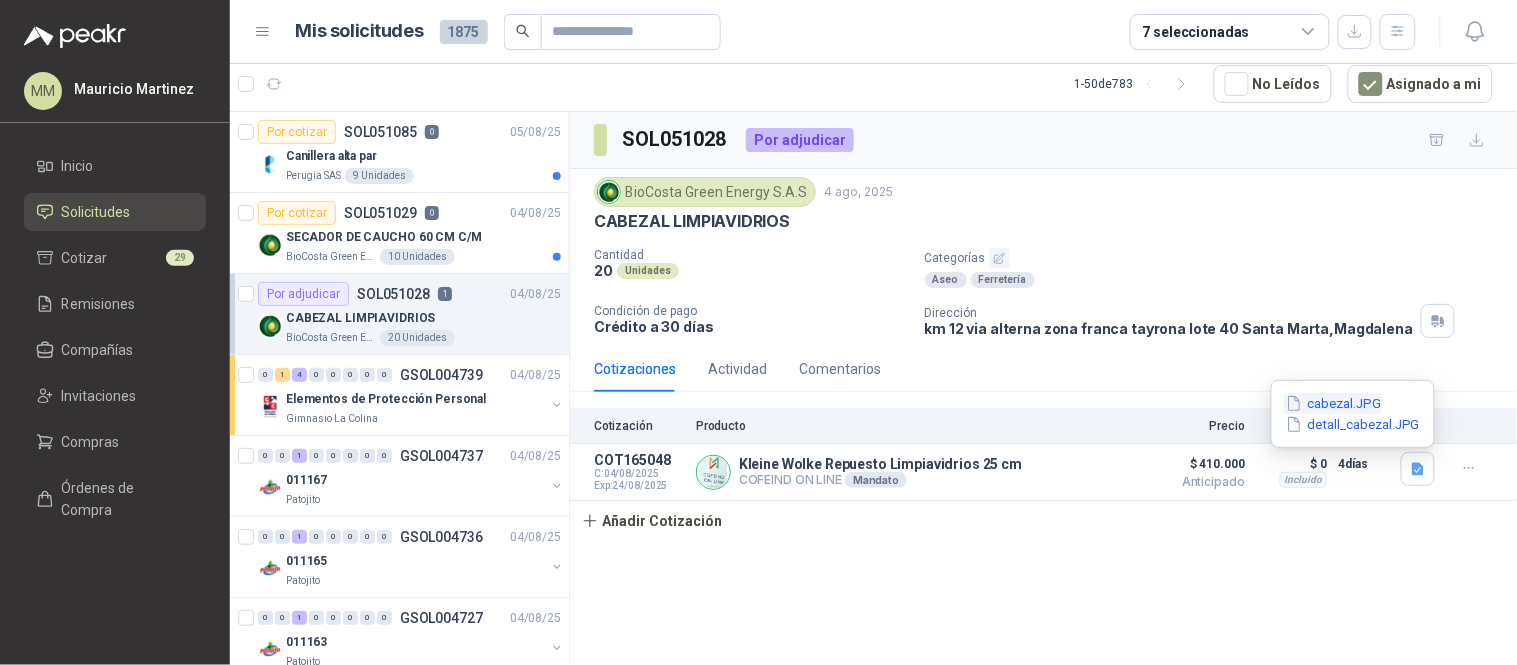 click on "cabezal.JPG" at bounding box center [1333, 403] 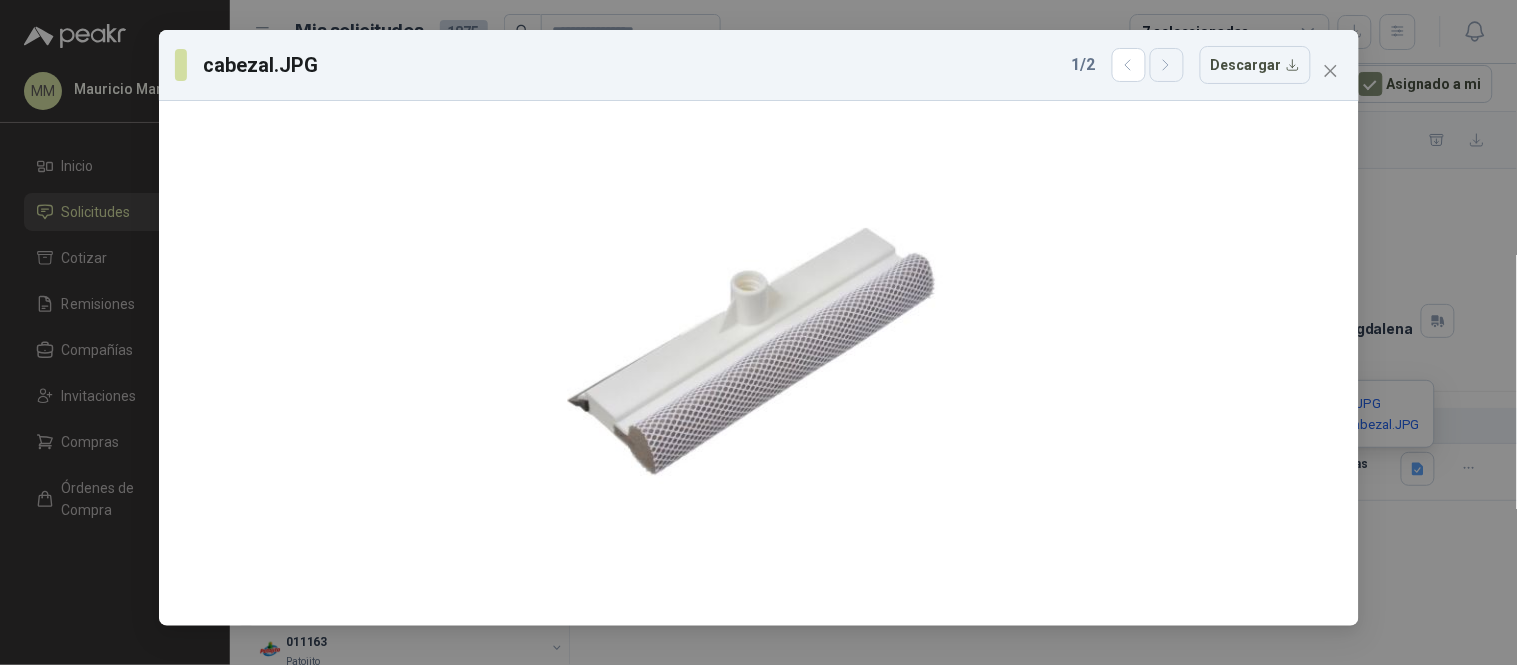 click 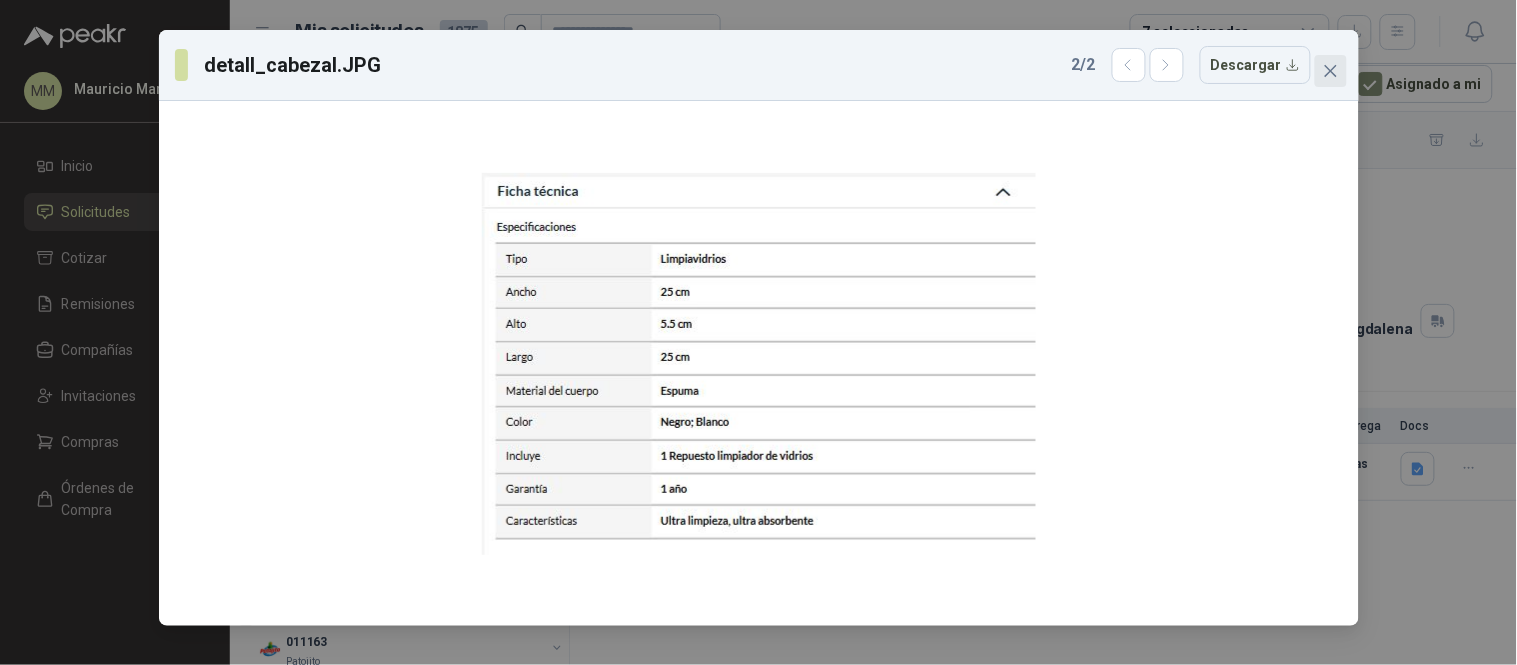click 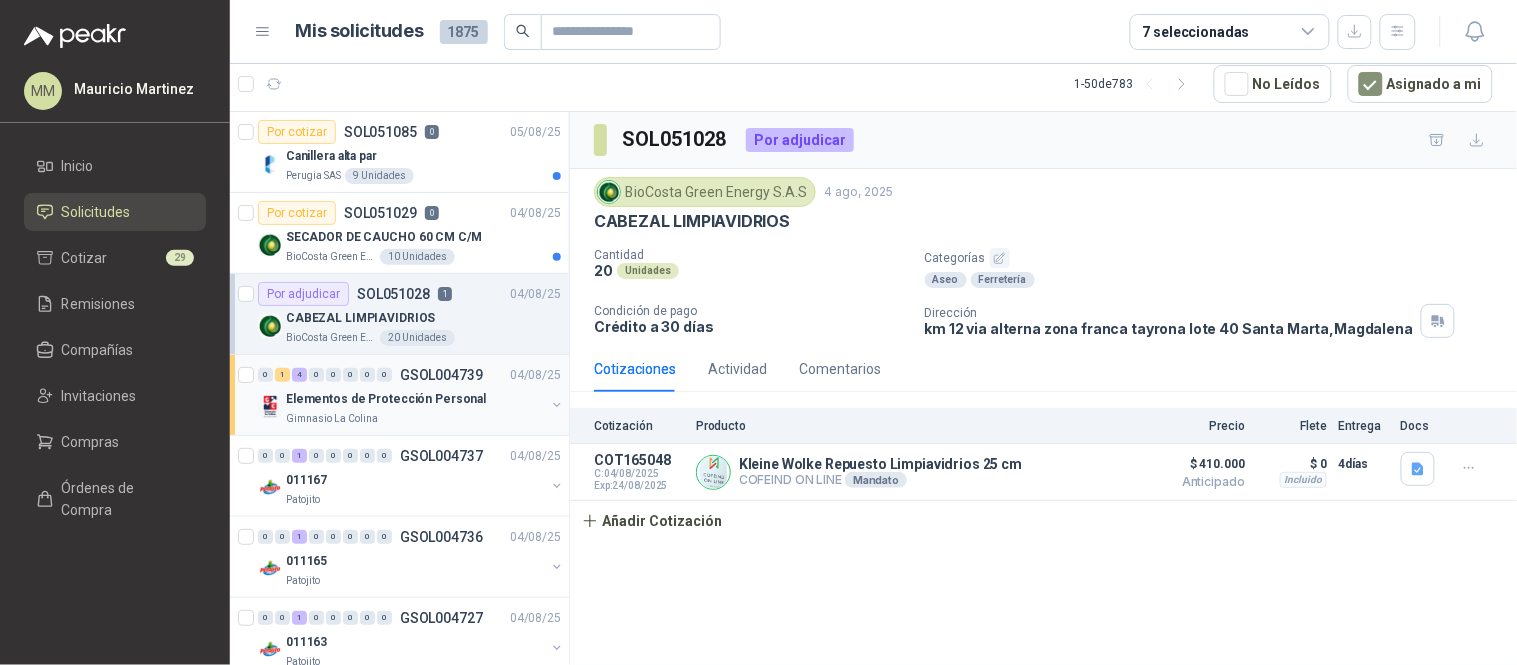 click on "Elementos de Protección Personal" at bounding box center (415, 399) 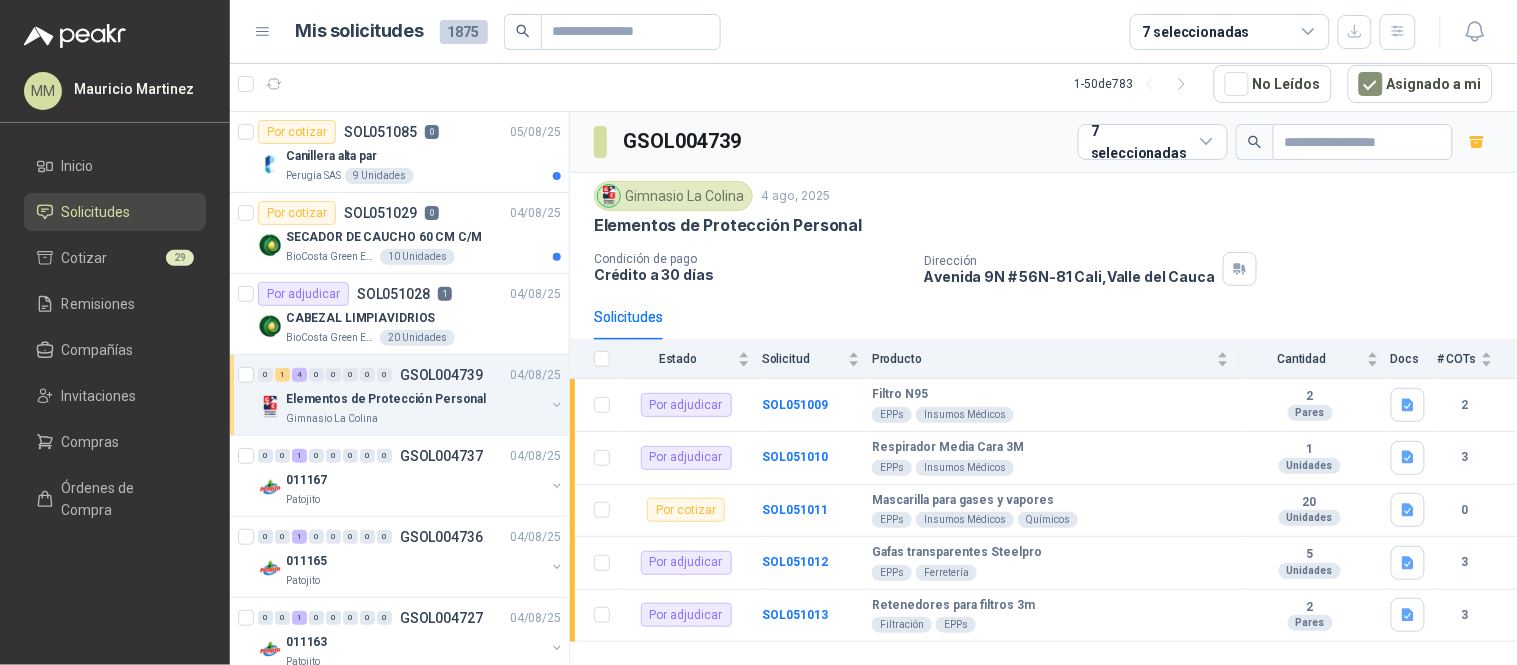 click on "Avenida 9N # 56N-81   Cali ,  Valle del Cauca" at bounding box center (1070, 276) 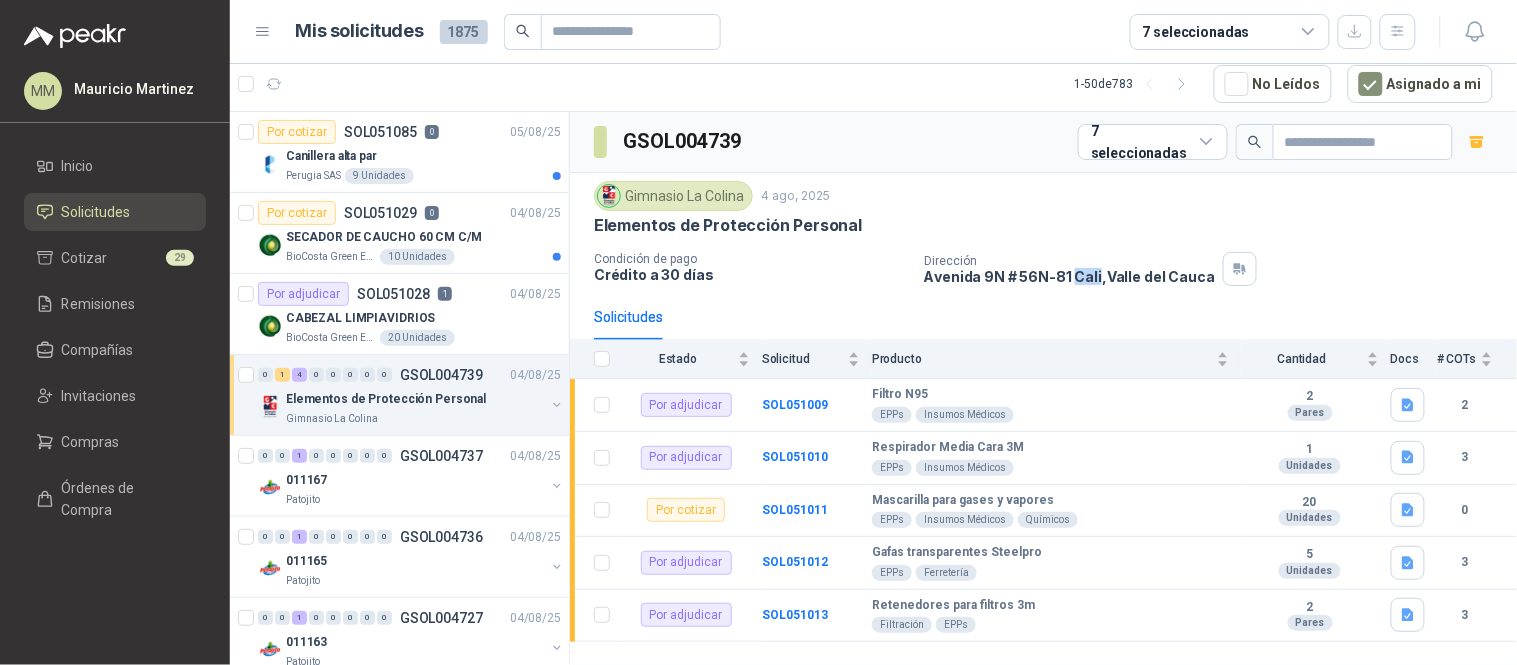 click on "Avenida 9N # 56N-81   Cali ,  Valle del Cauca" at bounding box center (1070, 276) 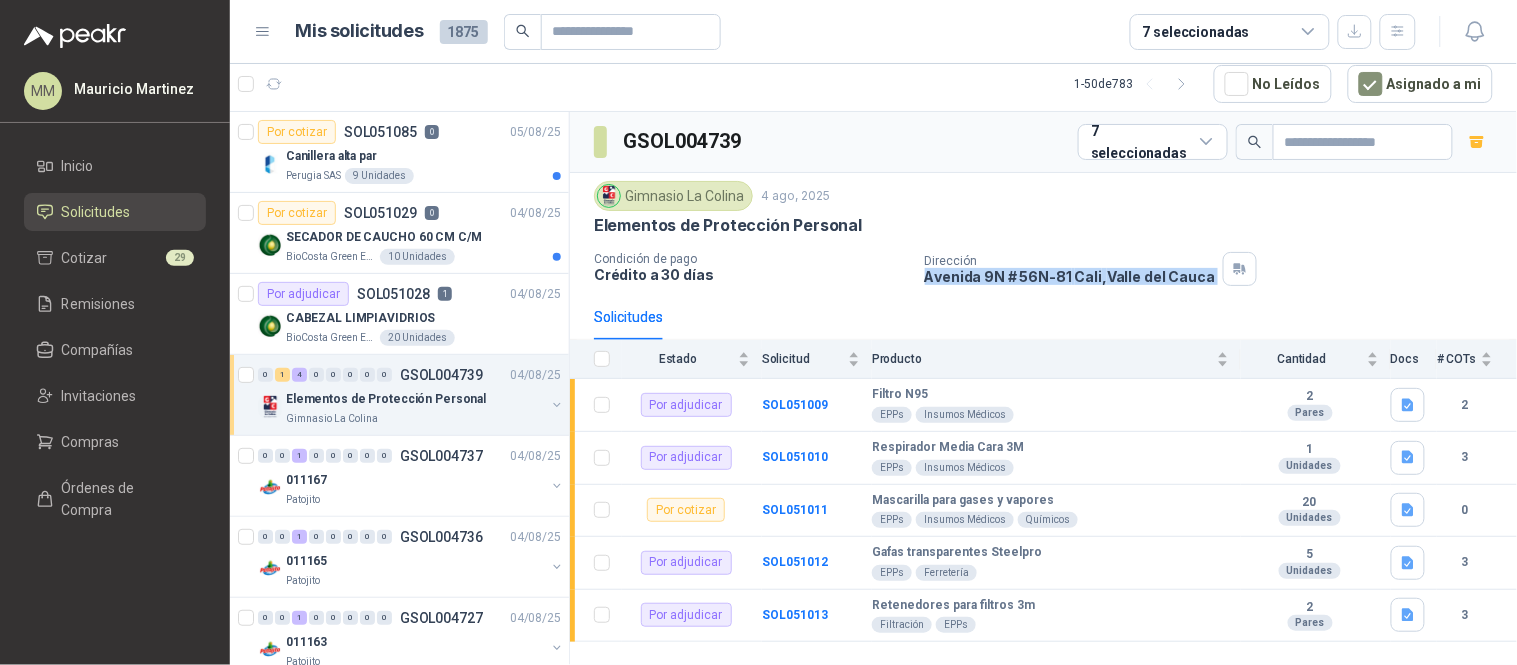 click on "Avenida 9N # 56N-81   Cali ,  Valle del Cauca" at bounding box center (1070, 276) 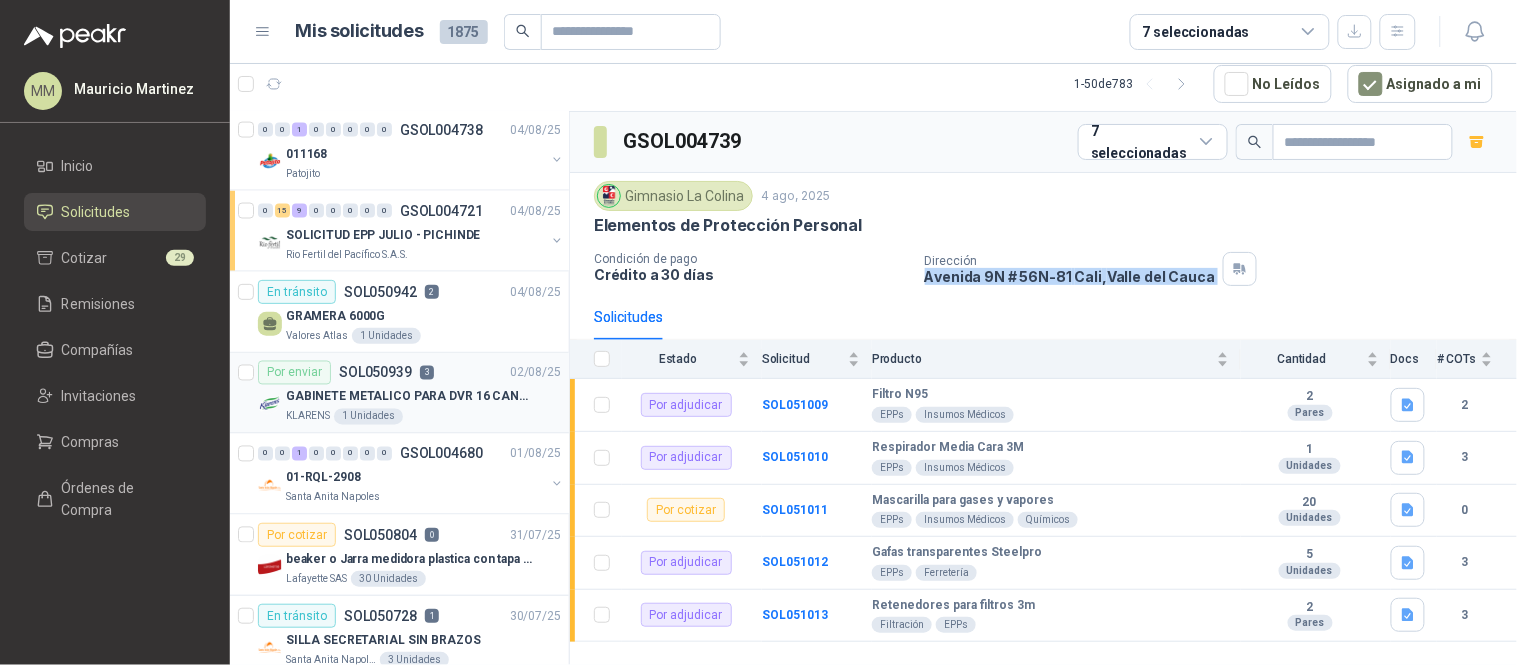scroll, scrollTop: 777, scrollLeft: 0, axis: vertical 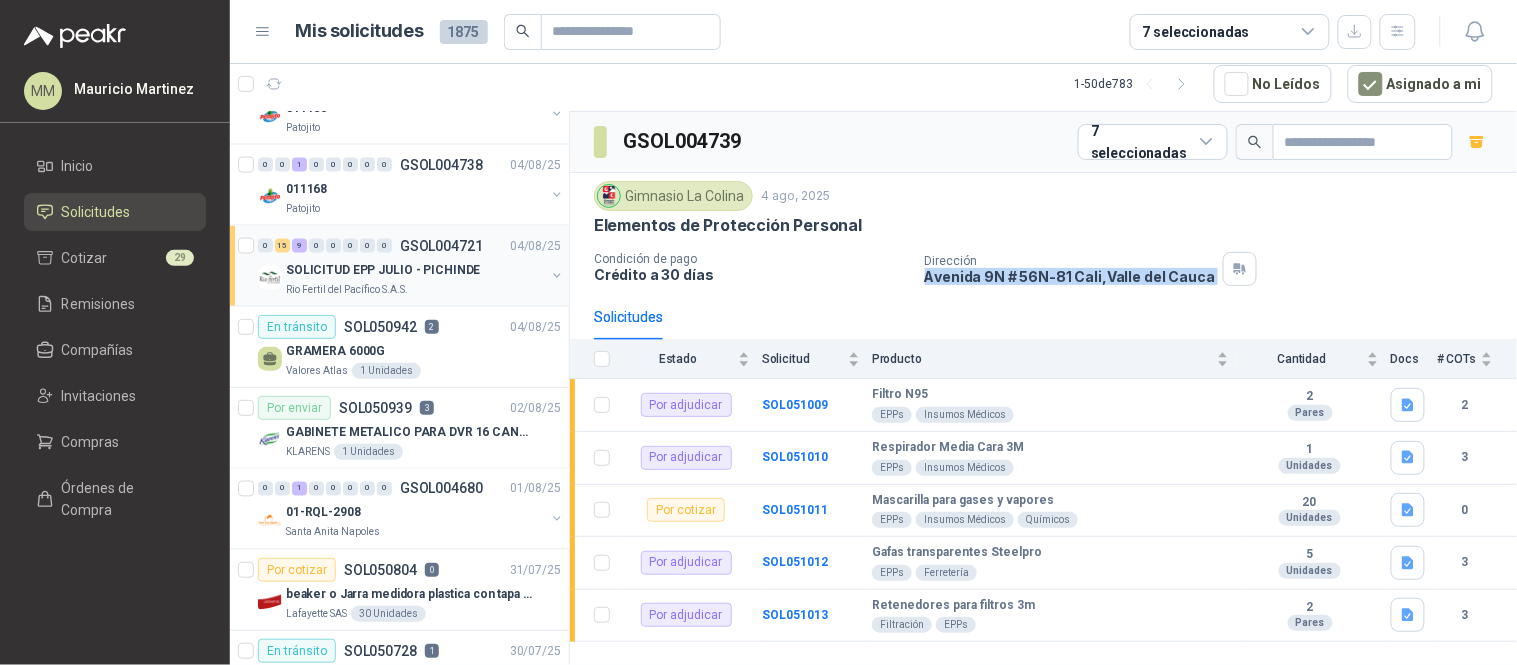 click on "0   15   9   0   0   0   0   0   GSOL004721 04/08/25" at bounding box center (411, 246) 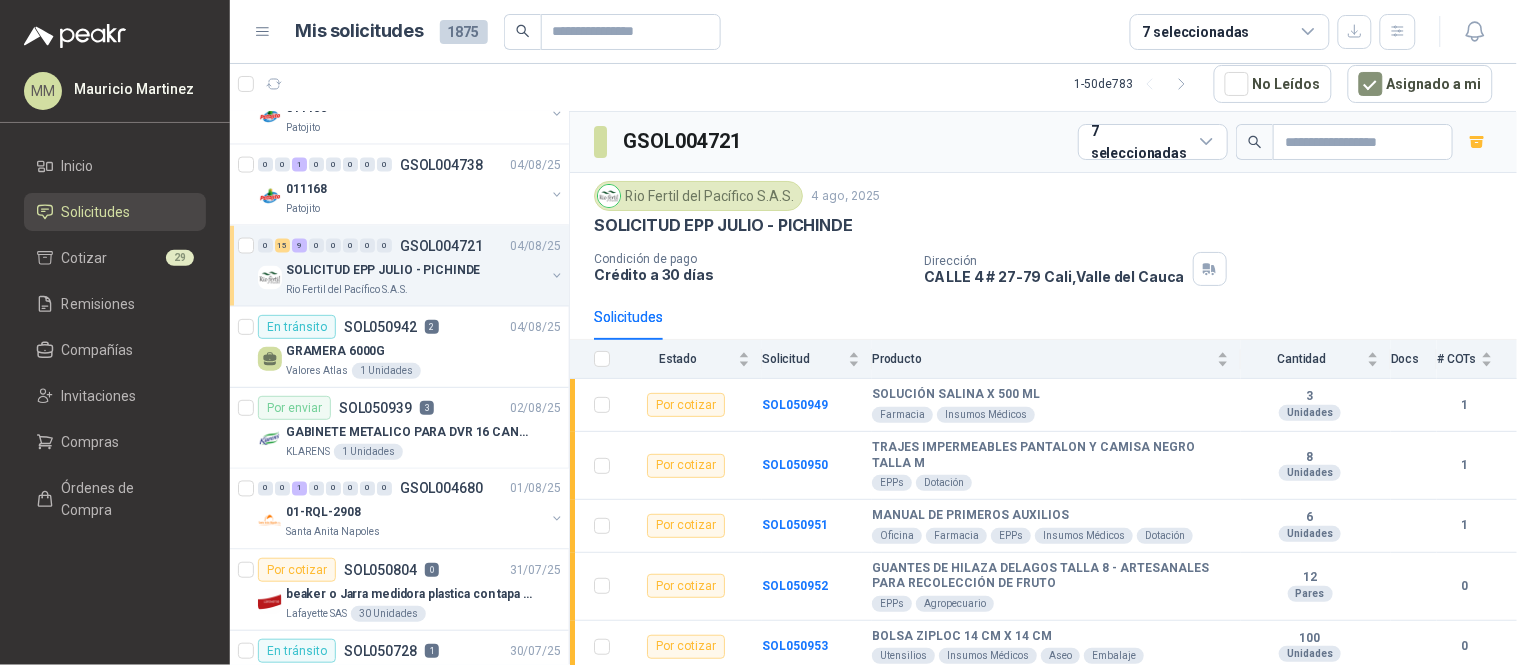 click on "CALLE 4 # 27-79    Cali ,  Valle del Cauca" at bounding box center [1055, 276] 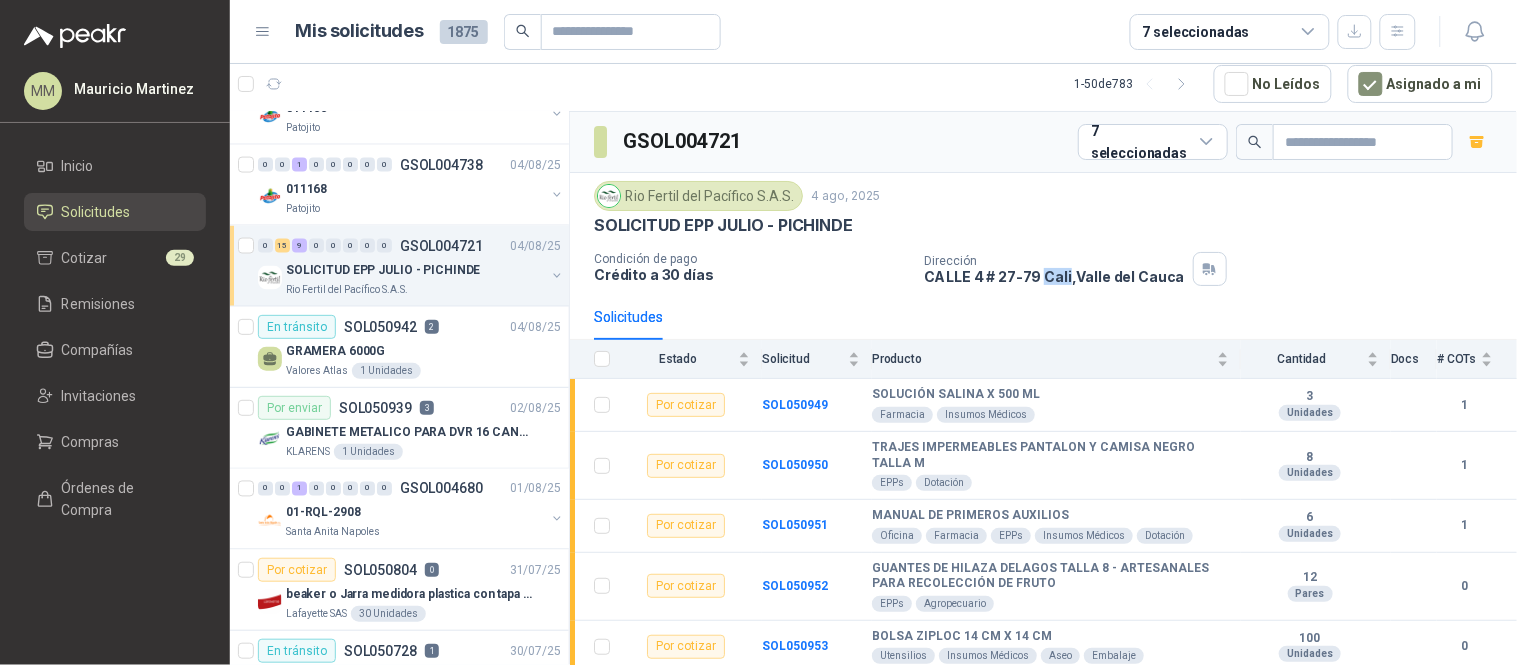 click on "CALLE 4 # 27-79    Cali ,  Valle del Cauca" at bounding box center [1055, 276] 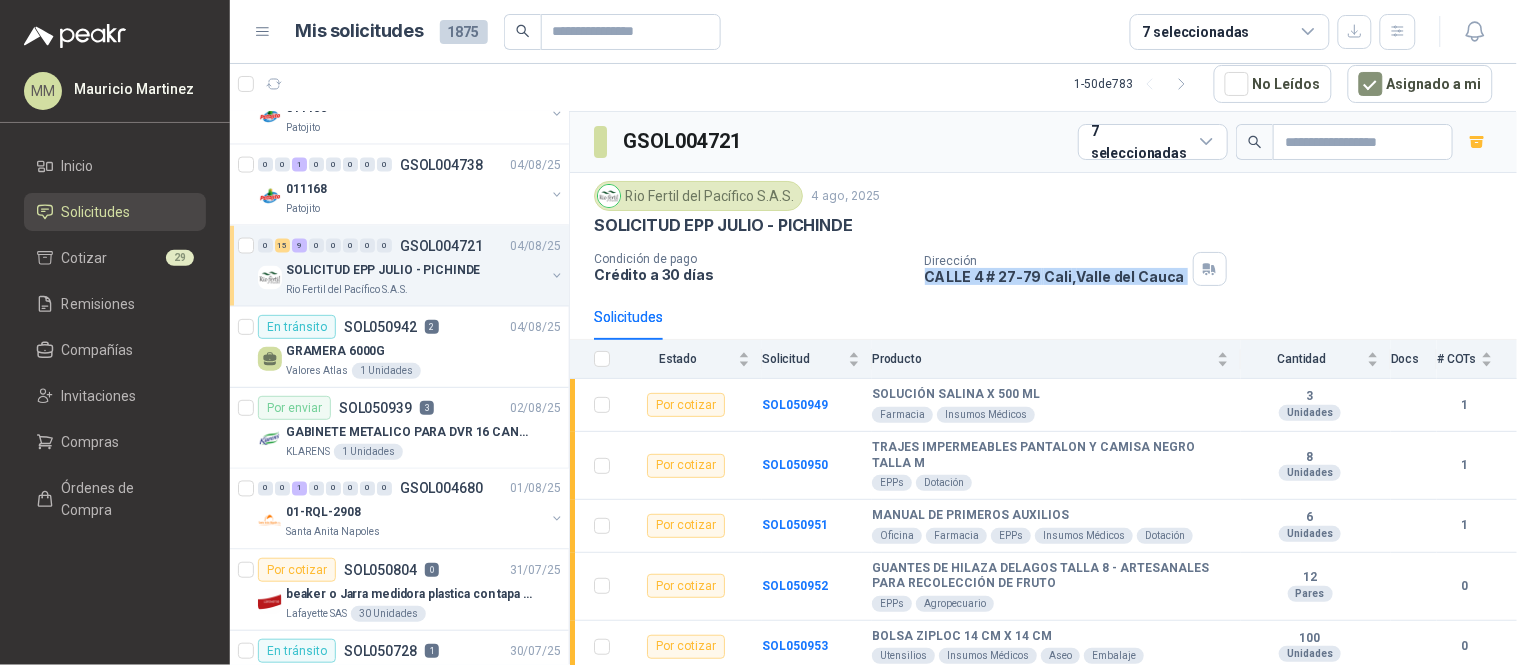 click on "CALLE 4 # 27-79    Cali ,  Valle del Cauca" at bounding box center (1055, 276) 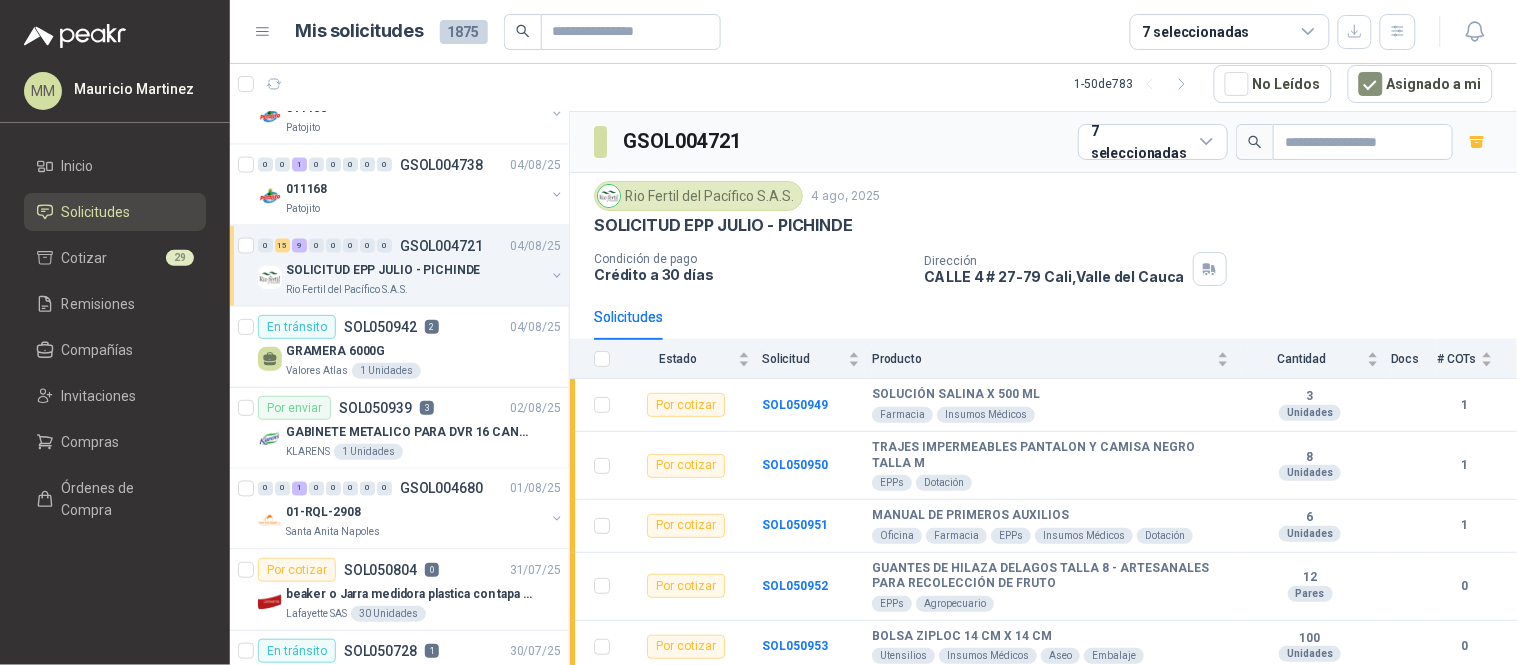 click on "Rio Fertil del Pacífico S.A.S. 4 ago, 2025" at bounding box center (1043, 196) 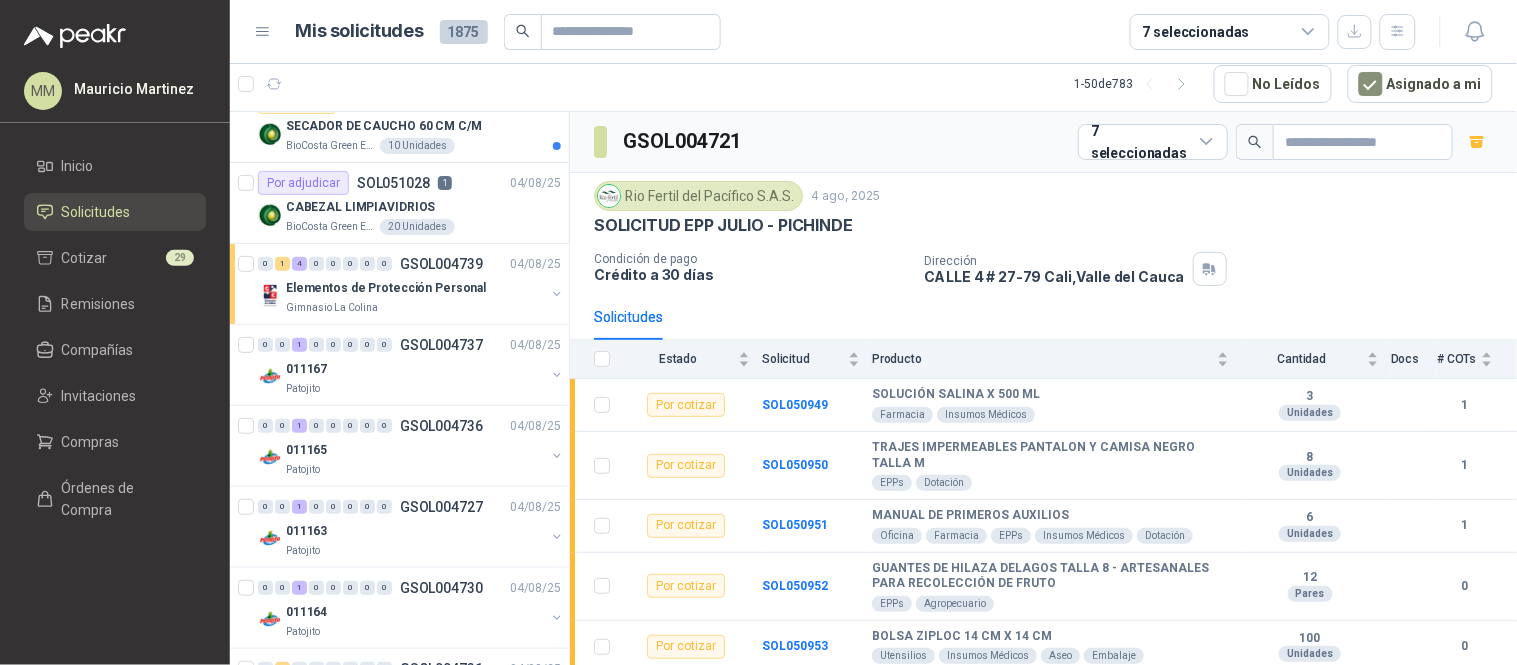 scroll, scrollTop: 0, scrollLeft: 0, axis: both 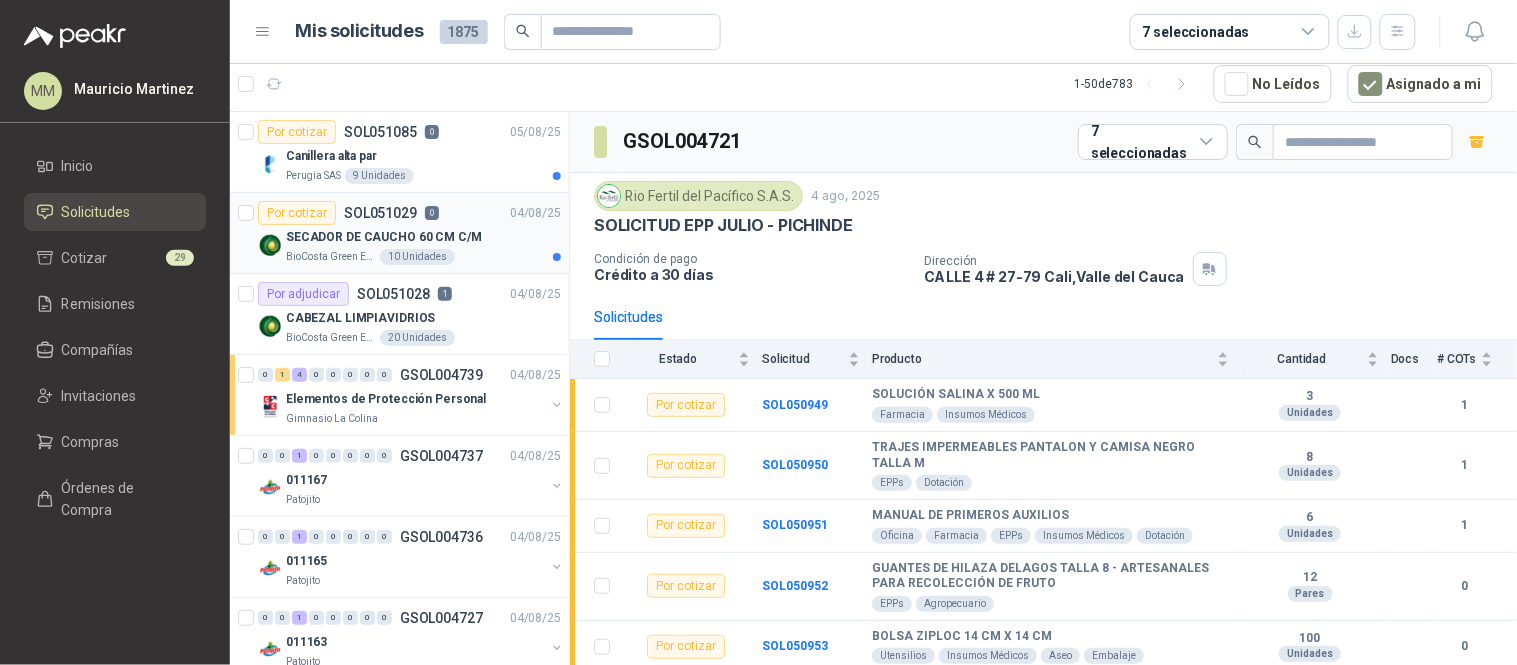 click on "SECADOR DE CAUCHO 60 CM C/M" at bounding box center (423, 237) 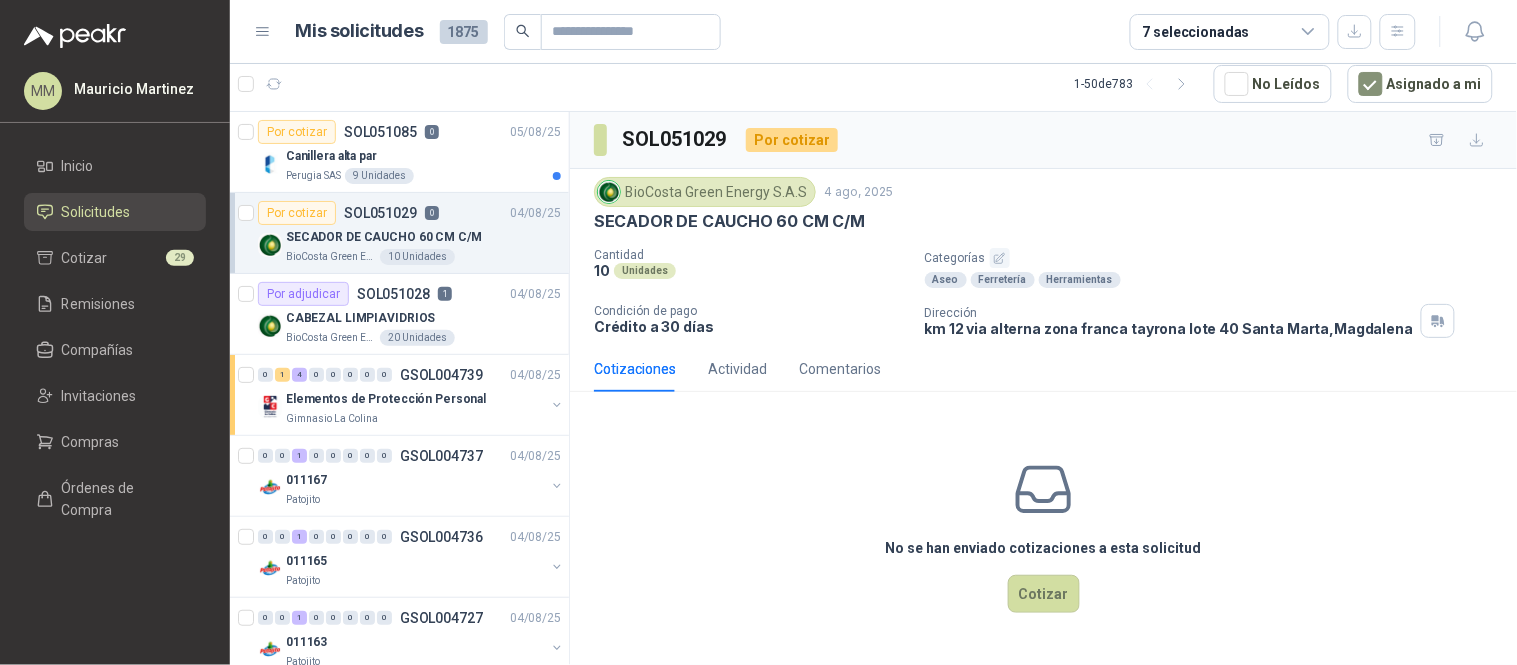 click on "SECADOR DE CAUCHO 60 CM C/M" at bounding box center [729, 221] 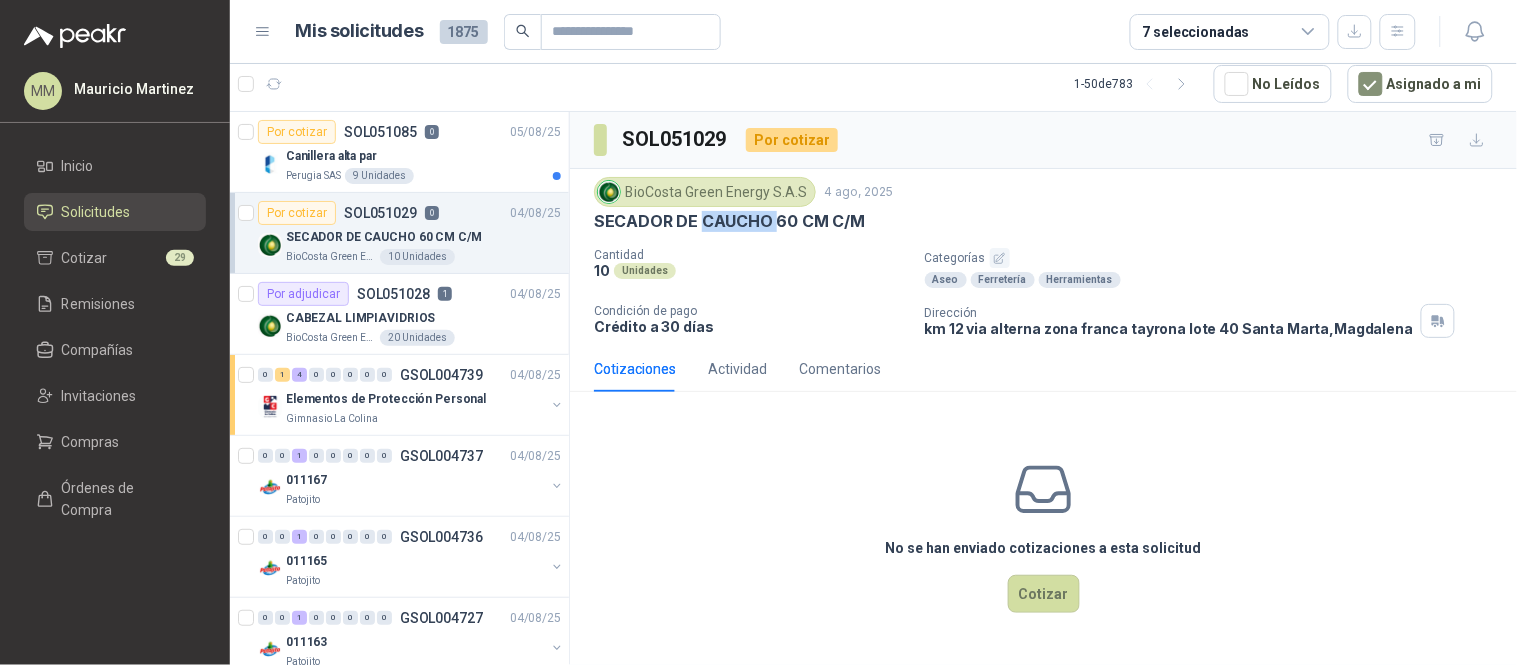 click on "SECADOR DE CAUCHO 60 CM C/M" at bounding box center (729, 221) 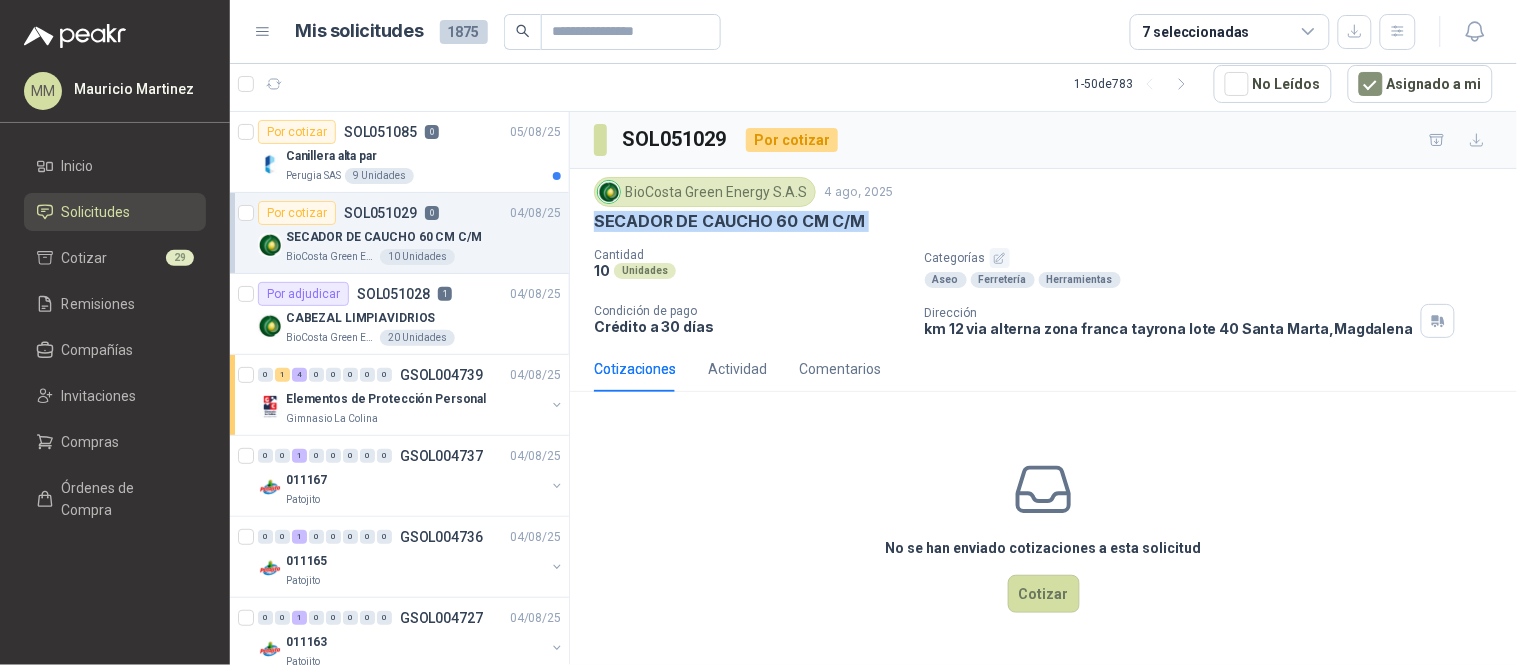 click on "SECADOR DE CAUCHO 60 CM C/M" at bounding box center [729, 221] 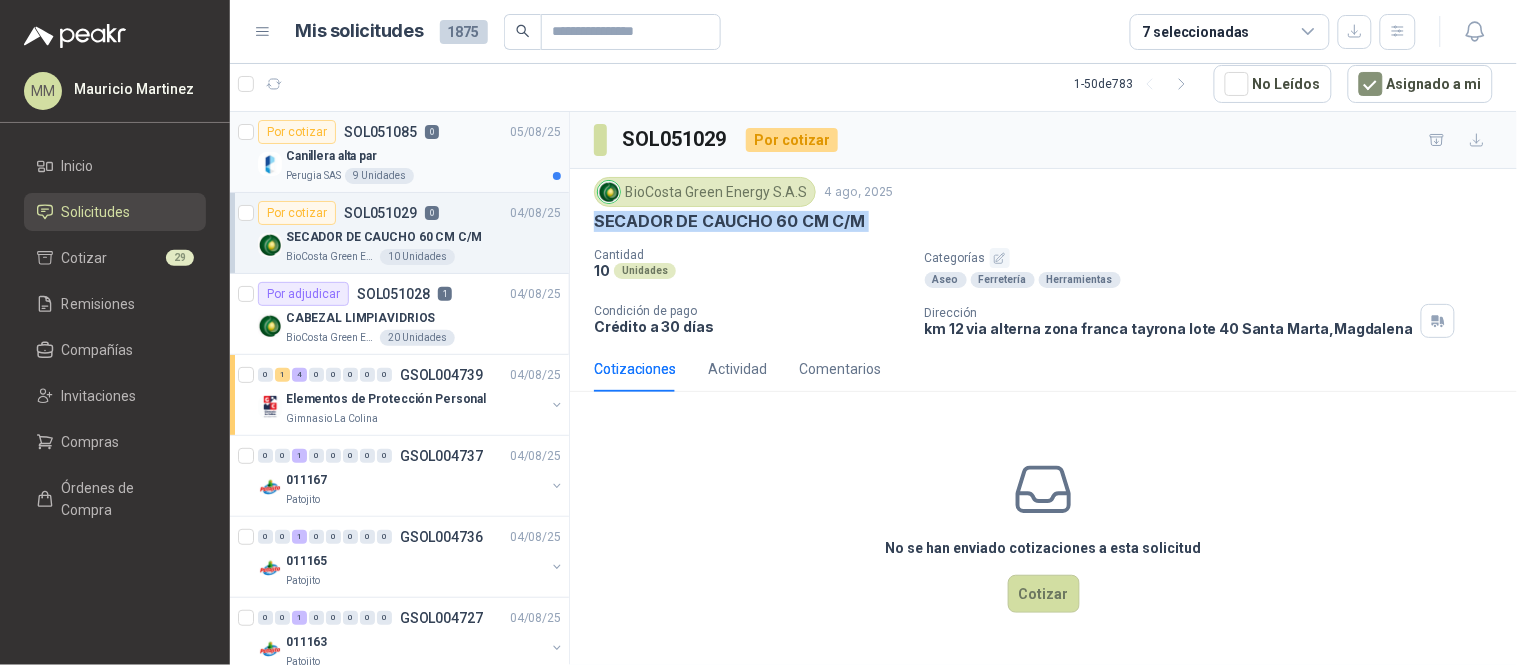 click on "Perugia SAS 9   Unidades" at bounding box center (423, 176) 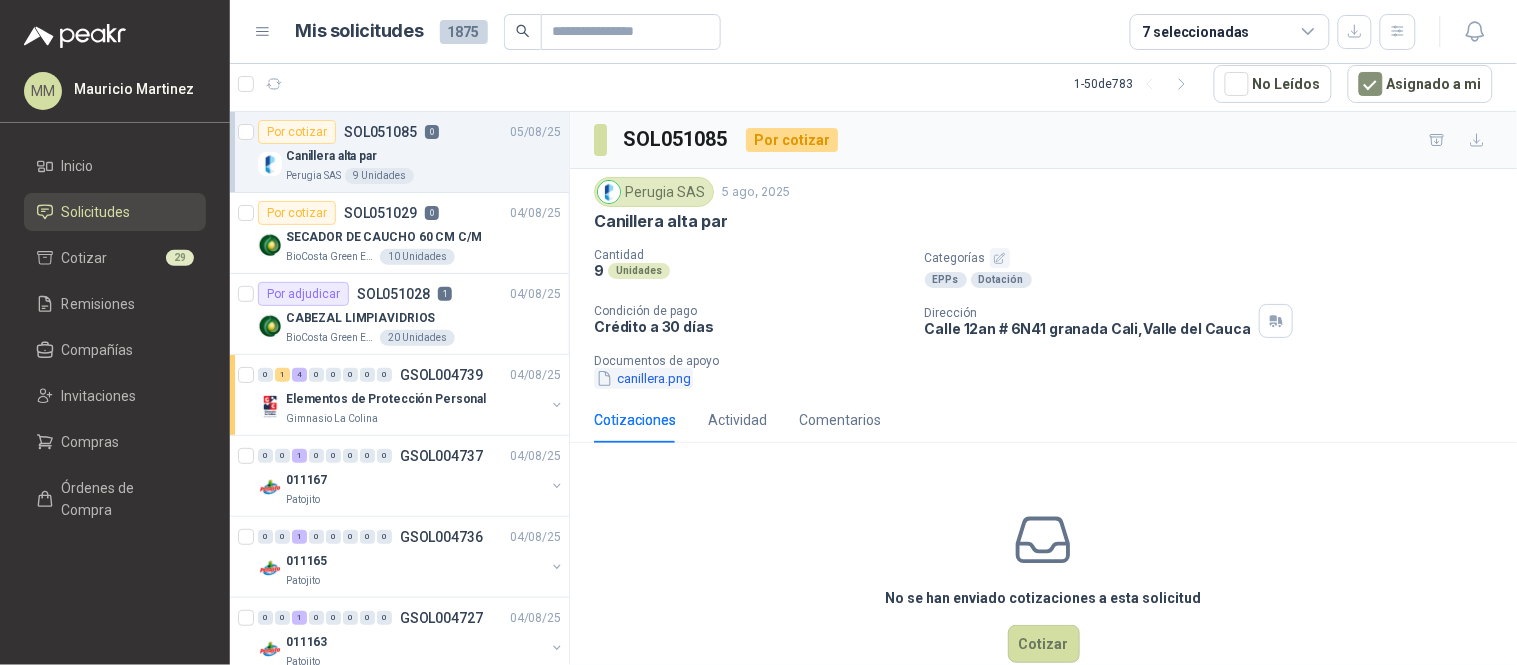 click on "canillera.png" at bounding box center [643, 378] 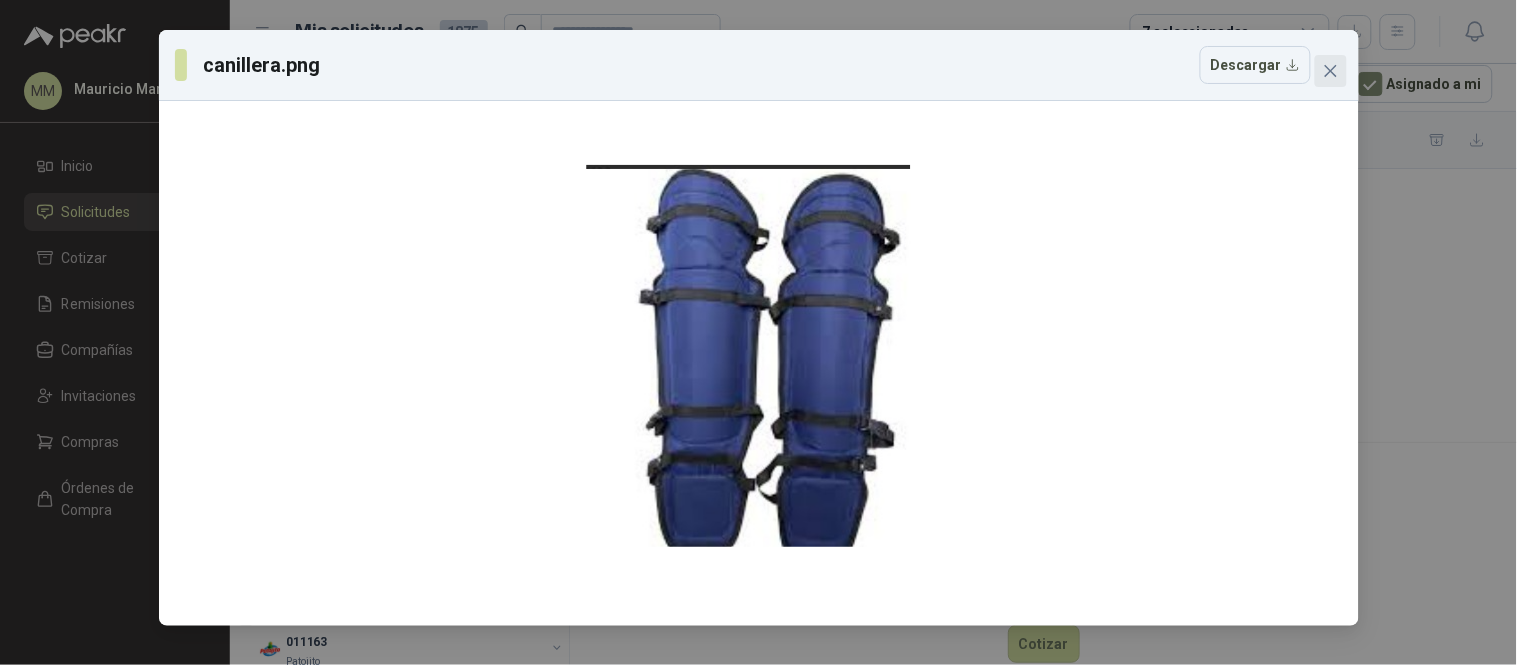 click 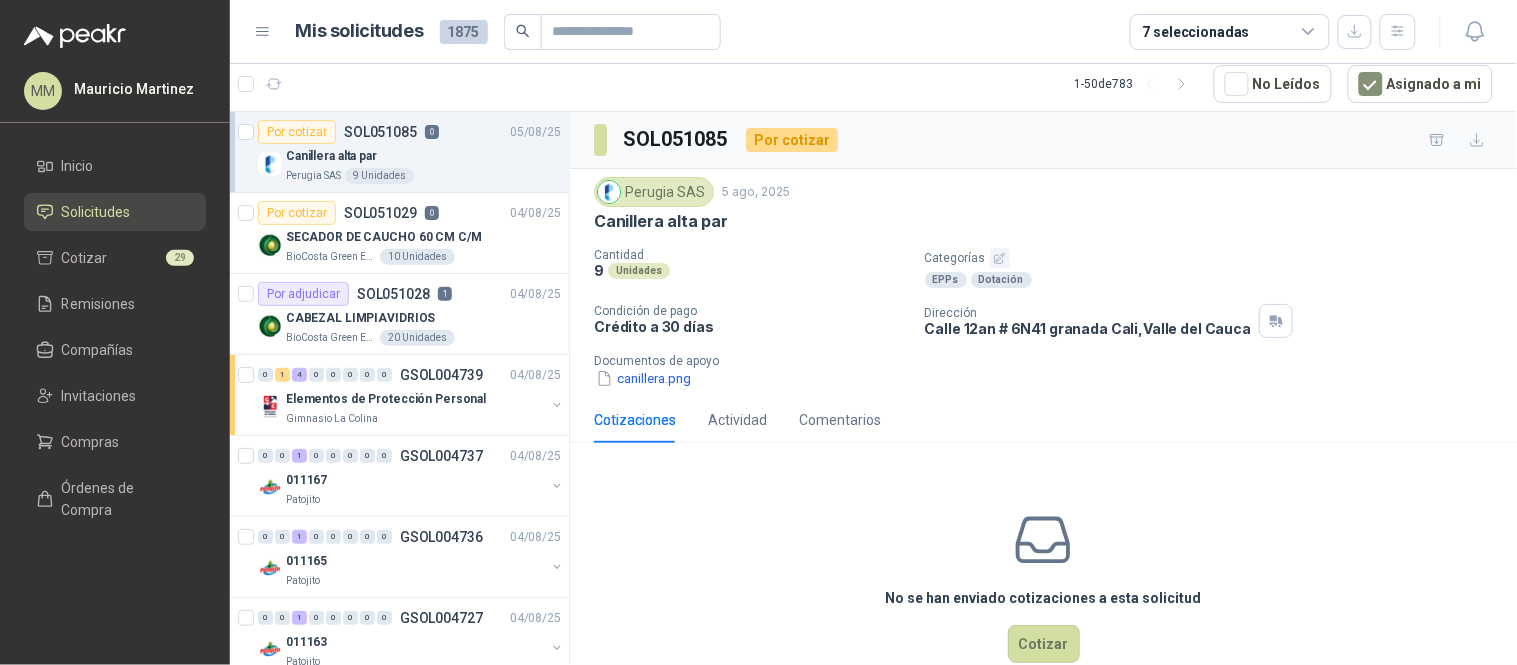 click on "canillera.png" at bounding box center (643, 378) 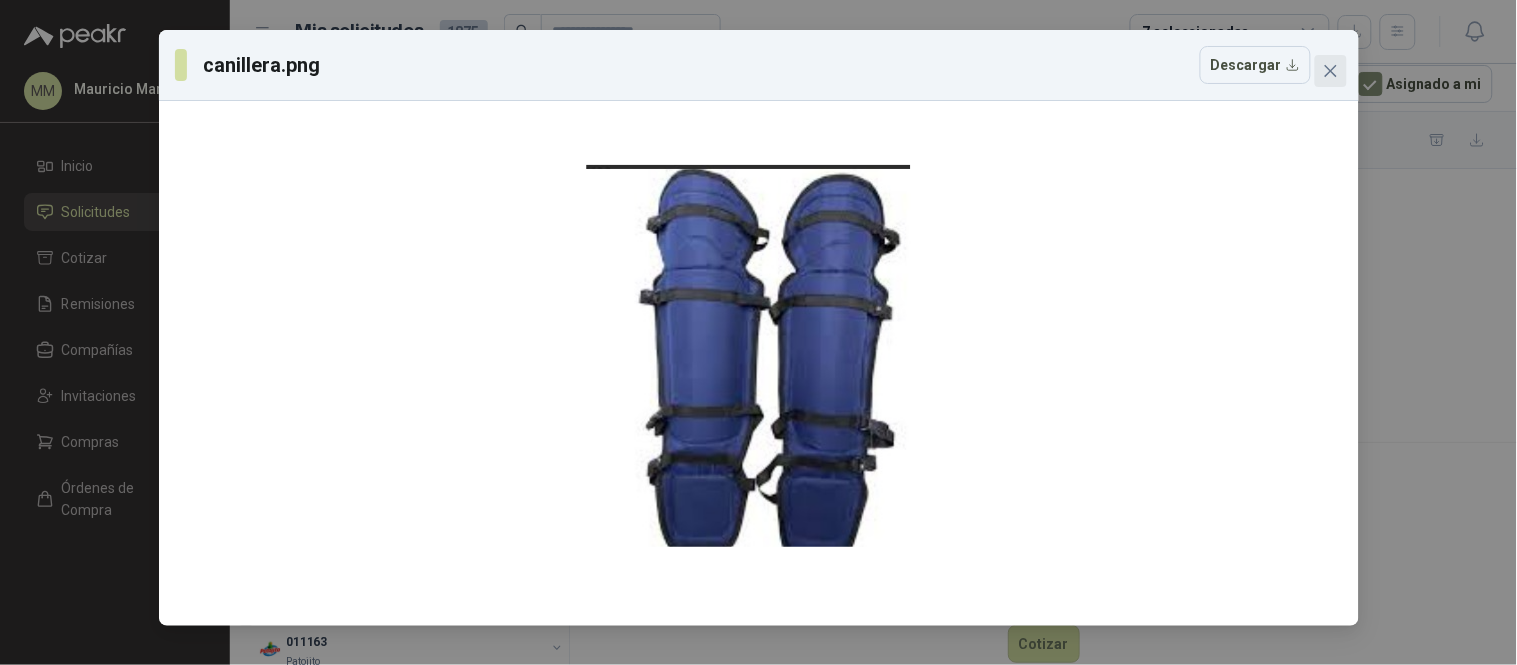 click 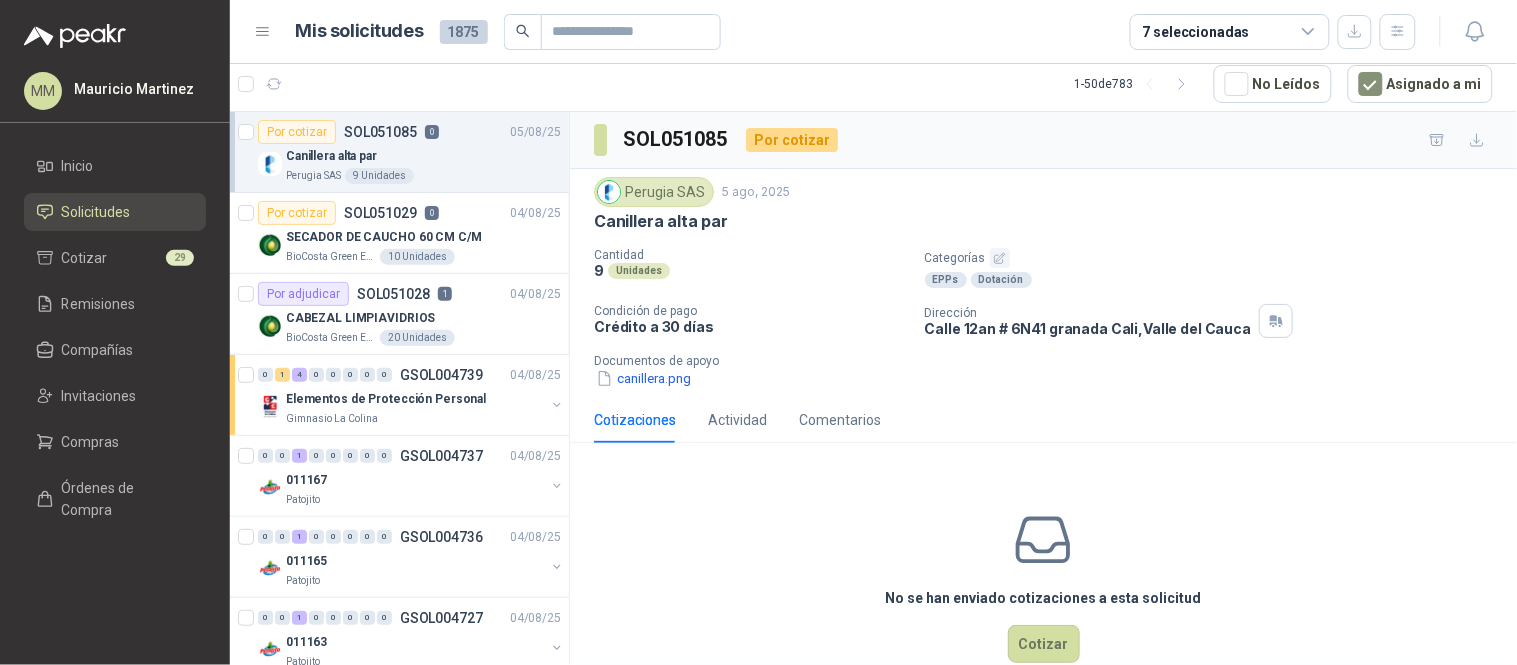 click on "Cotizaciones Actividad Comentarios" at bounding box center (1043, 420) 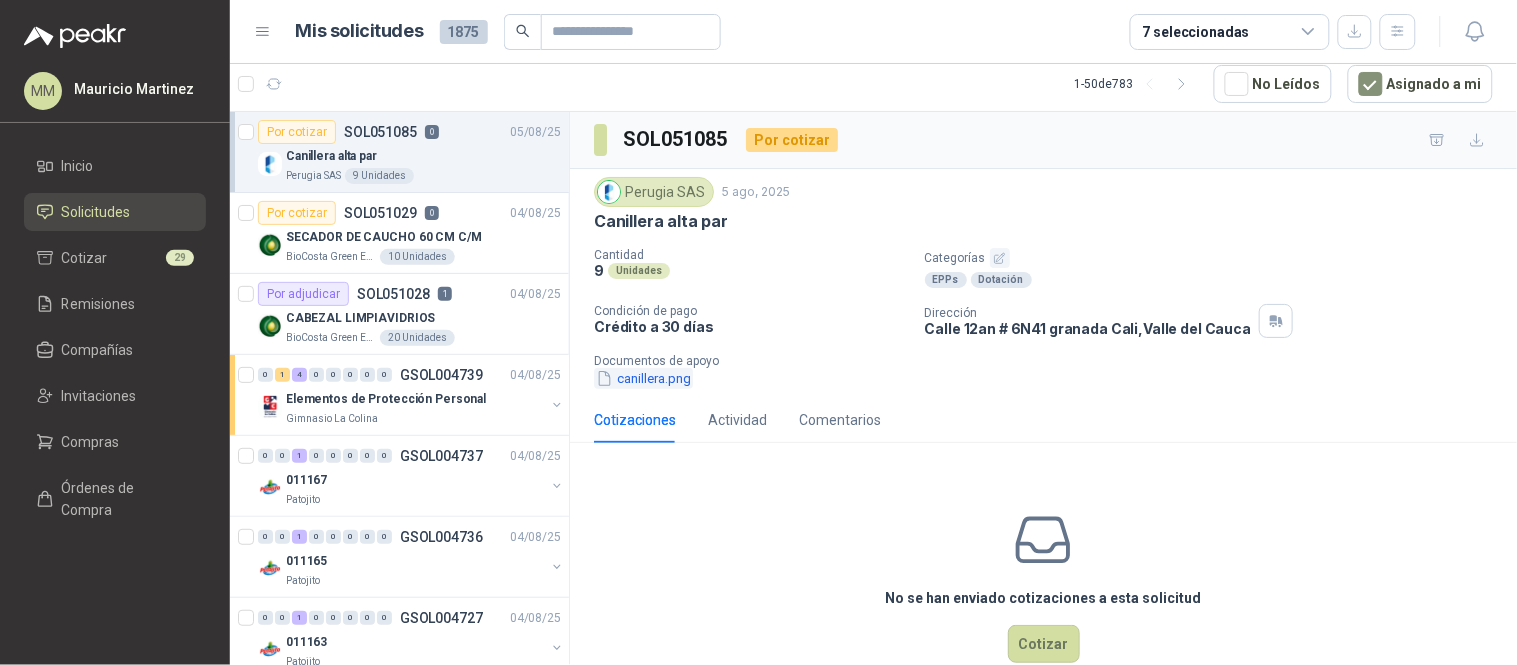 click on "canillera.png" at bounding box center [643, 378] 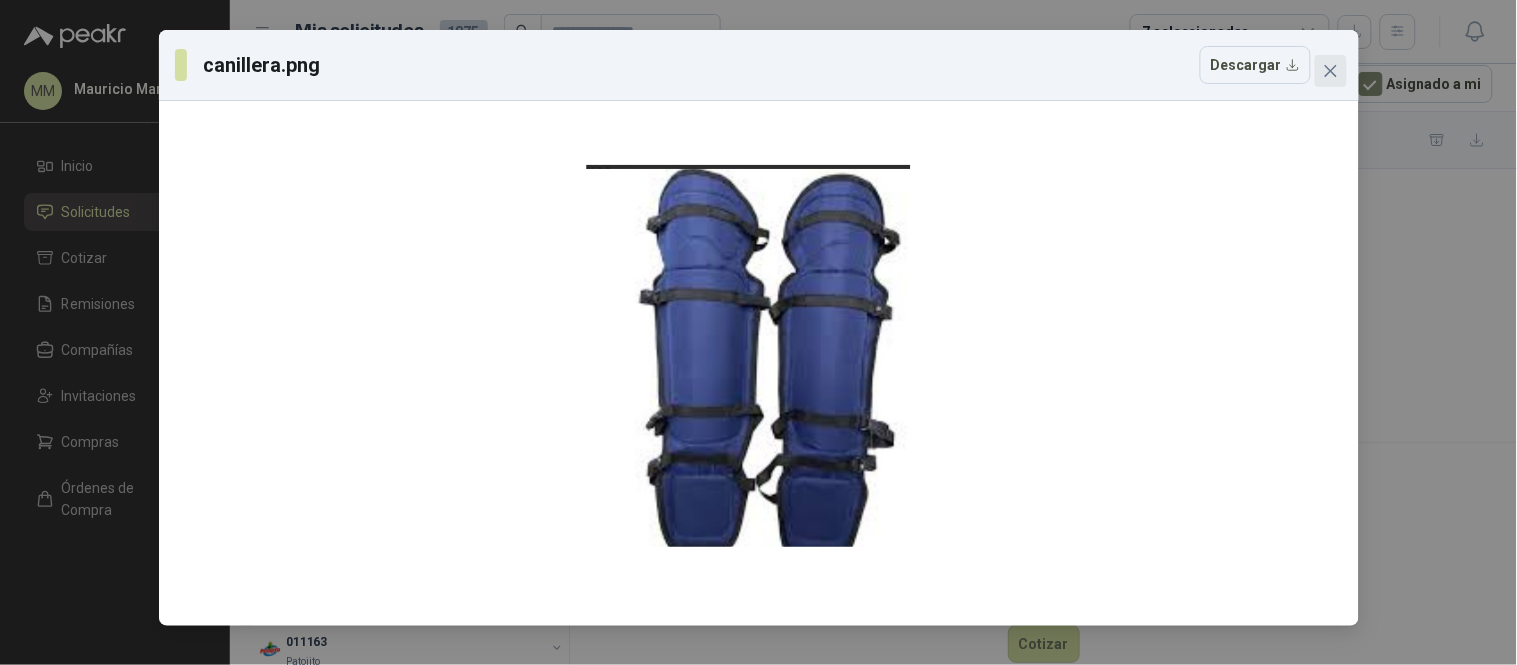 click 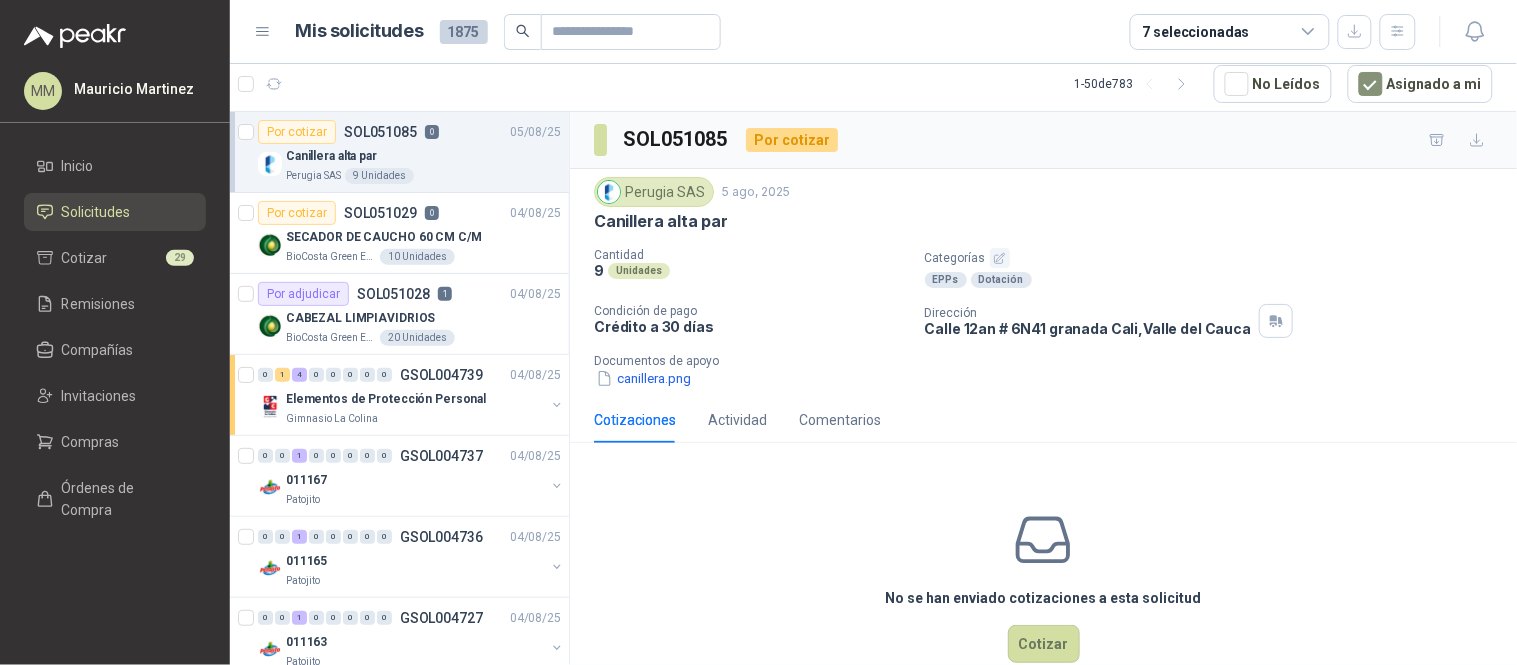 type 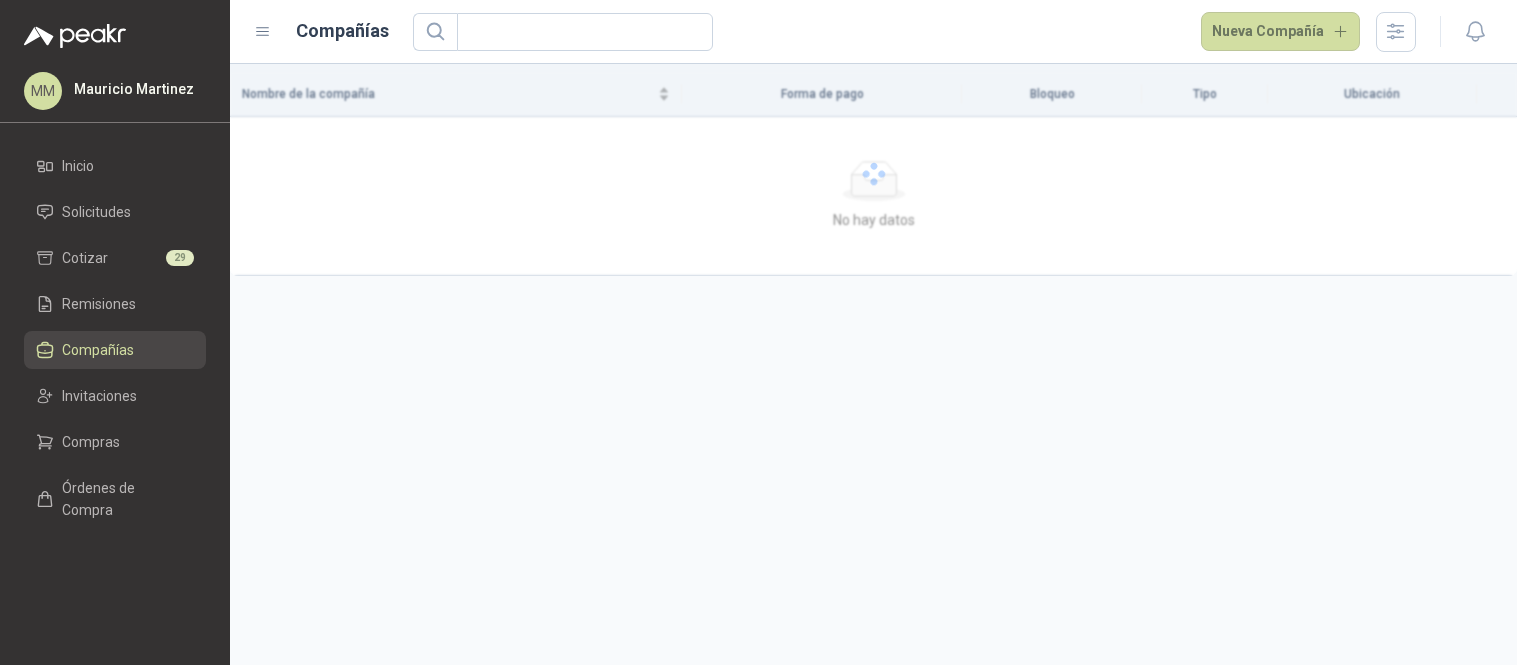 scroll, scrollTop: 0, scrollLeft: 0, axis: both 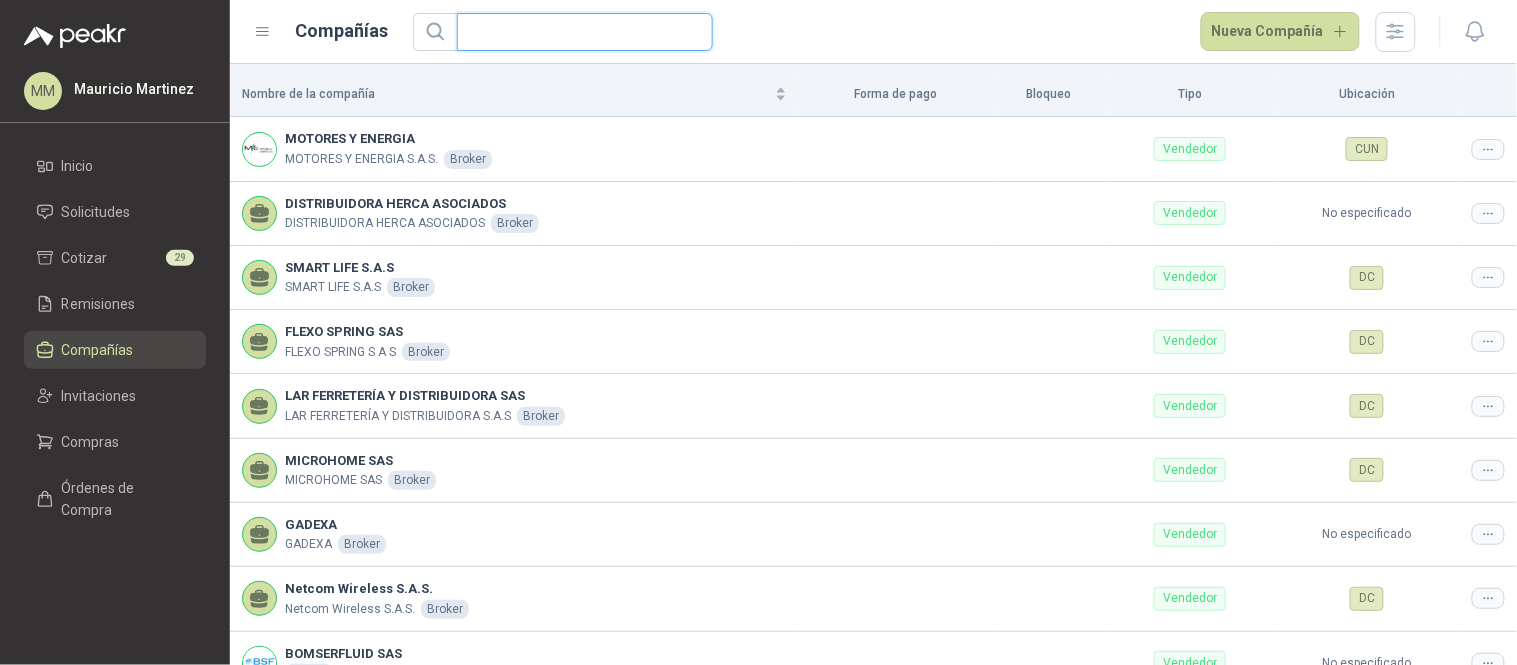 click at bounding box center (577, 32) 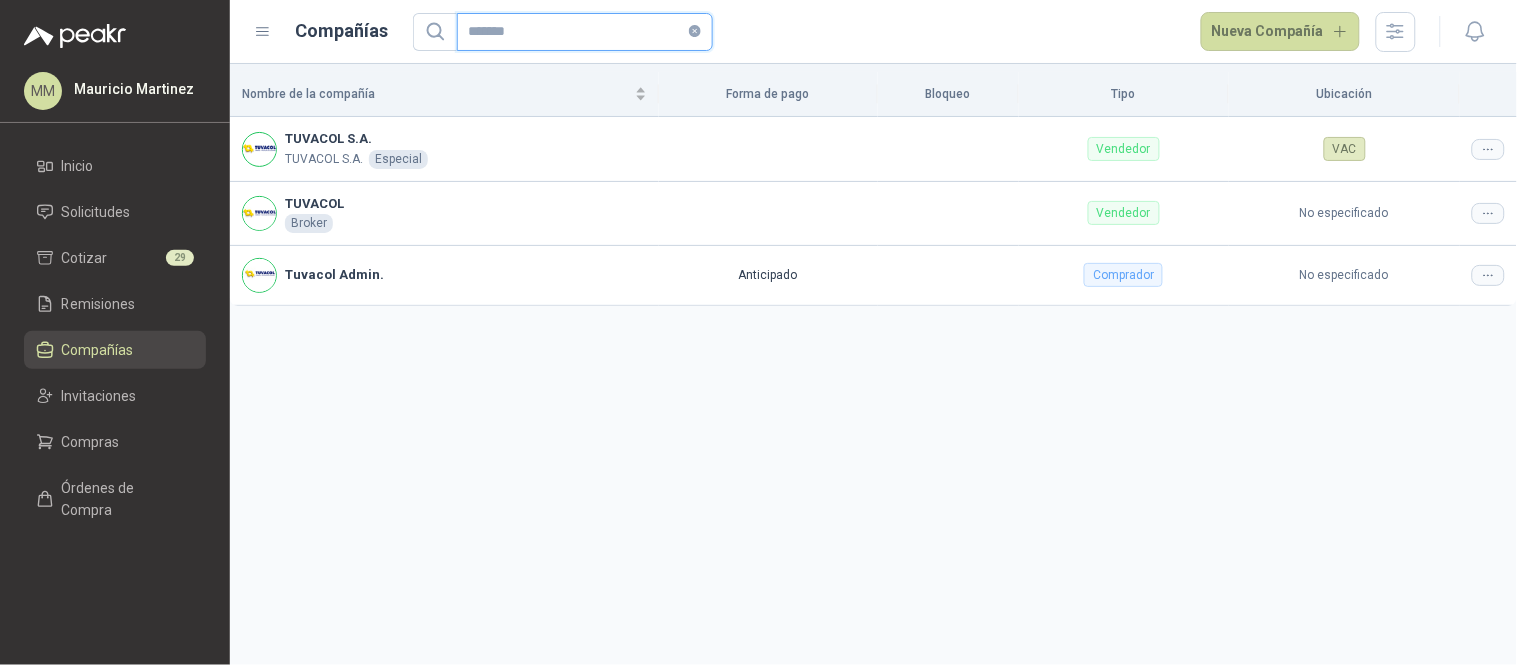 type on "*******" 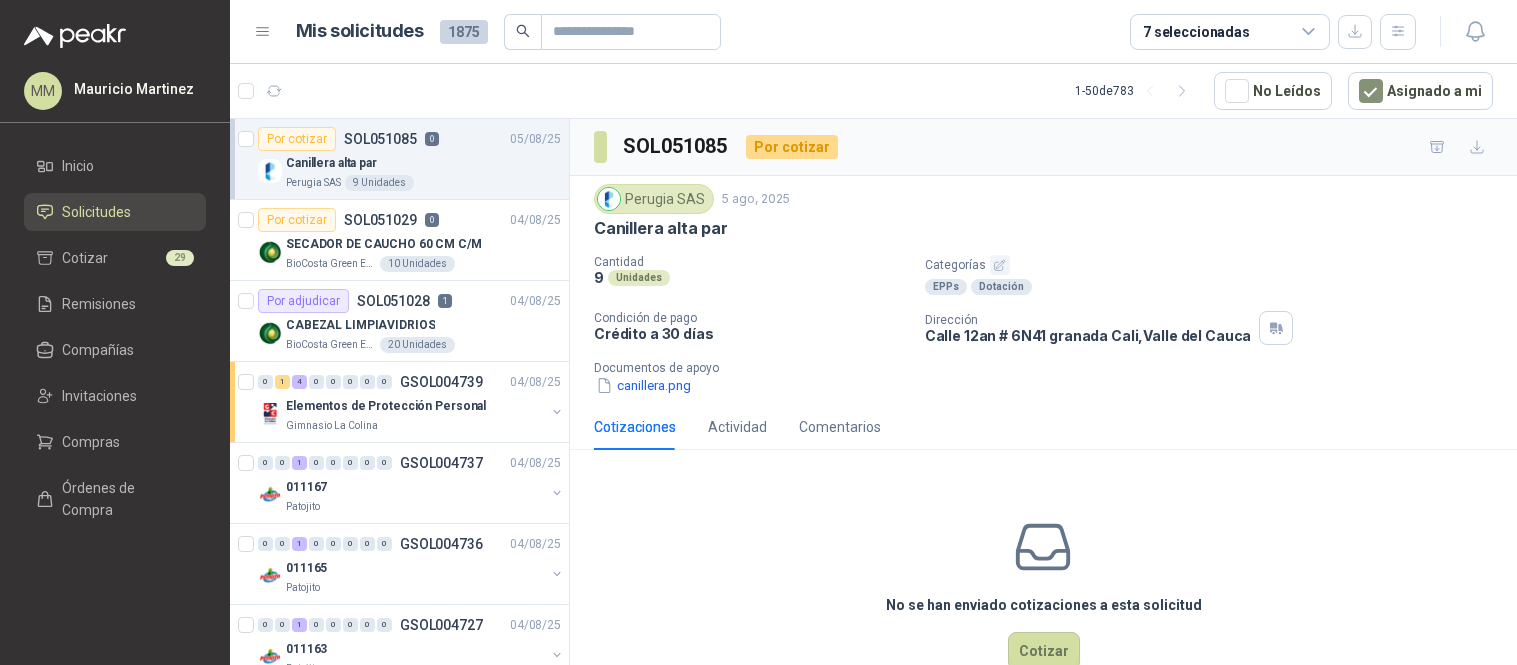 scroll, scrollTop: 0, scrollLeft: 0, axis: both 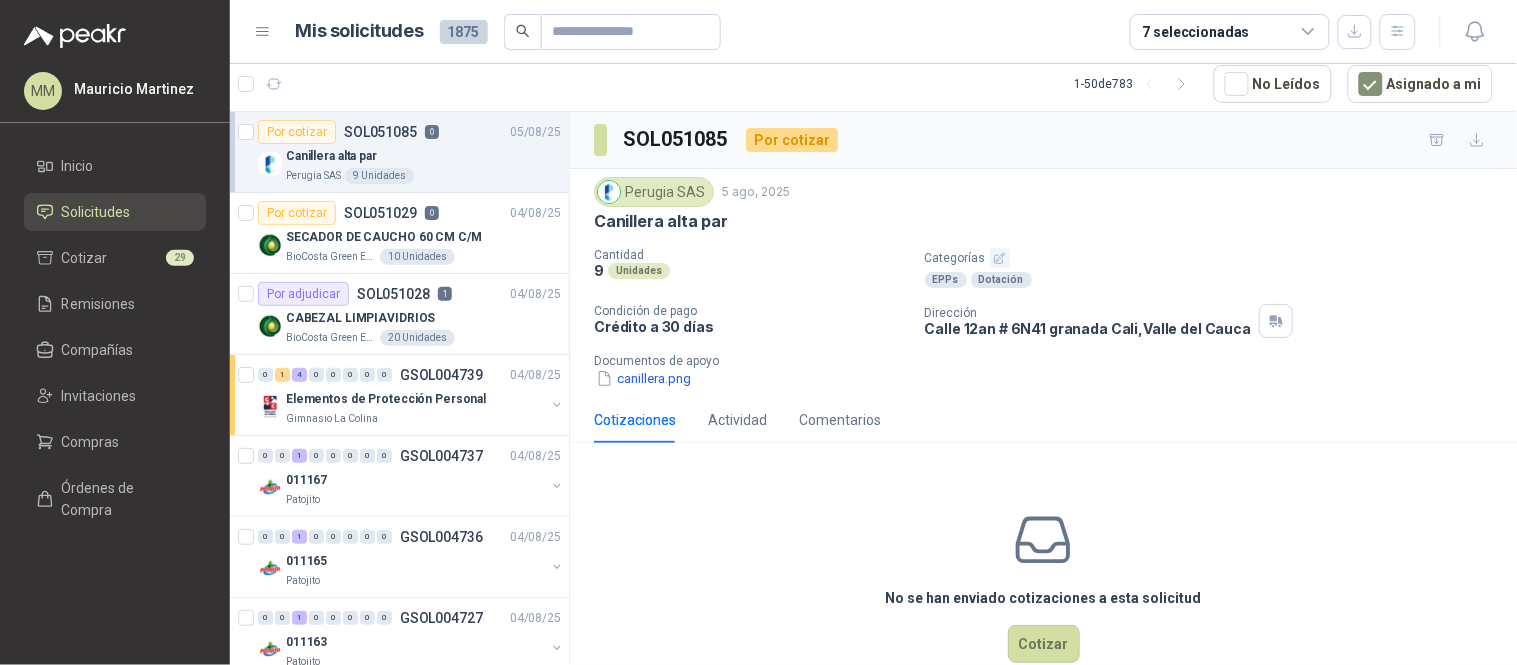 click on "Categorías" at bounding box center [1217, 258] 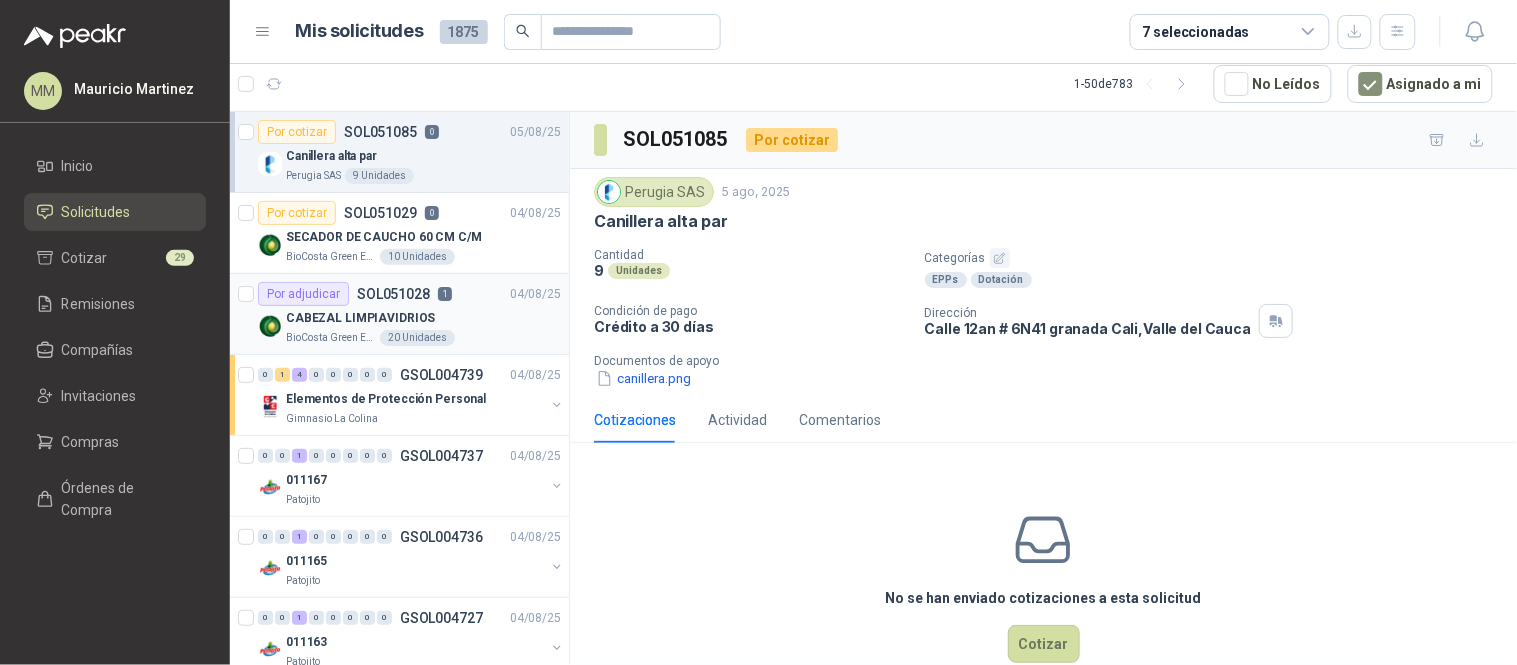 click on "BioCosta Green Energy S.A.S 20   Unidades" at bounding box center (423, 338) 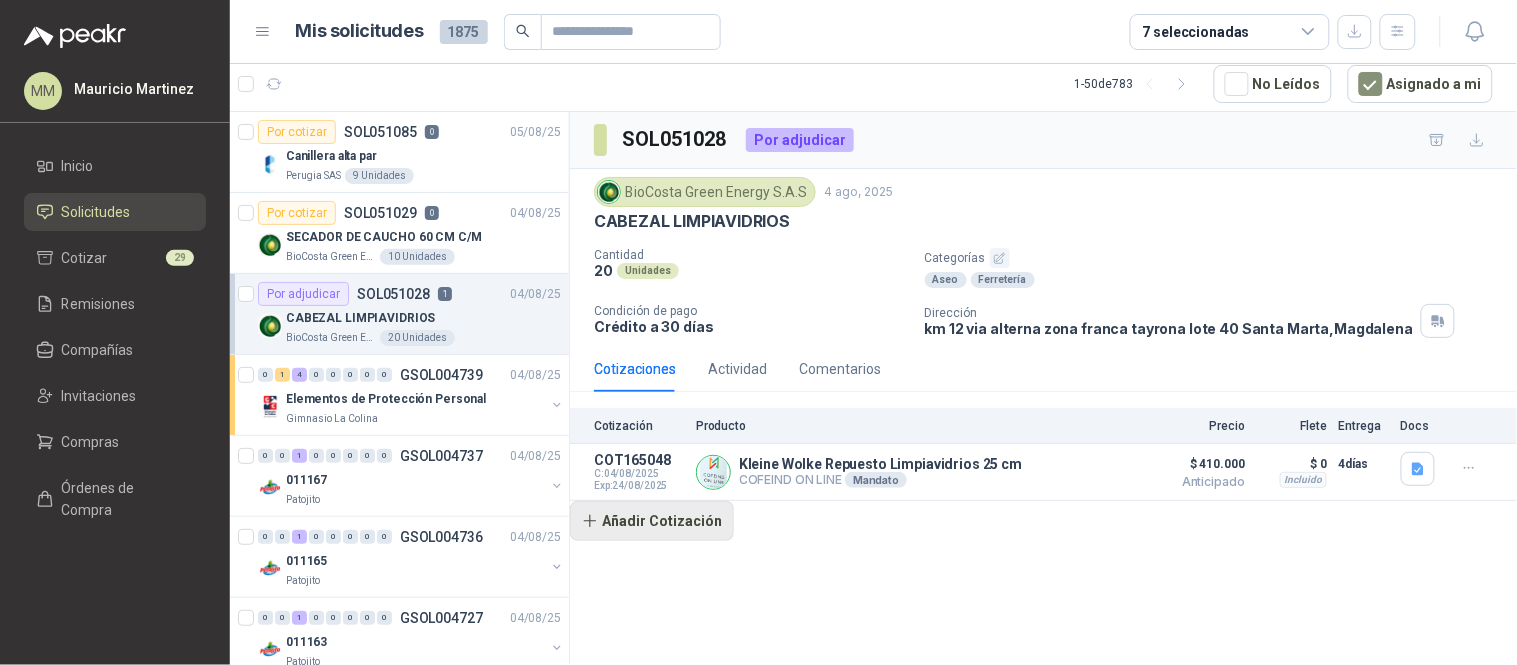 click on "Añadir Cotización" at bounding box center [652, 521] 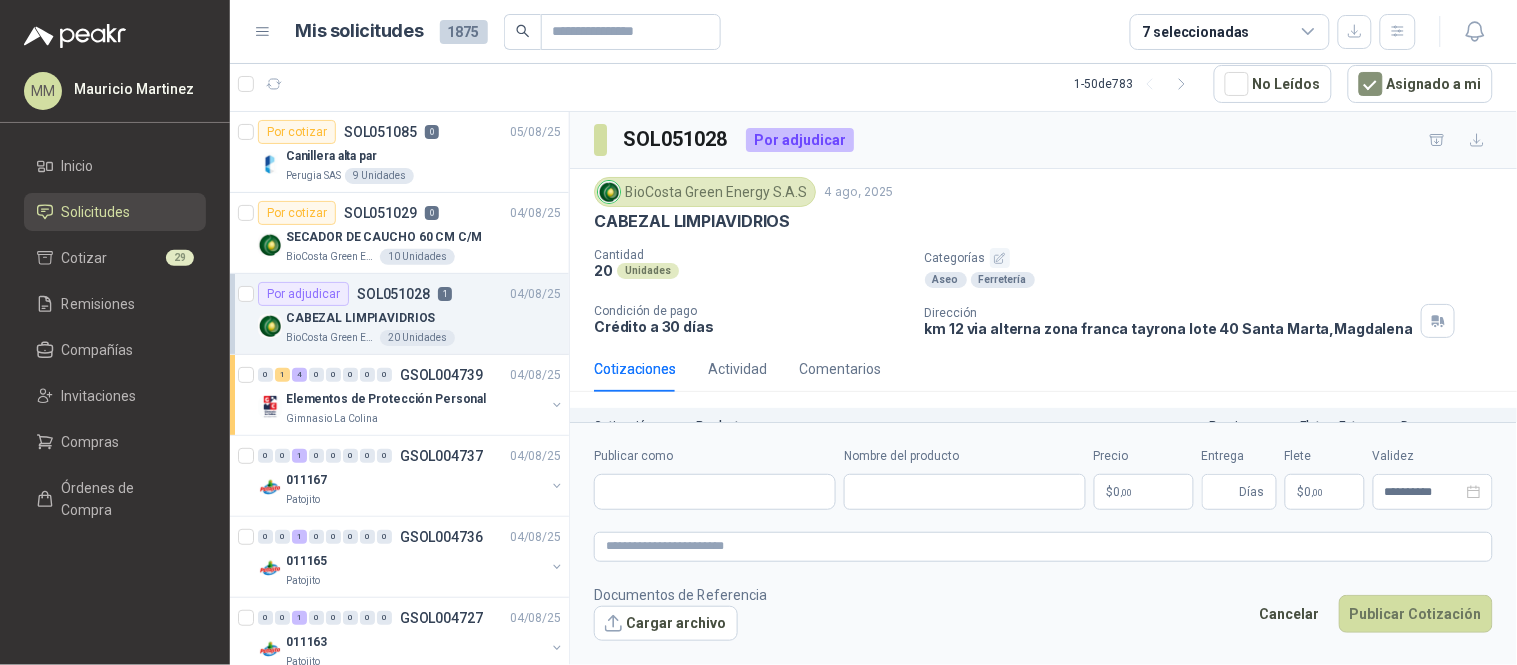 type 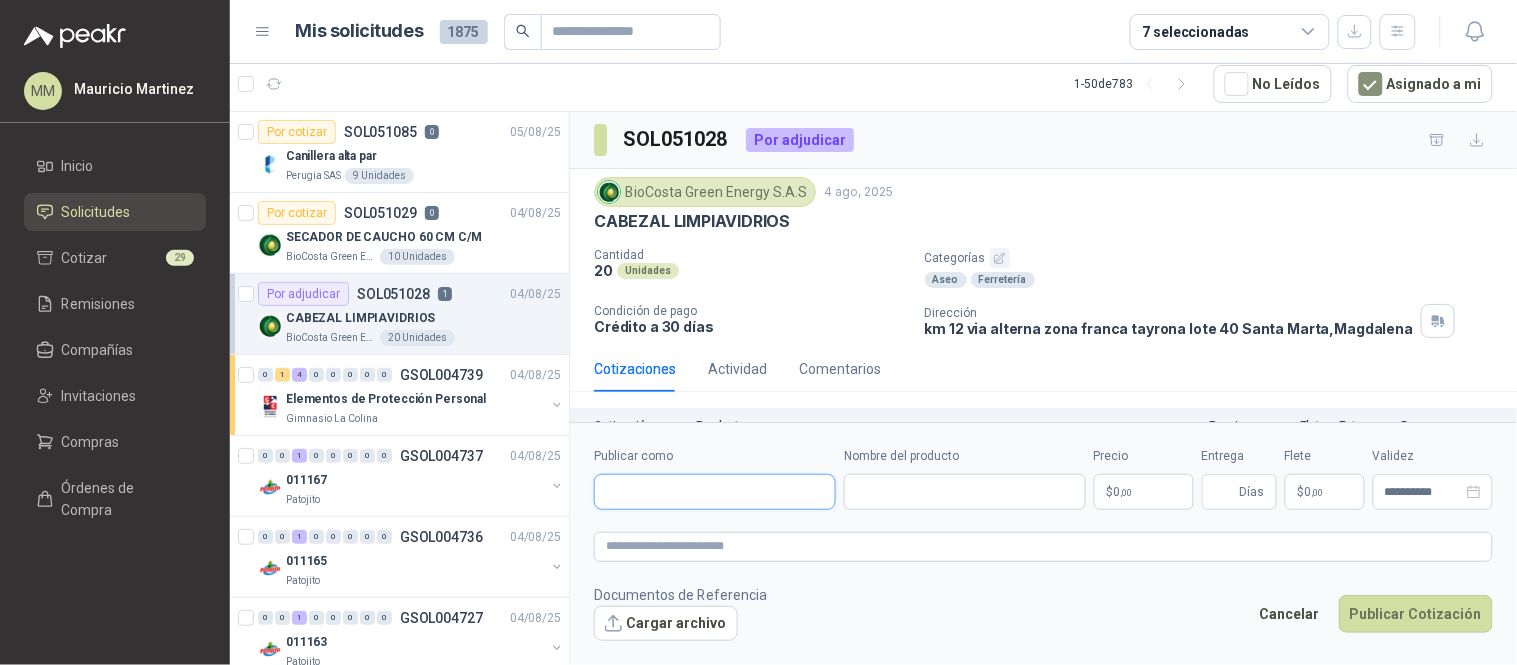 click on "Publicar como" at bounding box center (715, 492) 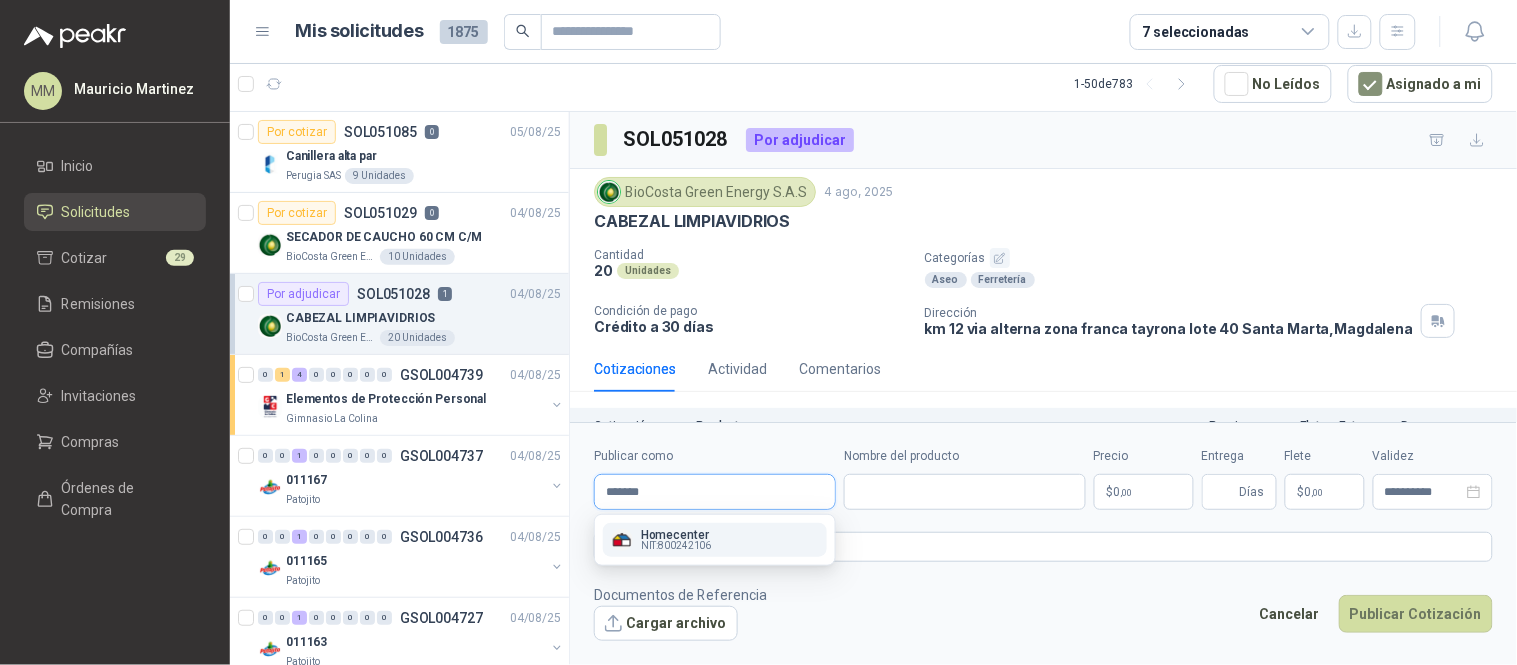 type on "*******" 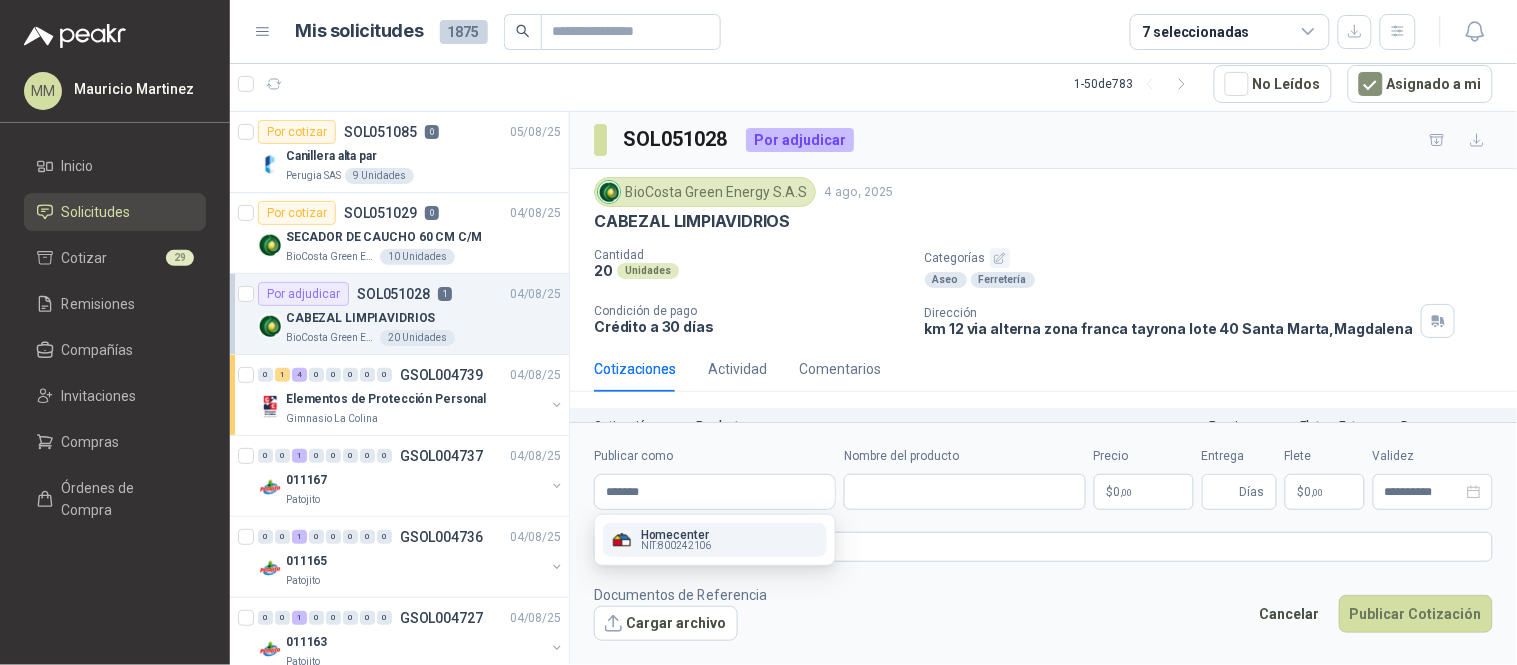 click on "Homecenter NIT :  800242106" at bounding box center (715, 540) 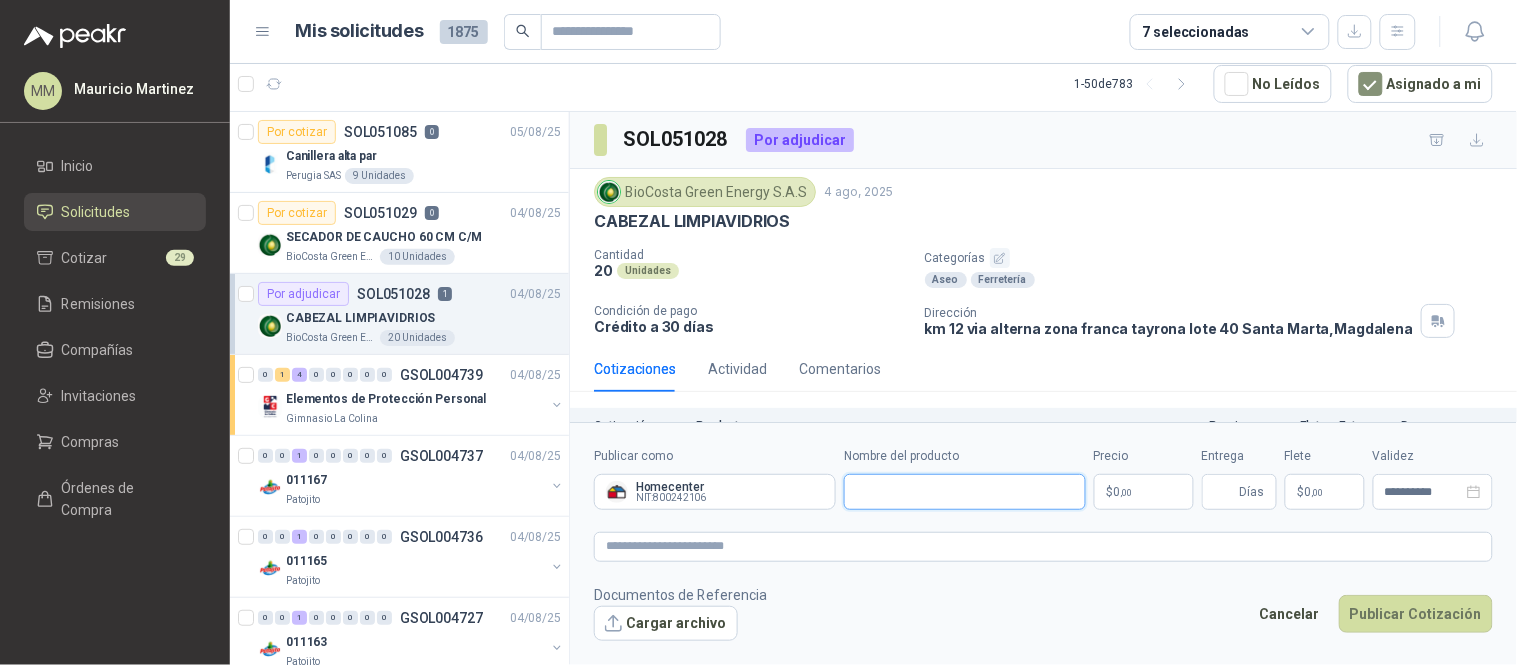 click on "Nombre del producto" at bounding box center (965, 492) 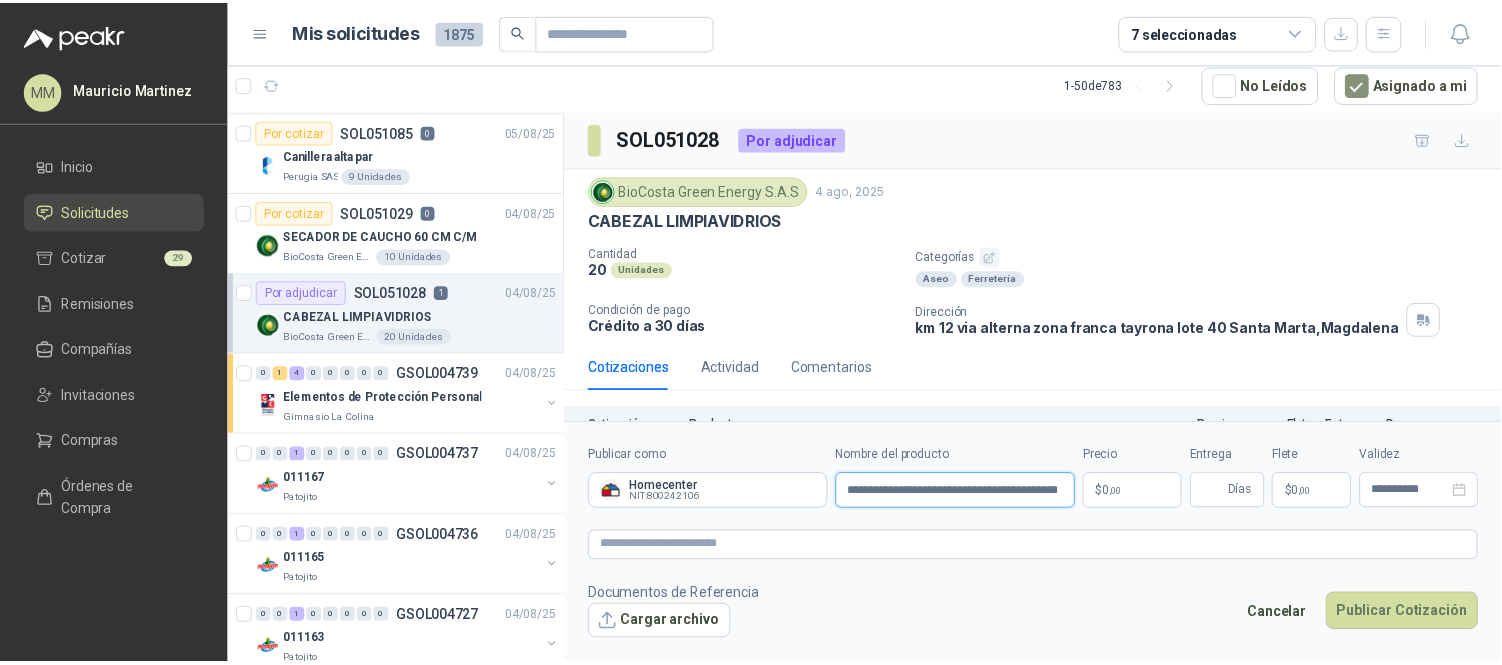 scroll, scrollTop: 0, scrollLeft: 26, axis: horizontal 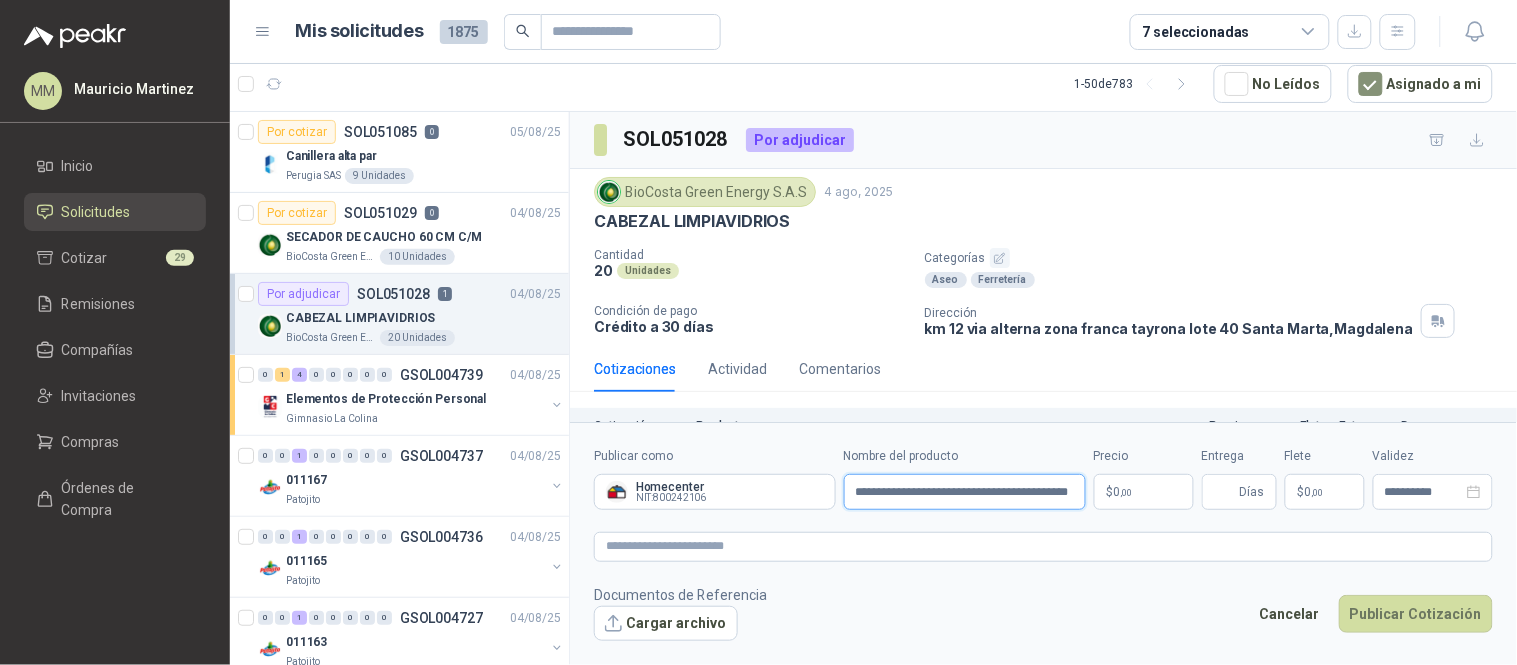 type on "**********" 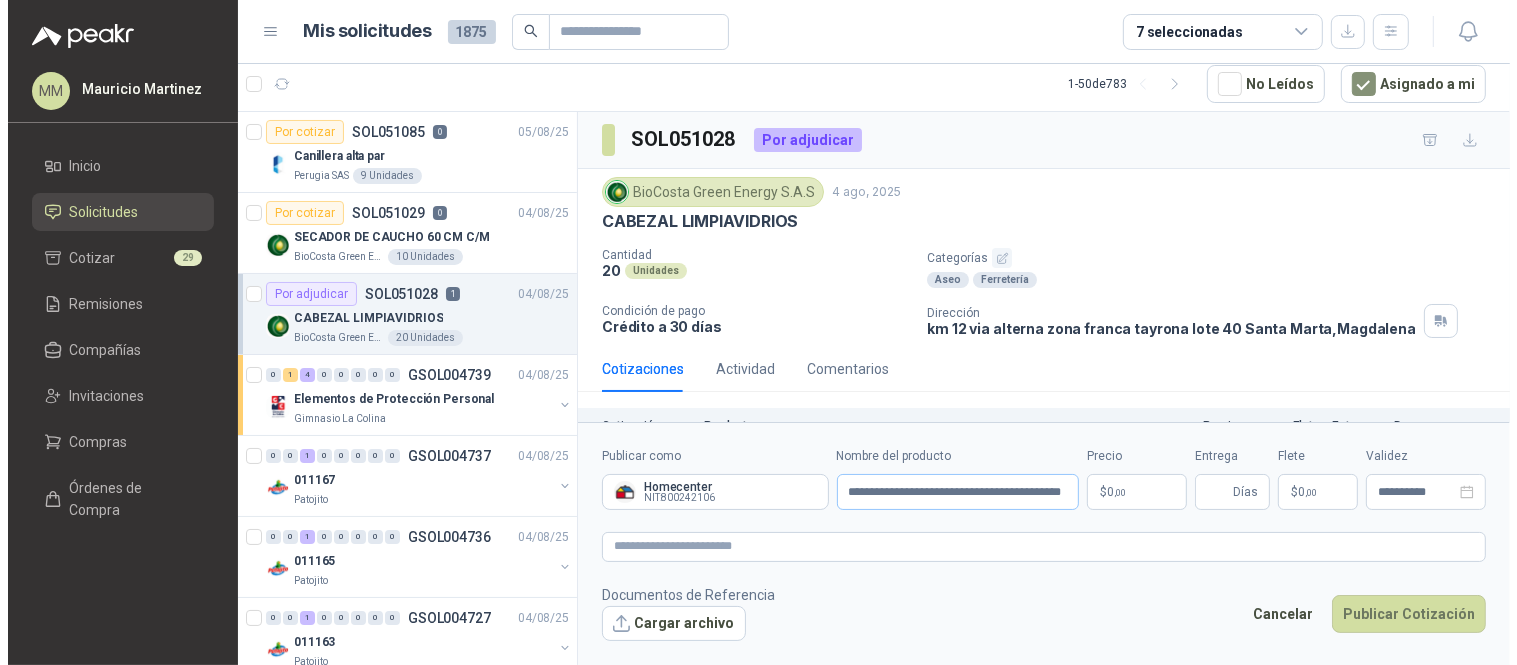 scroll, scrollTop: 0, scrollLeft: 0, axis: both 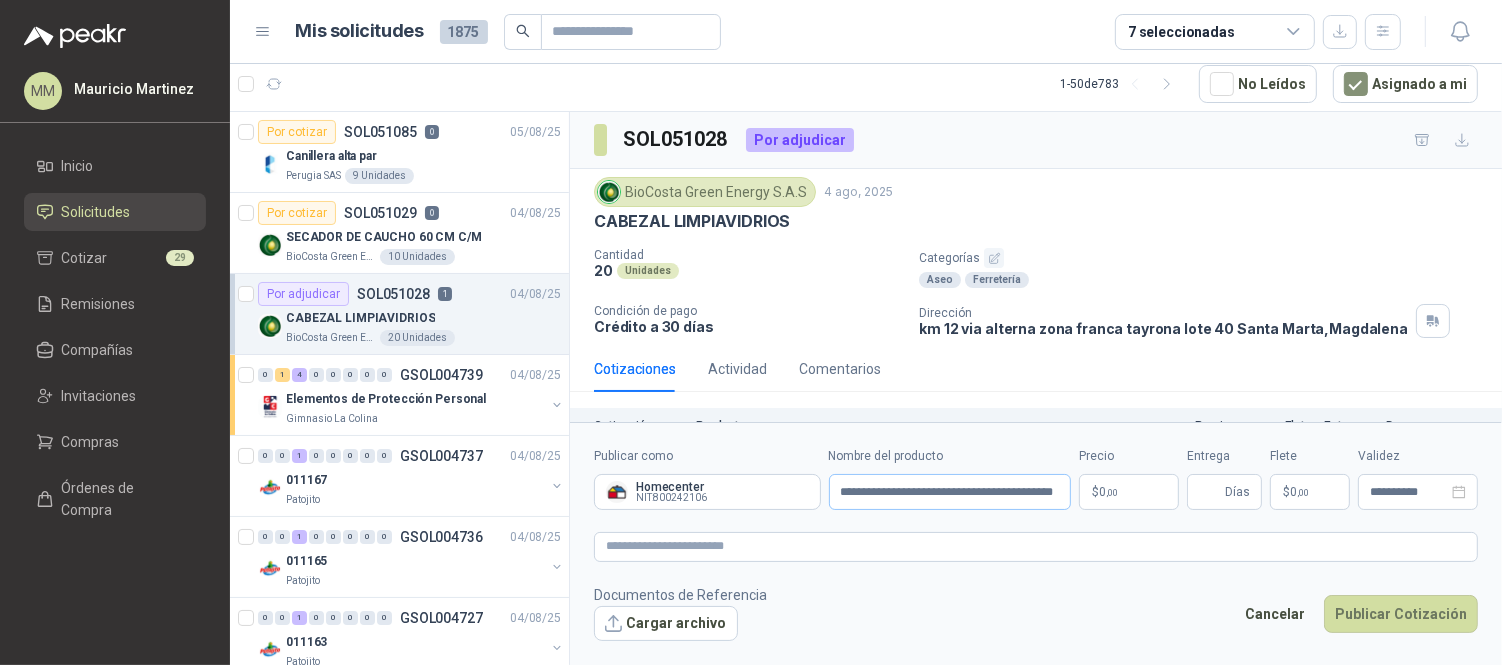 type 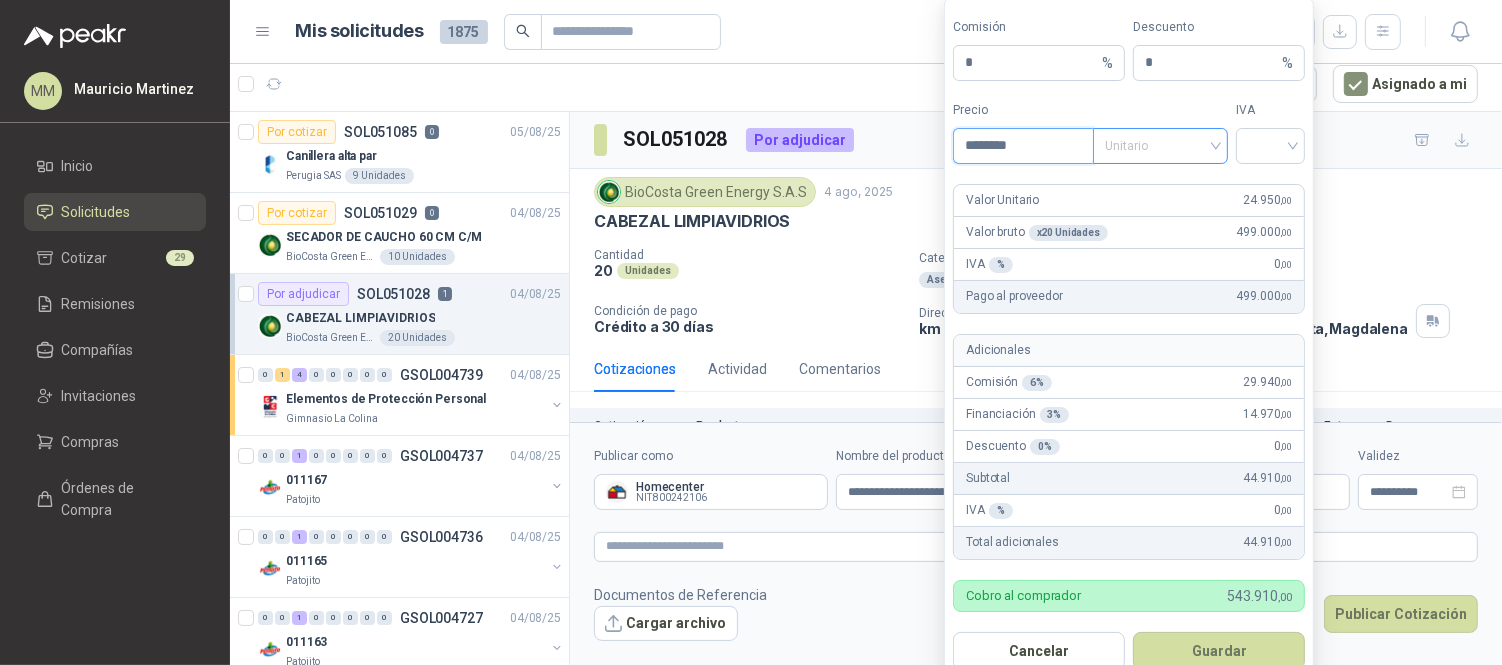 click on "Unitario" at bounding box center (1160, 146) 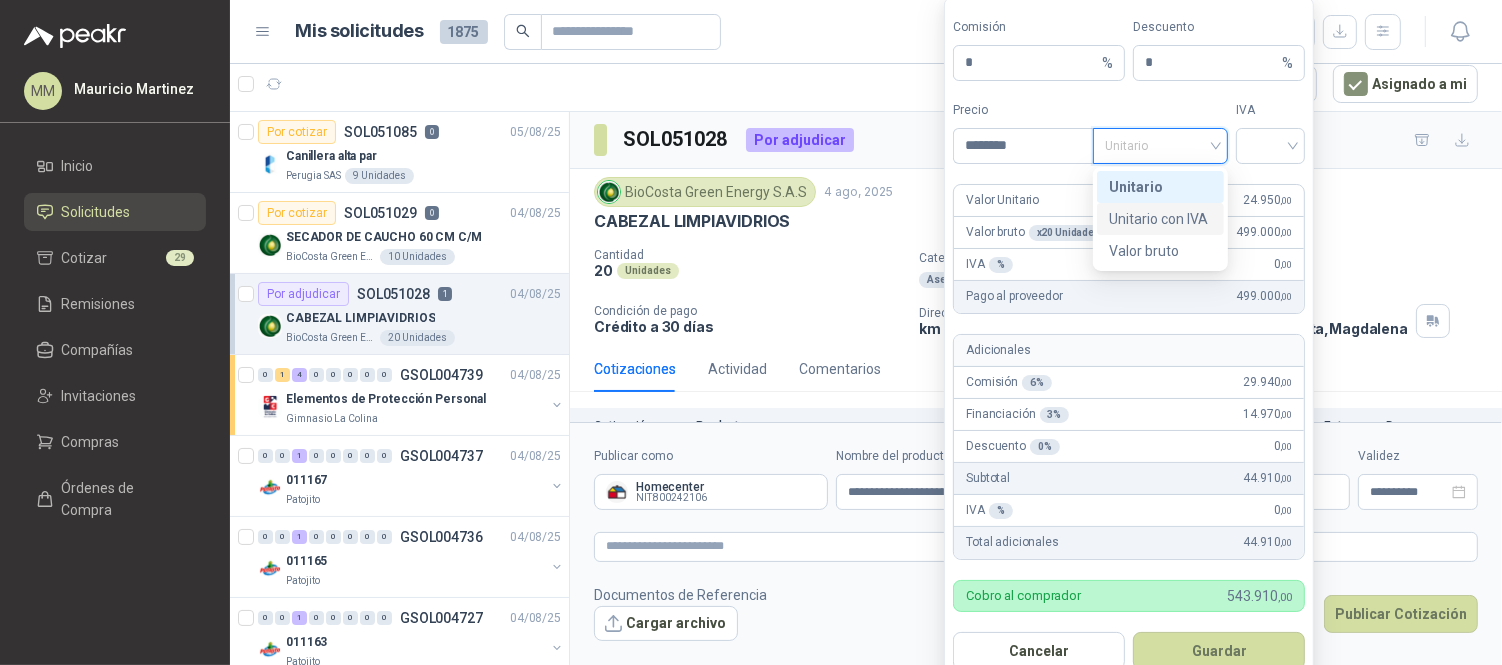 click on "Unitario con IVA" at bounding box center (1160, 219) 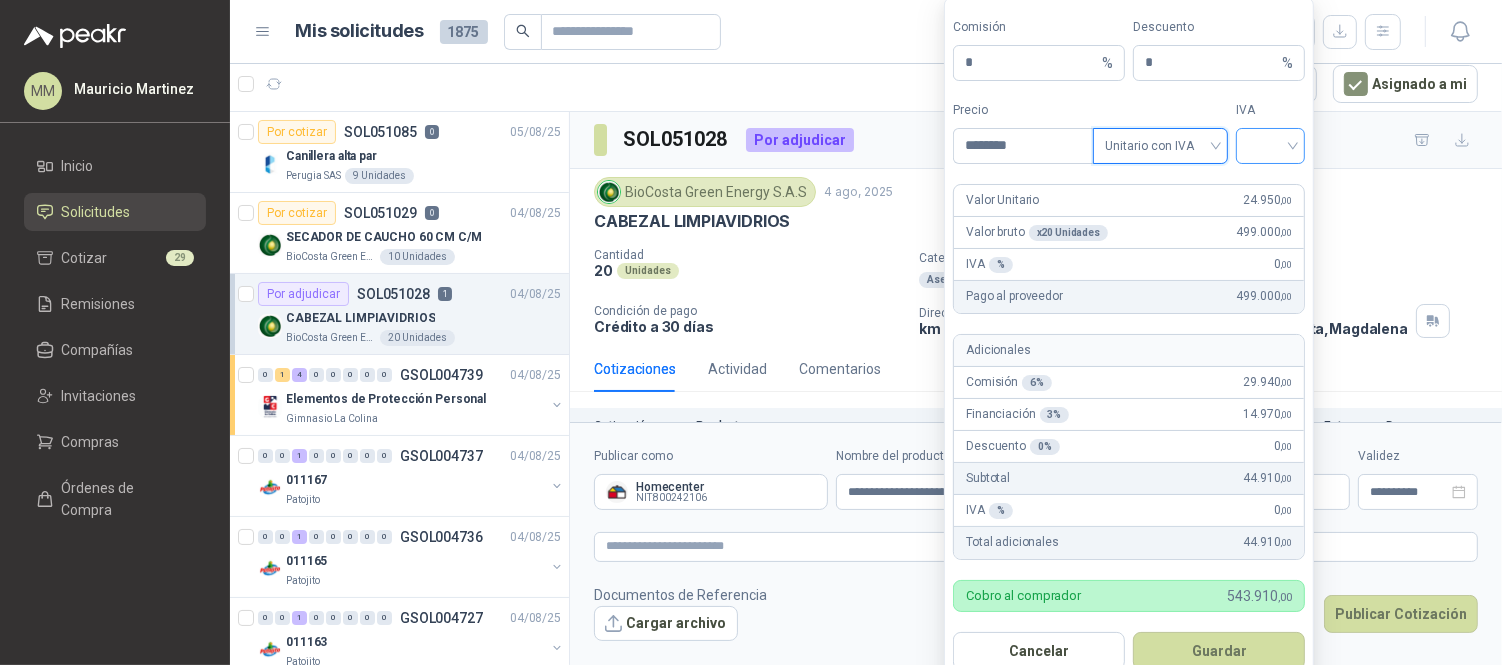 click at bounding box center [1270, 144] 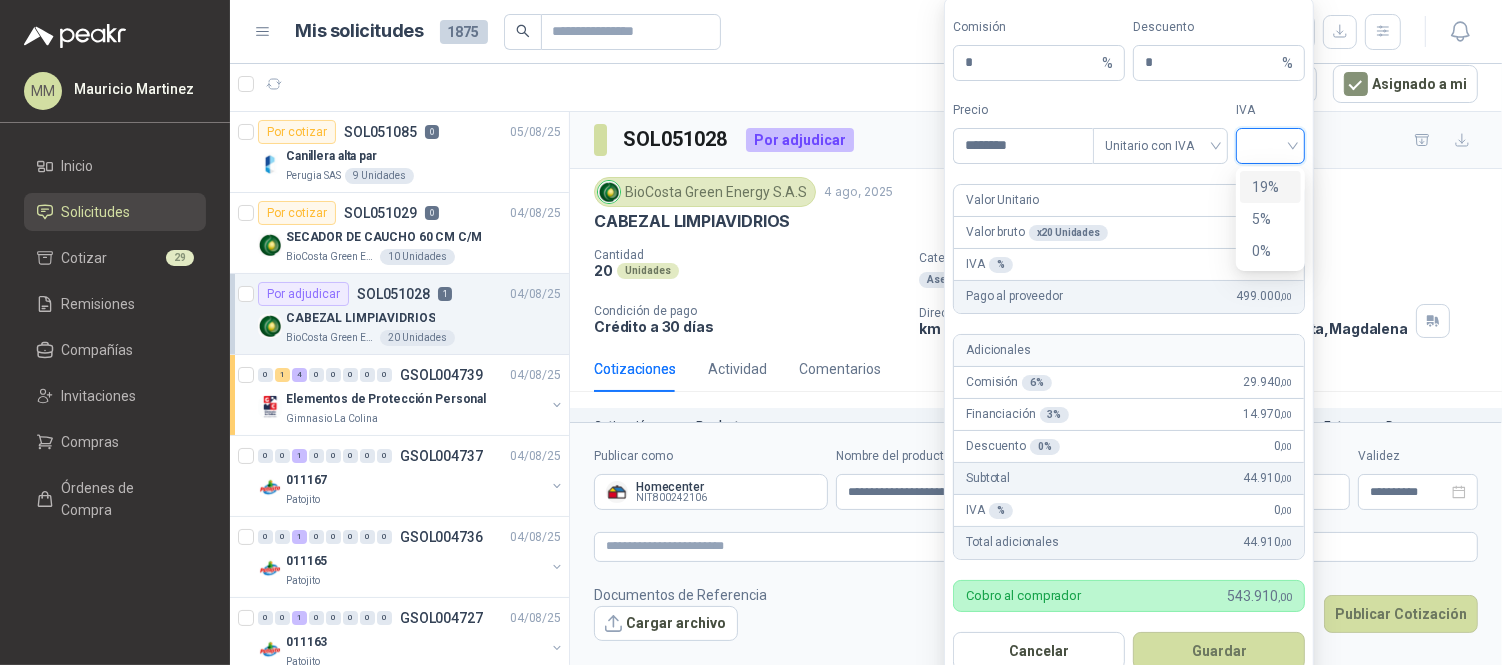 click on "19%" at bounding box center (1270, 187) 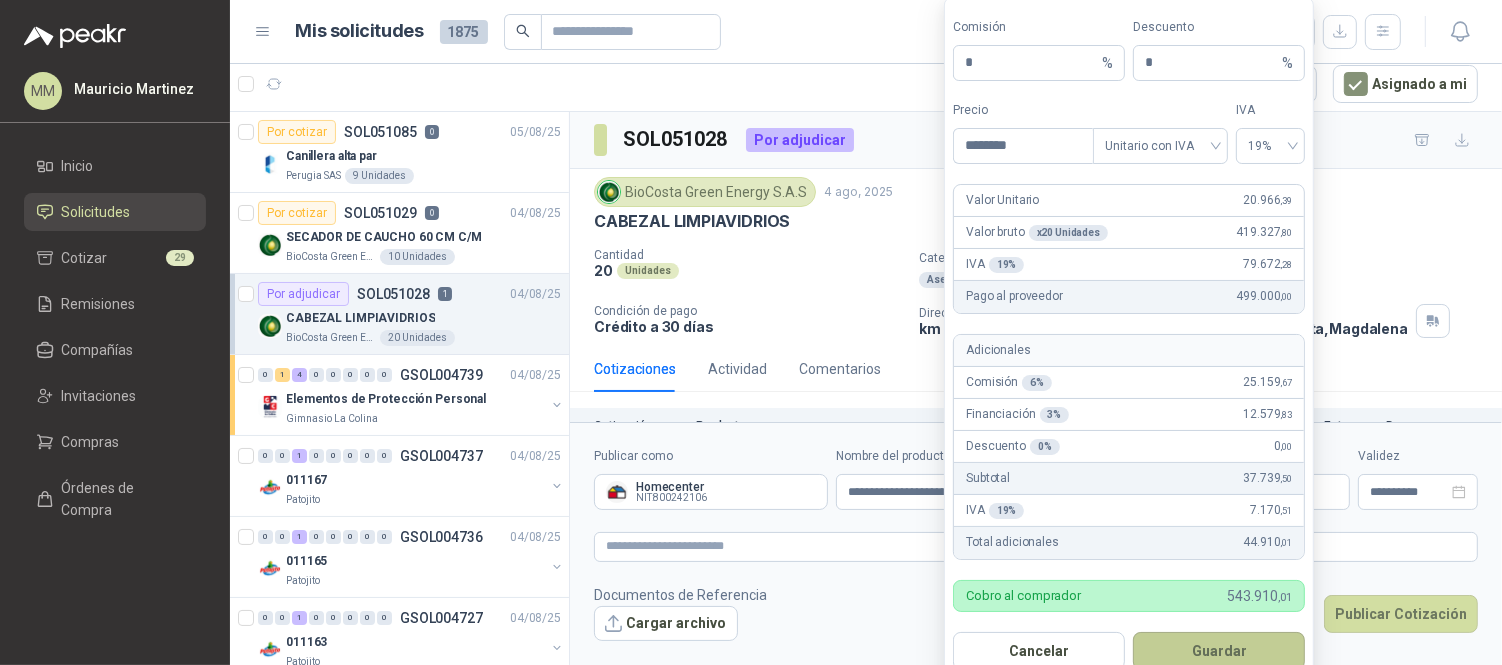 click on "Guardar" at bounding box center [1219, 651] 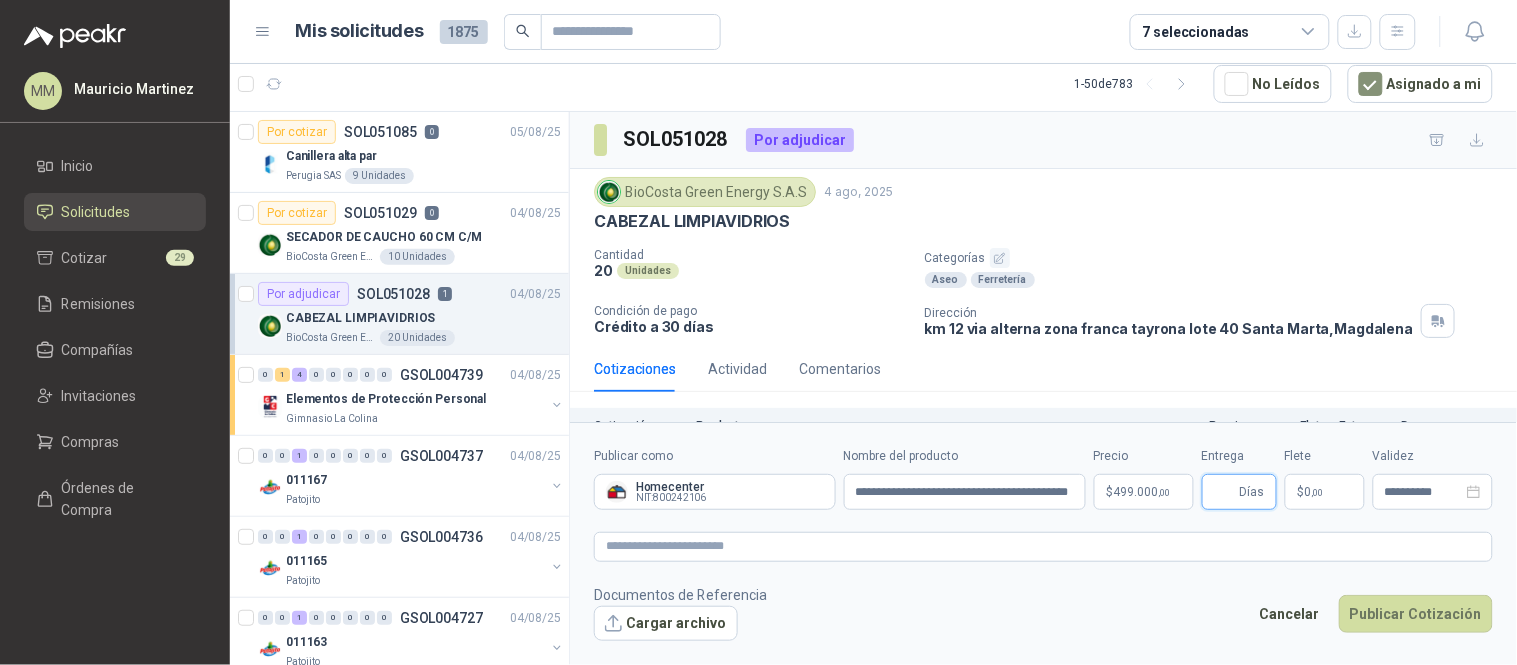 scroll, scrollTop: 80, scrollLeft: 0, axis: vertical 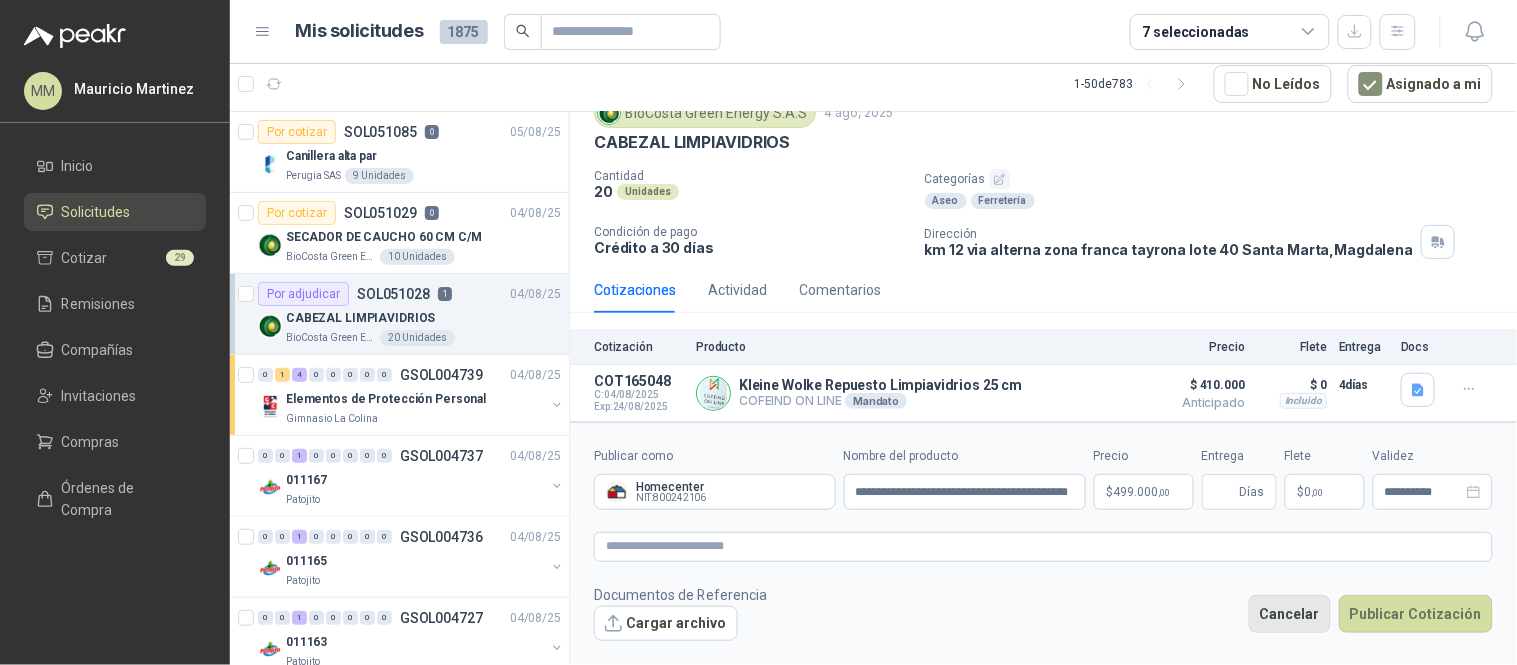 click on "Cancelar" at bounding box center [1290, 614] 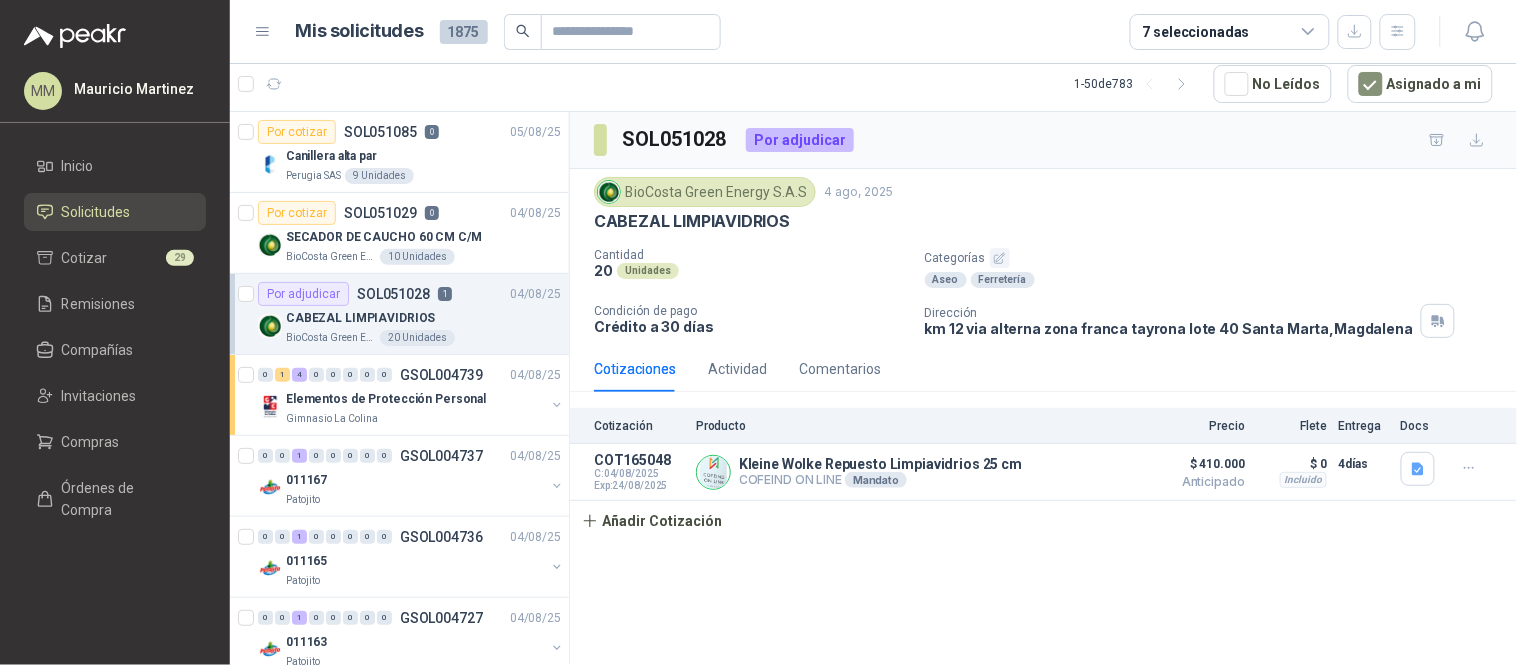 scroll, scrollTop: 0, scrollLeft: 0, axis: both 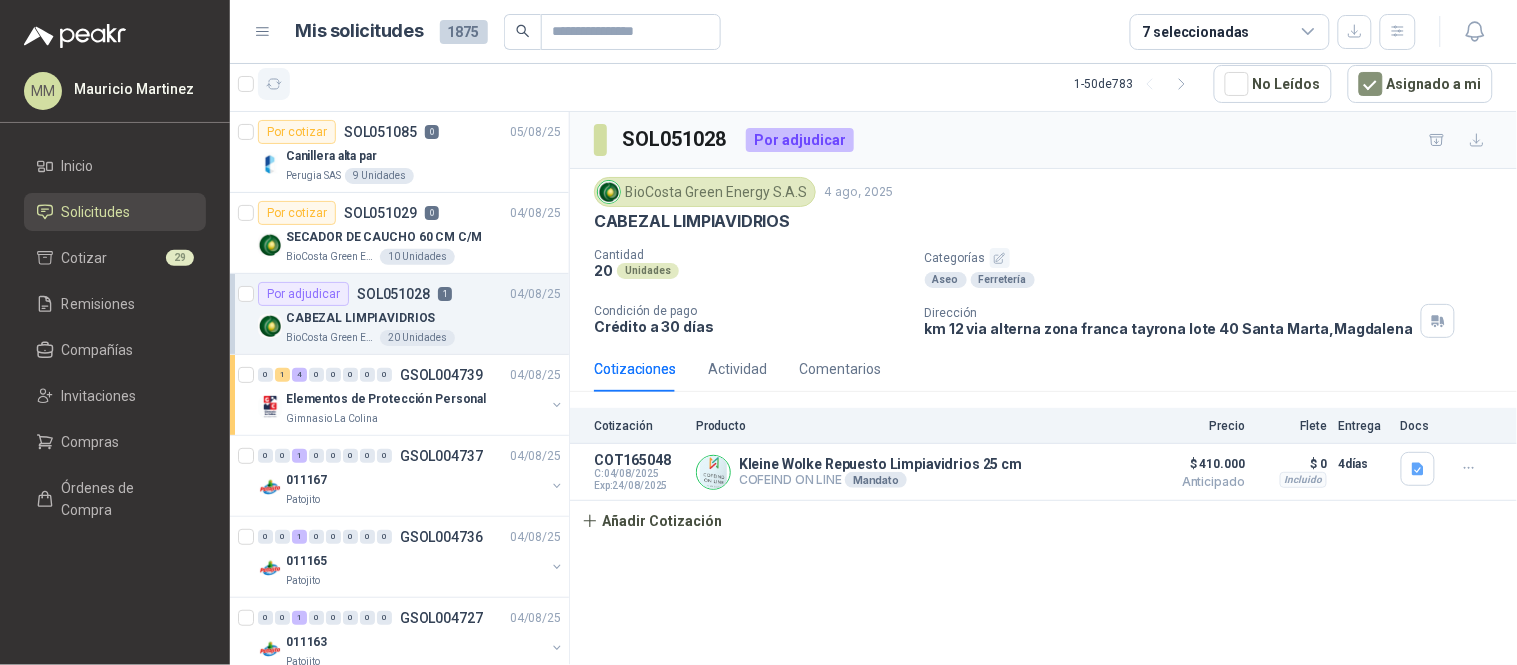 click at bounding box center [274, 84] 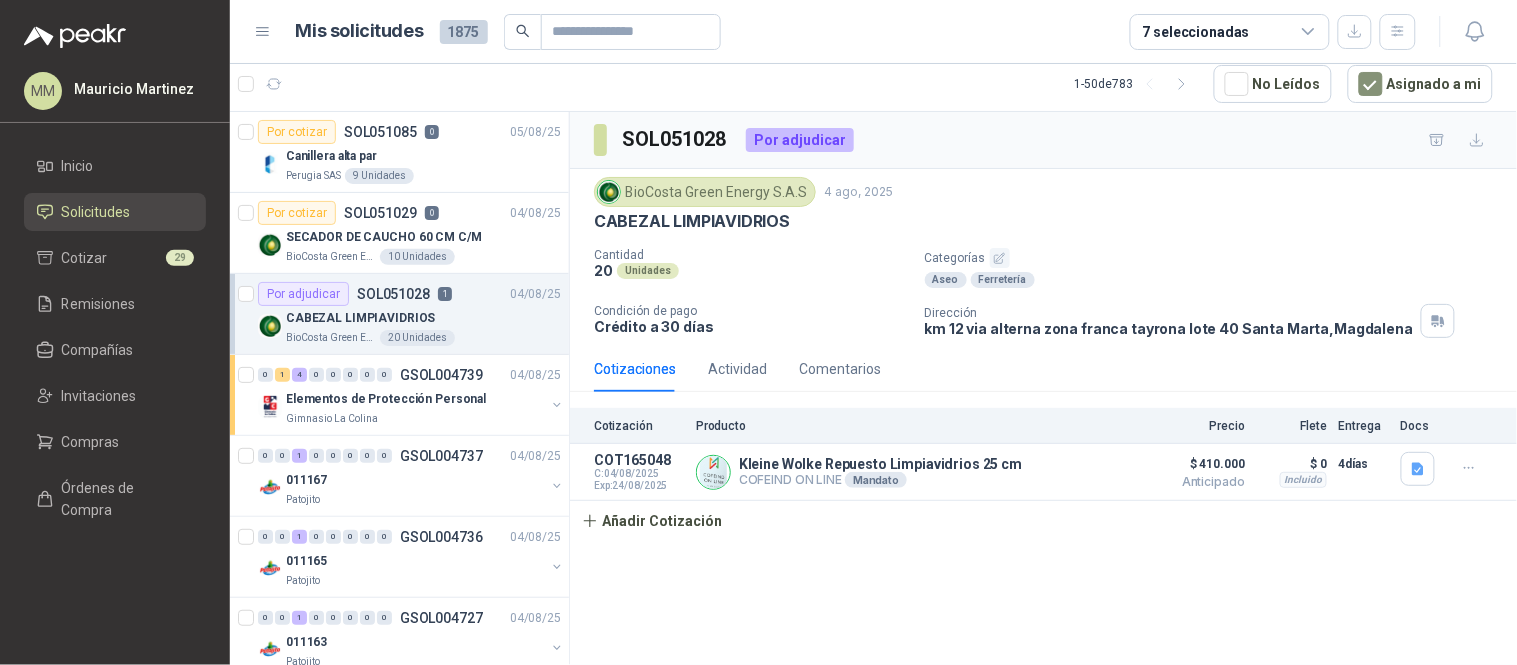 click on "Aseo Ferretería" at bounding box center (1217, 280) 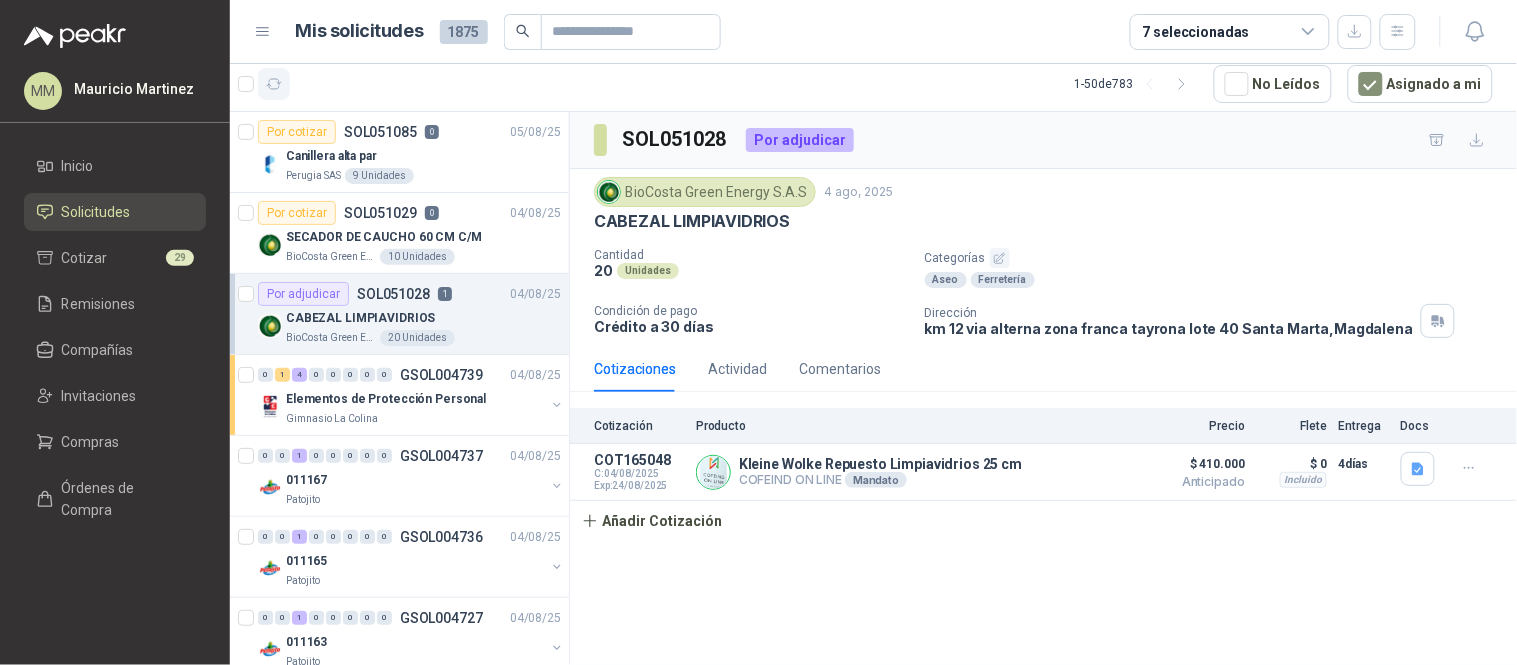 click 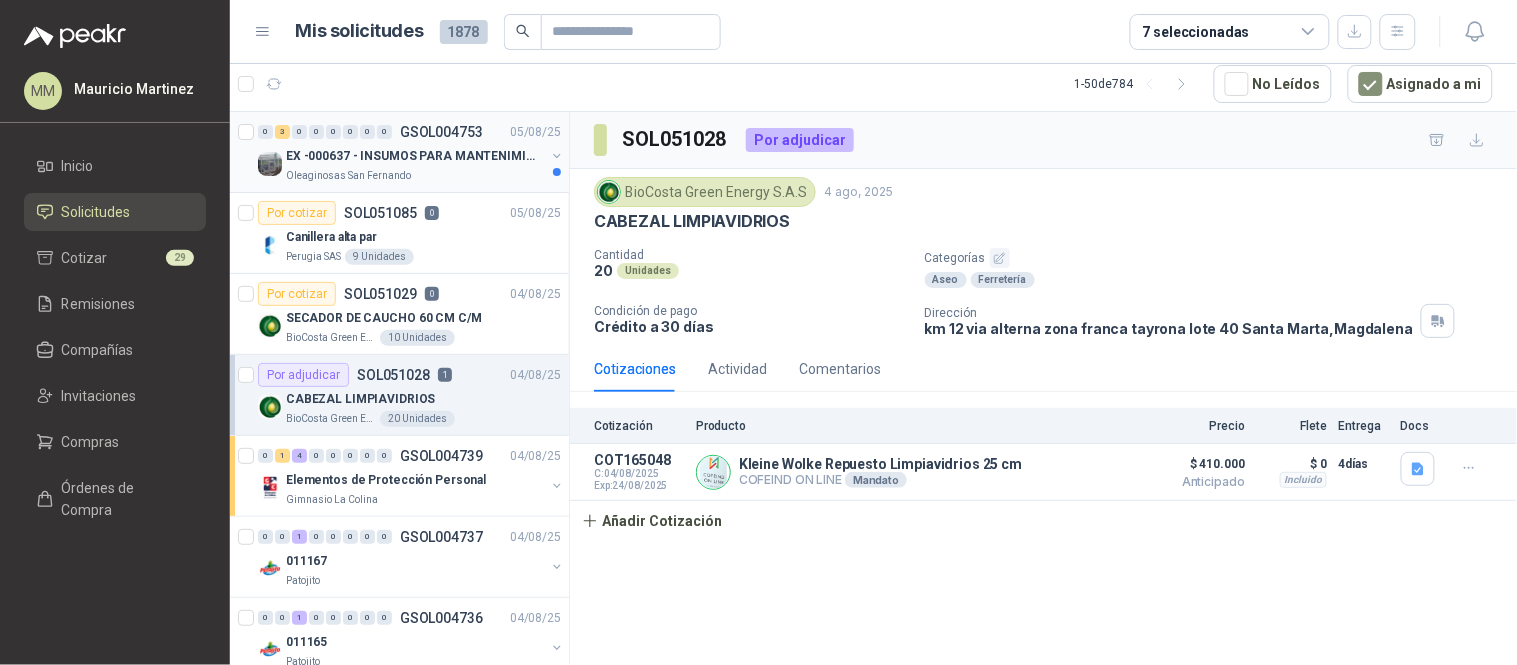 click at bounding box center [557, 156] 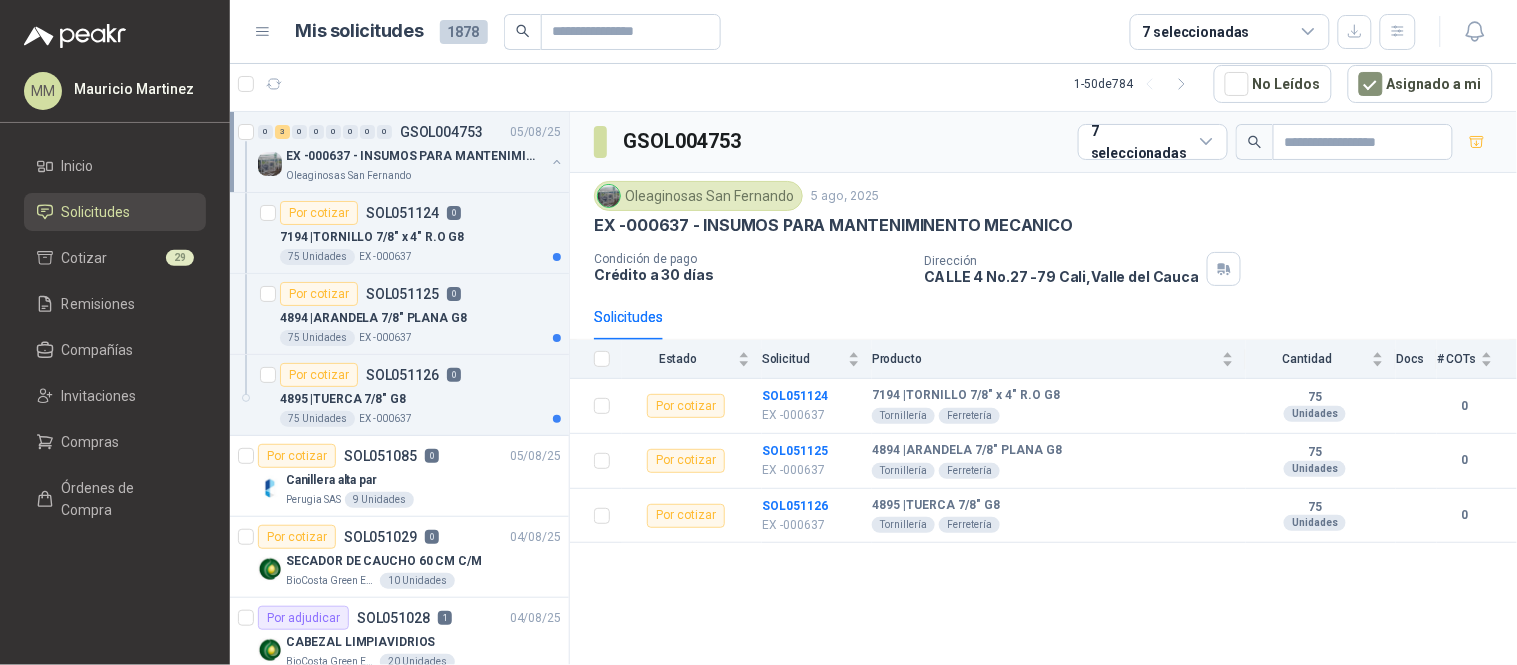 click at bounding box center (557, 162) 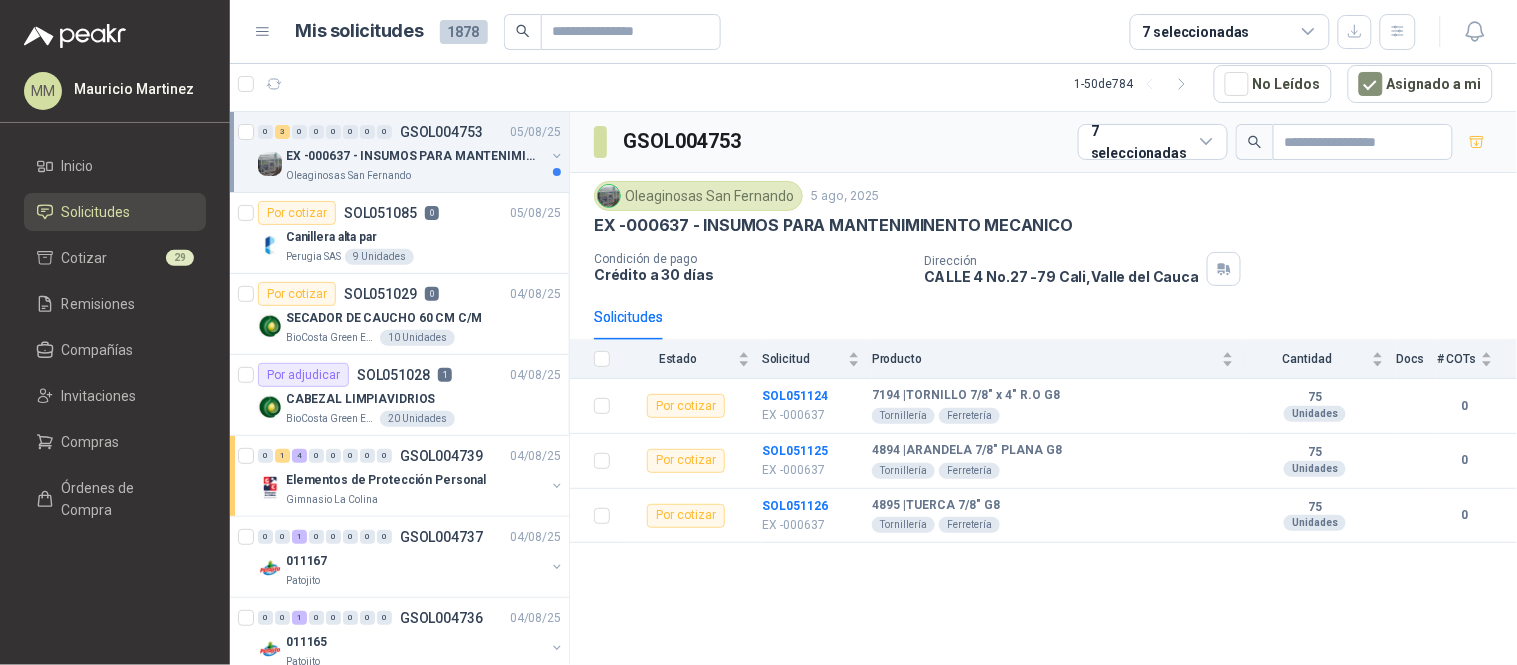 click on "EX -000637 - INSUMOS PARA MANTENIMINENTO MECANICO" at bounding box center (1043, 225) 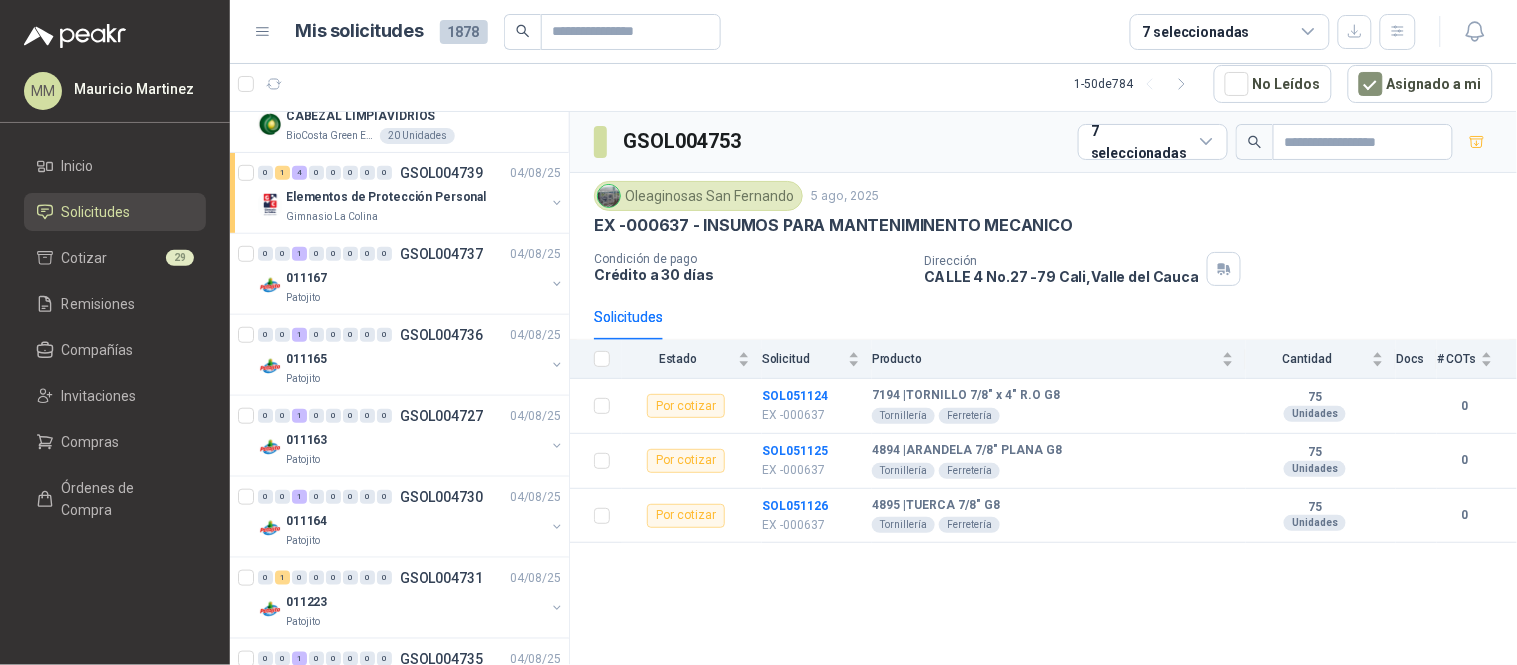 scroll, scrollTop: 444, scrollLeft: 0, axis: vertical 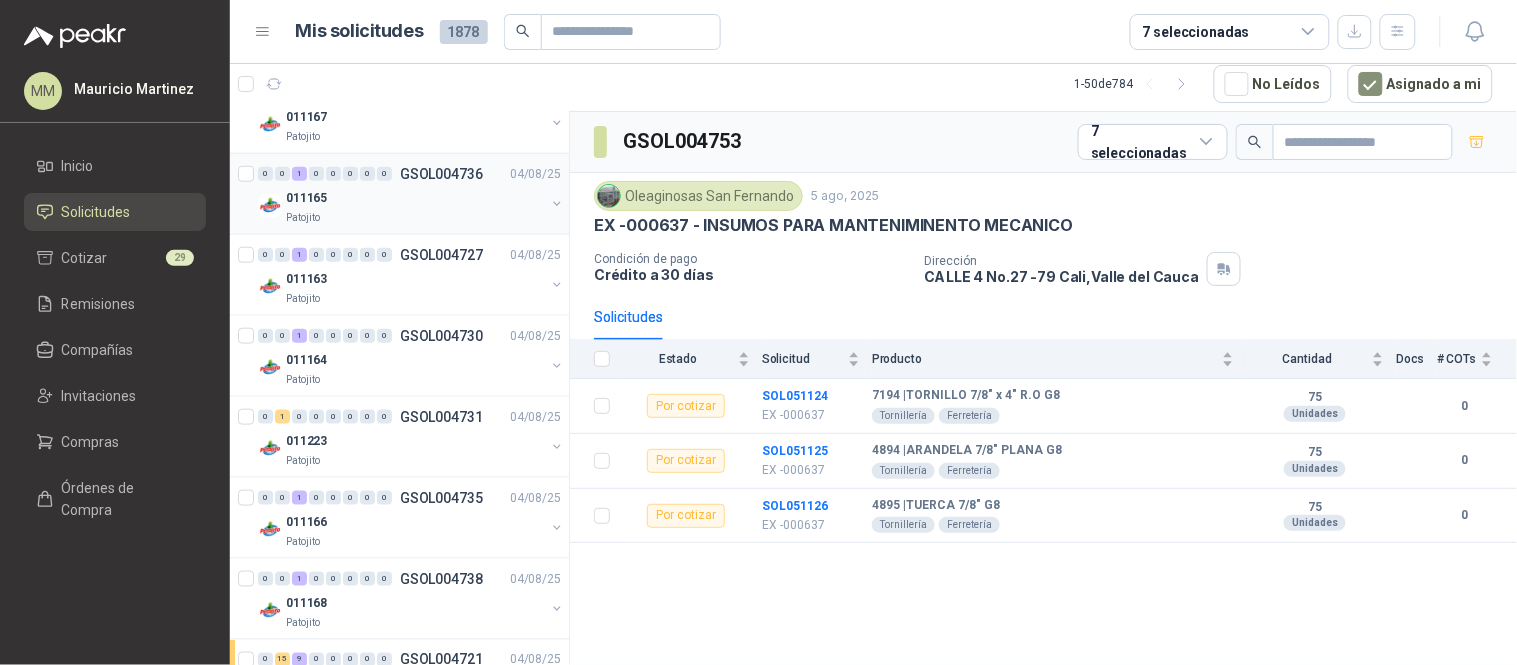 click on "011165" at bounding box center [415, 198] 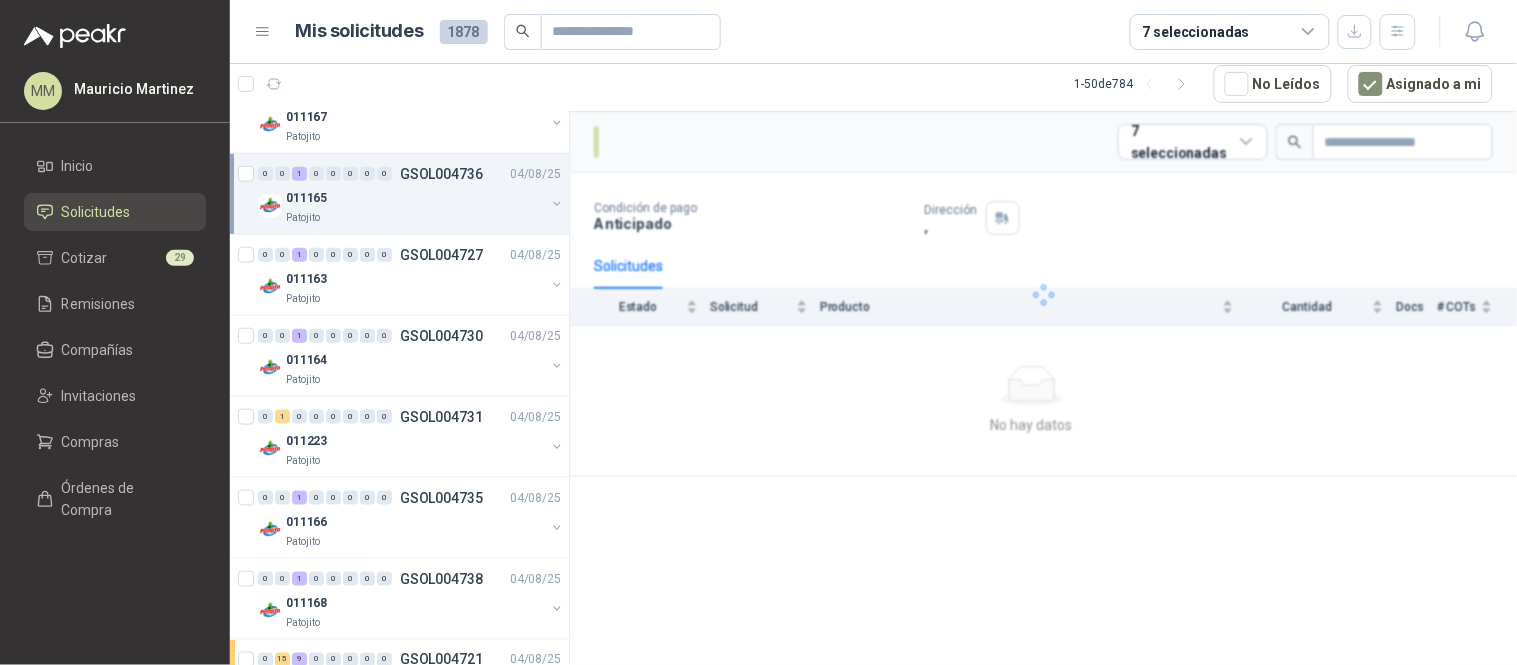 click at bounding box center (557, 204) 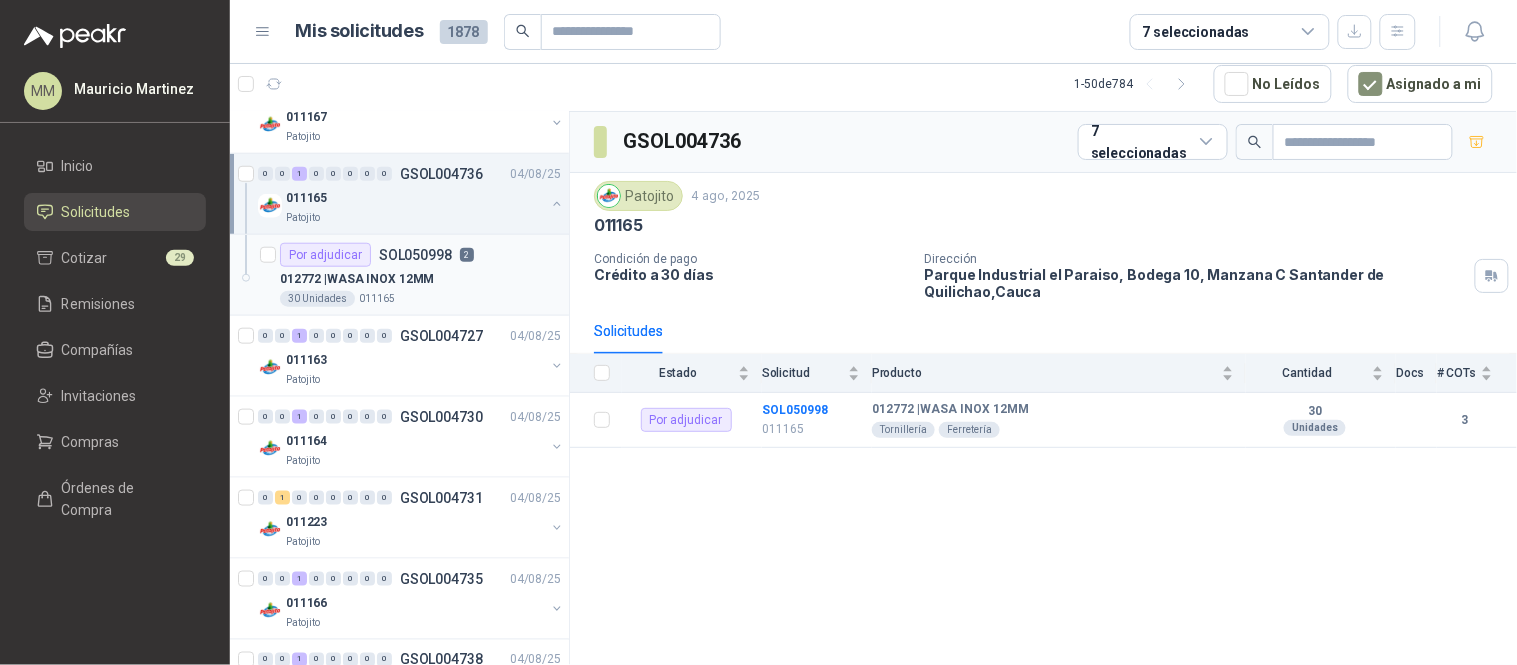 click on "Por adjudicar SOL050998 2" at bounding box center [420, 255] 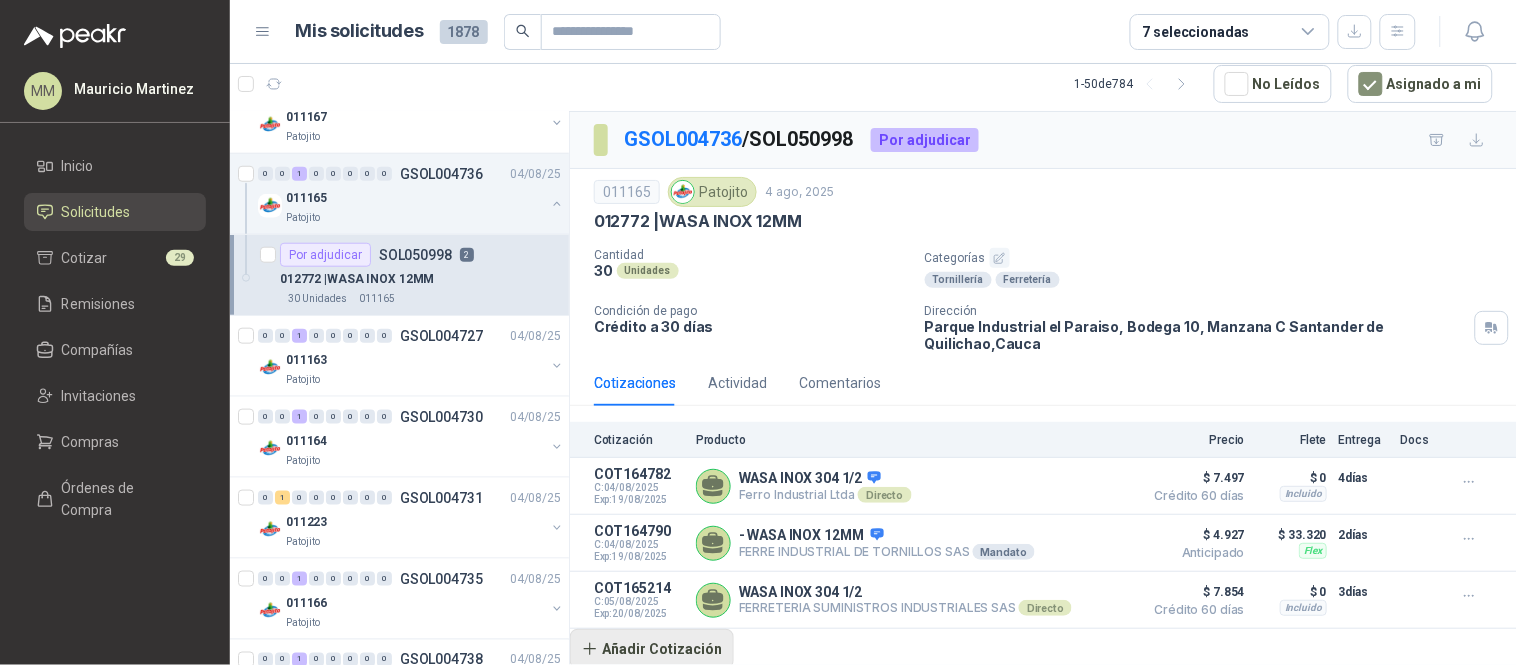 click on "Añadir Cotización" at bounding box center [652, 649] 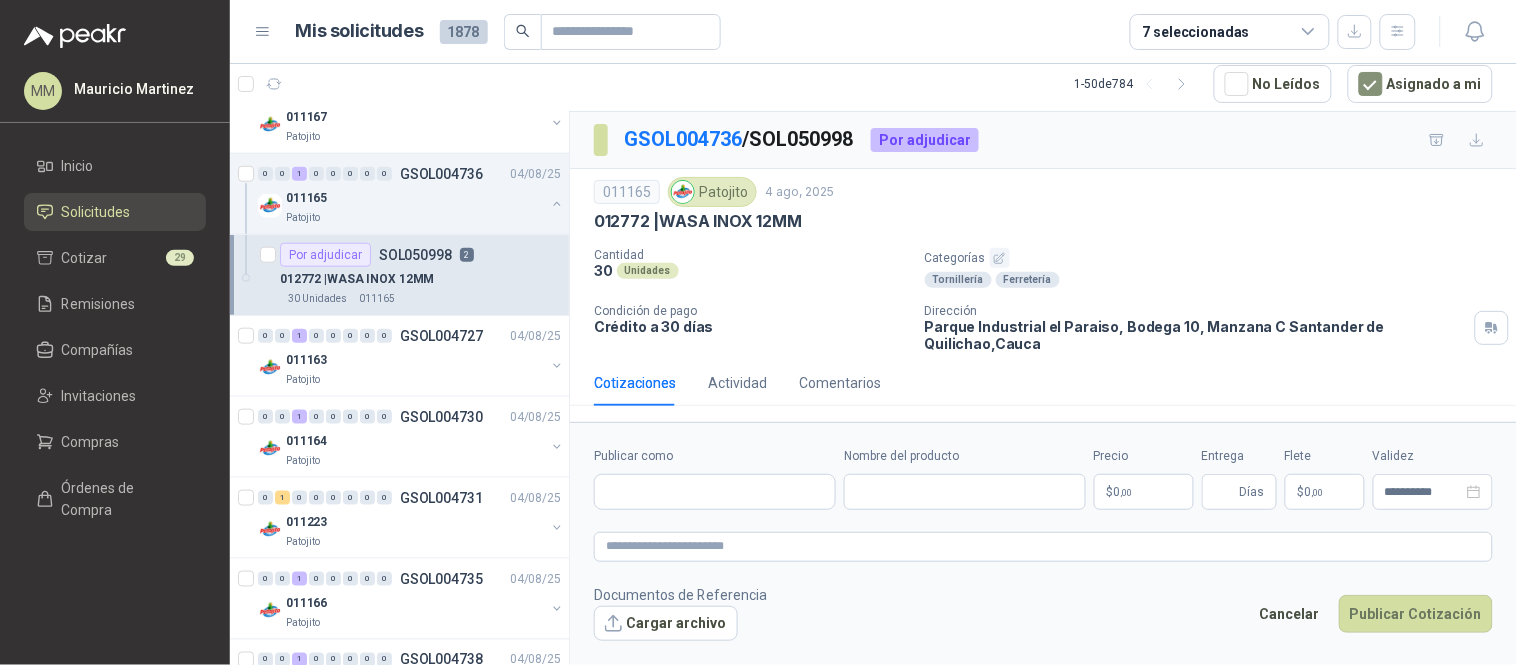 type 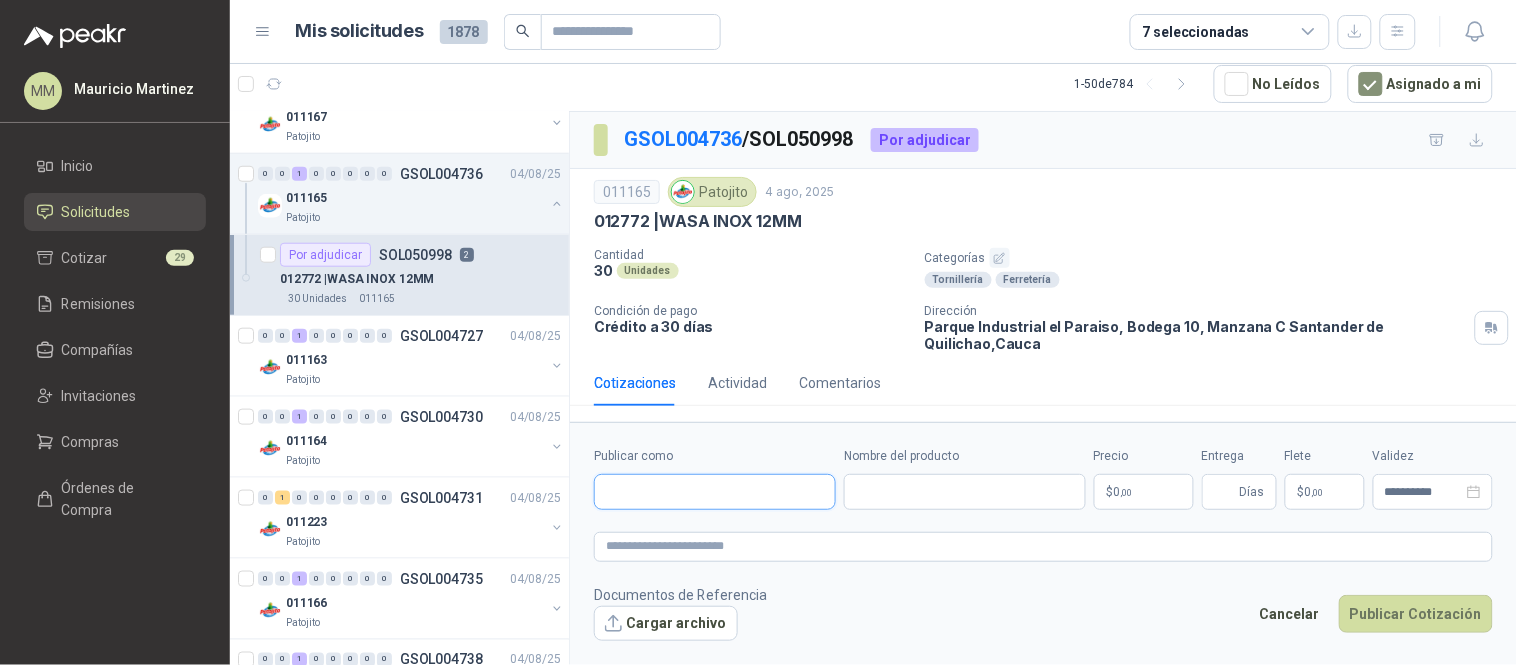 click on "Publicar como" at bounding box center [715, 492] 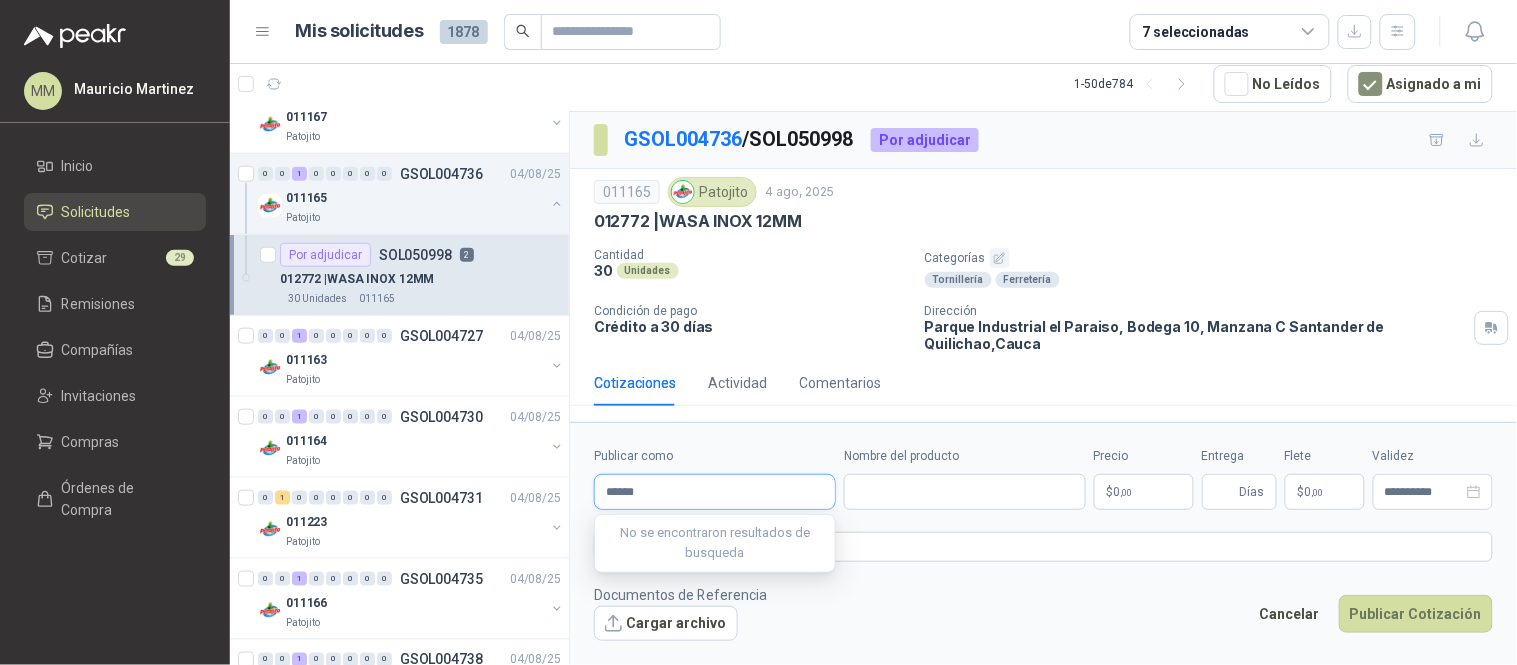 type on "*******" 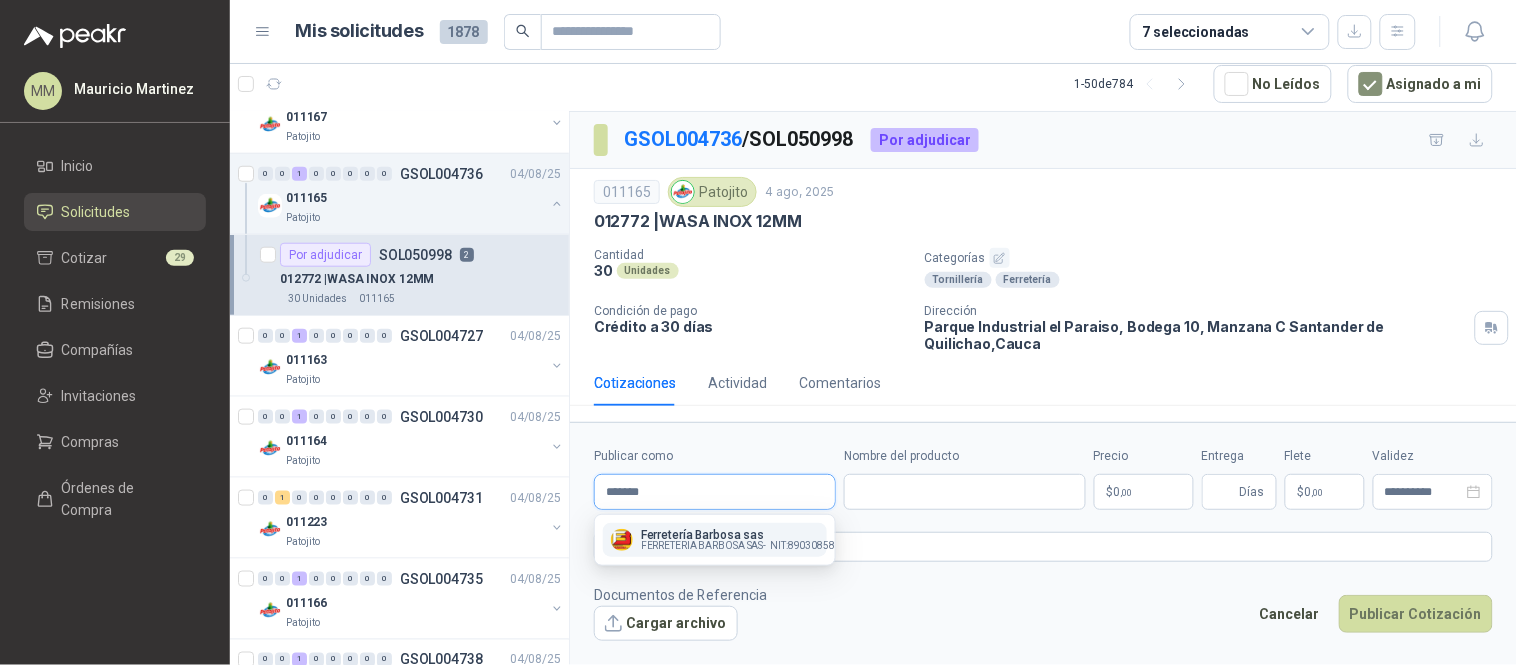 click on "*******" at bounding box center [715, 492] 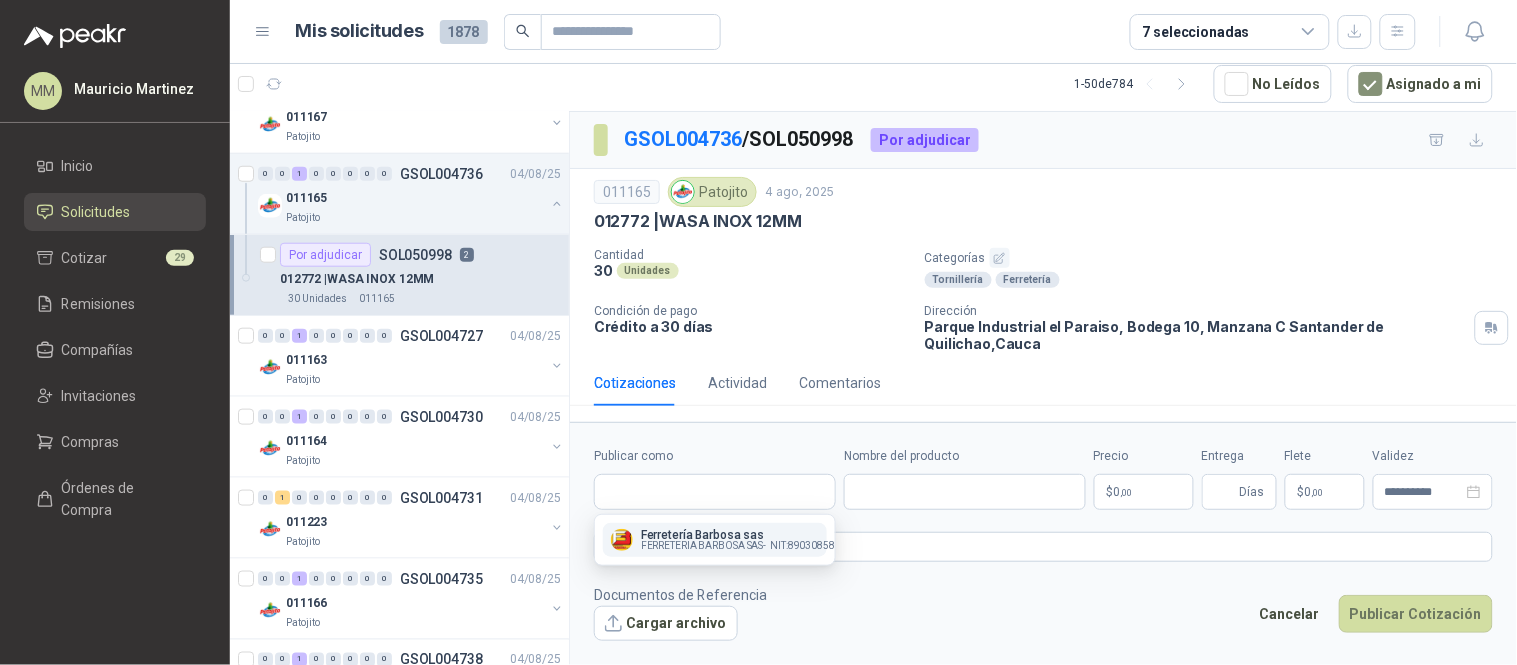 click on "Crédito a 30 días" at bounding box center (751, 326) 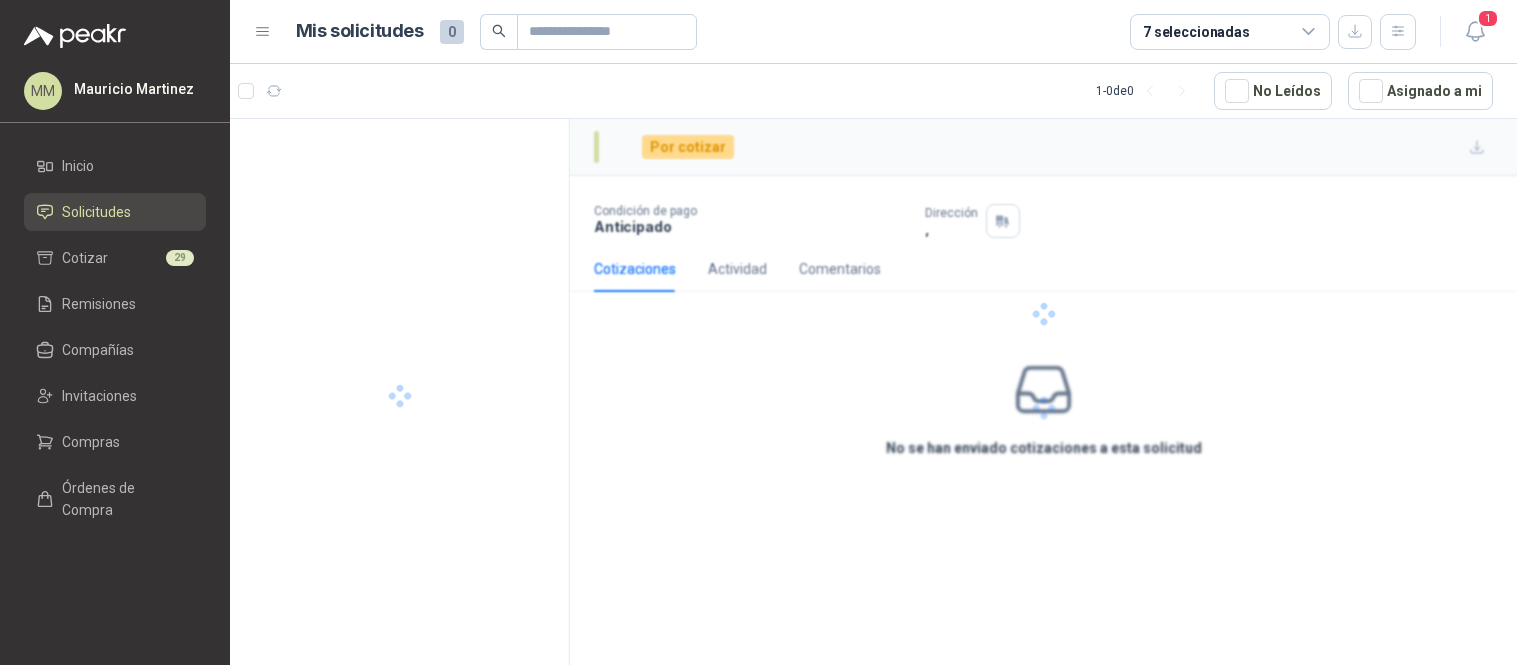 scroll, scrollTop: 0, scrollLeft: 0, axis: both 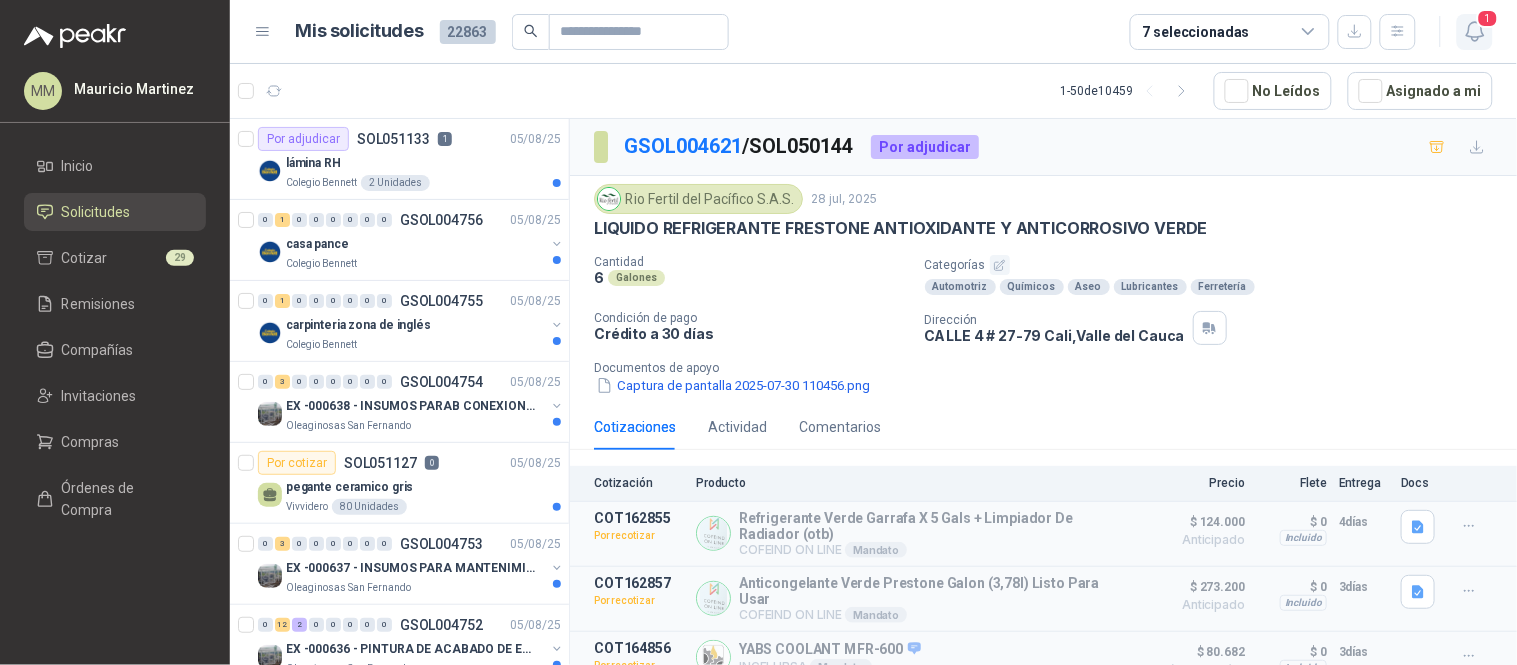 click 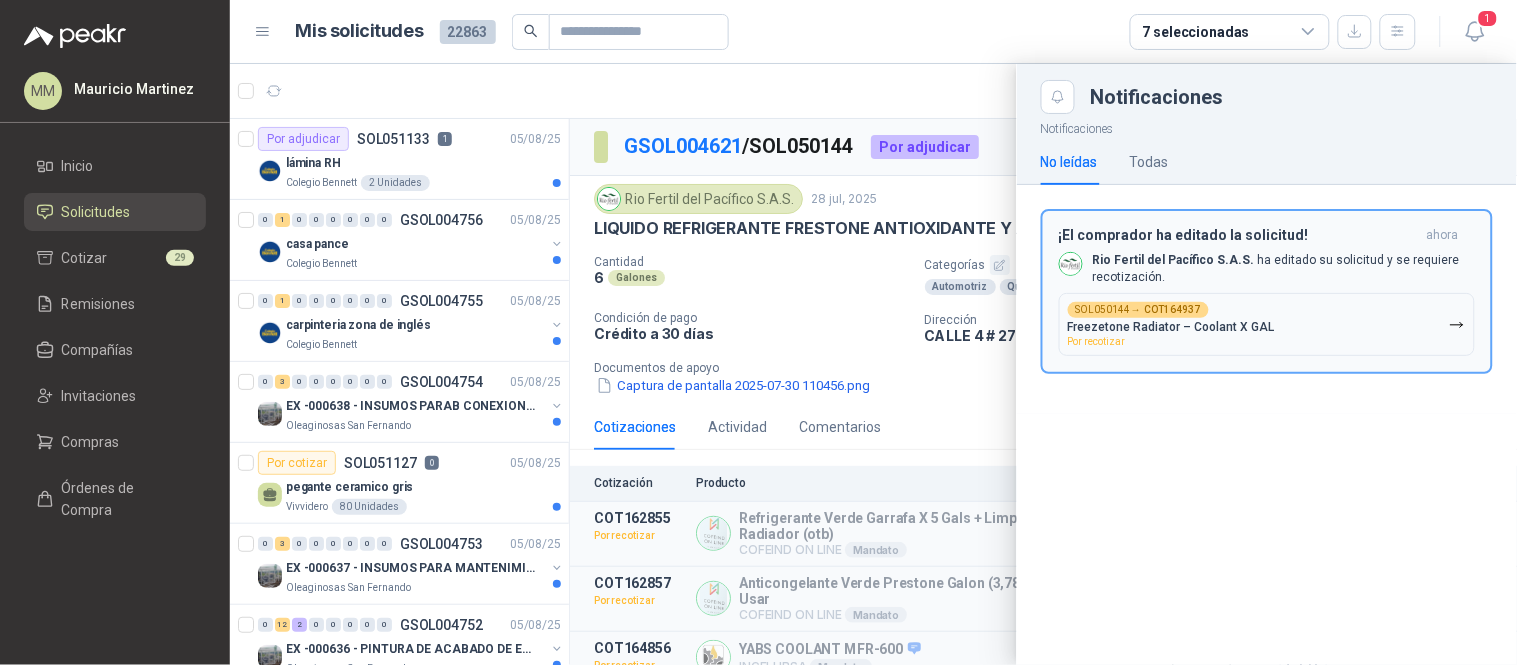 click on "SOL050144  →  COT164937 Freezetone Radiator – Coolant X GAL Por recotizar" at bounding box center (1267, 324) 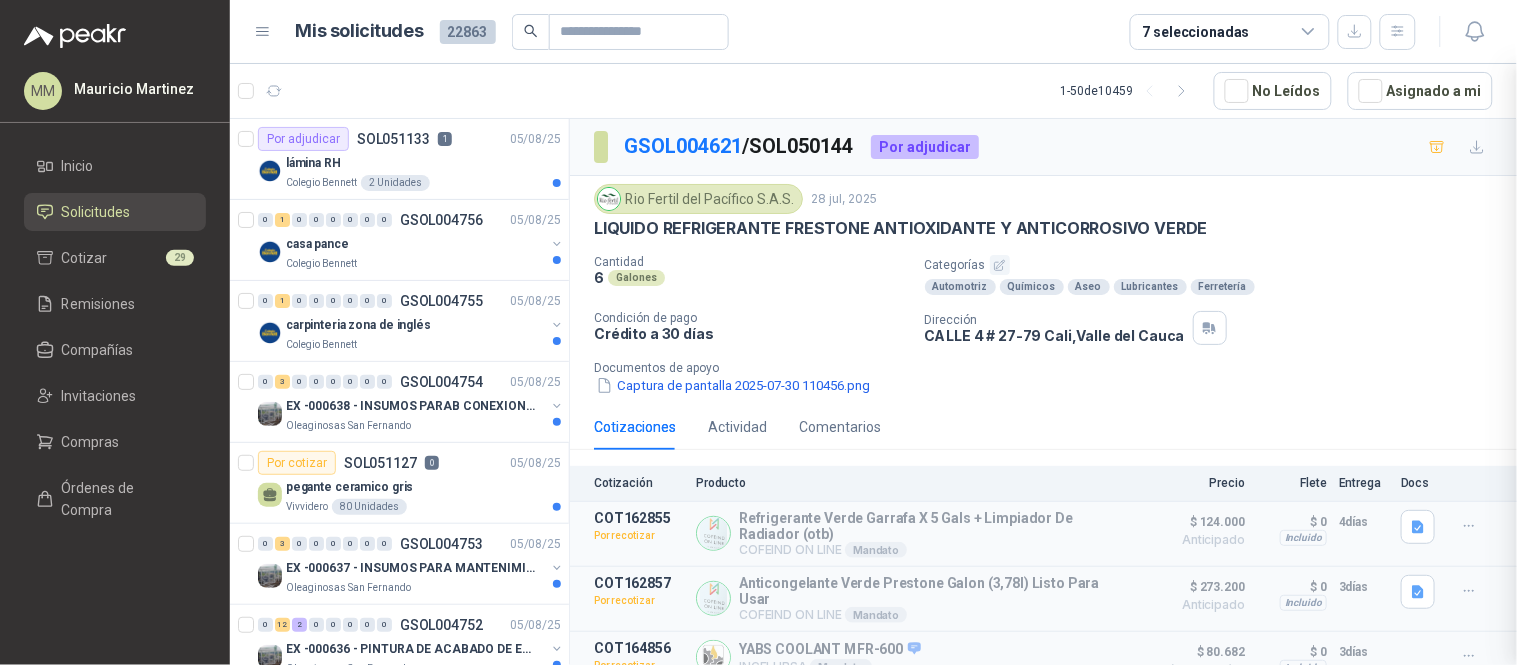 scroll, scrollTop: 7, scrollLeft: 0, axis: vertical 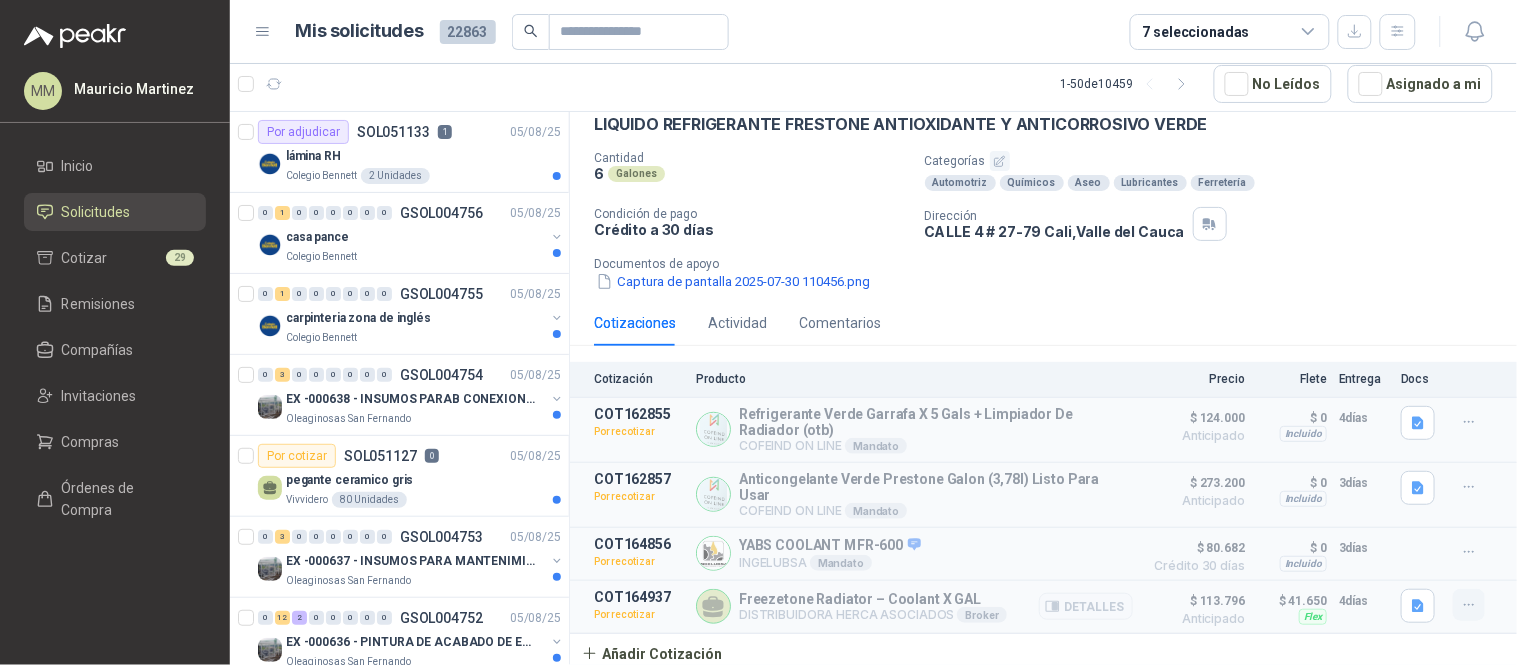 click 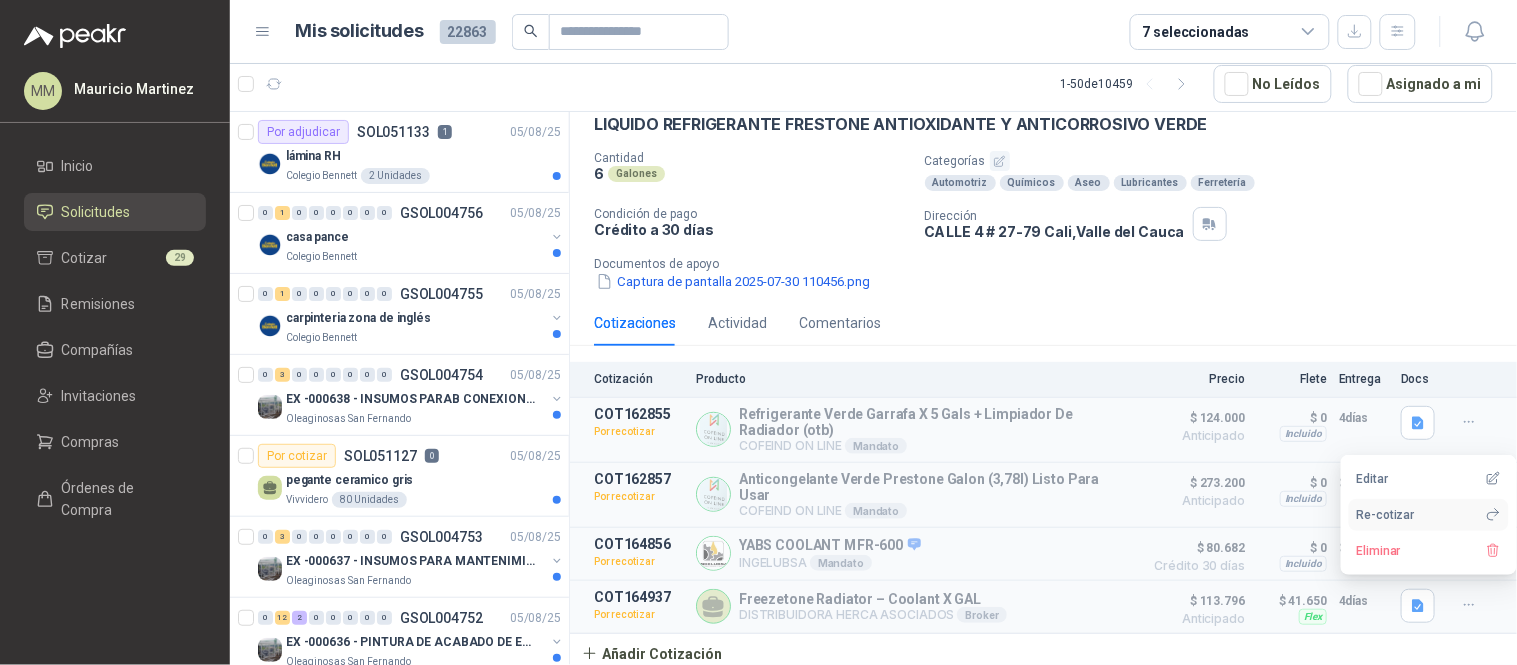 click on "Re-cotizar" at bounding box center (1429, 515) 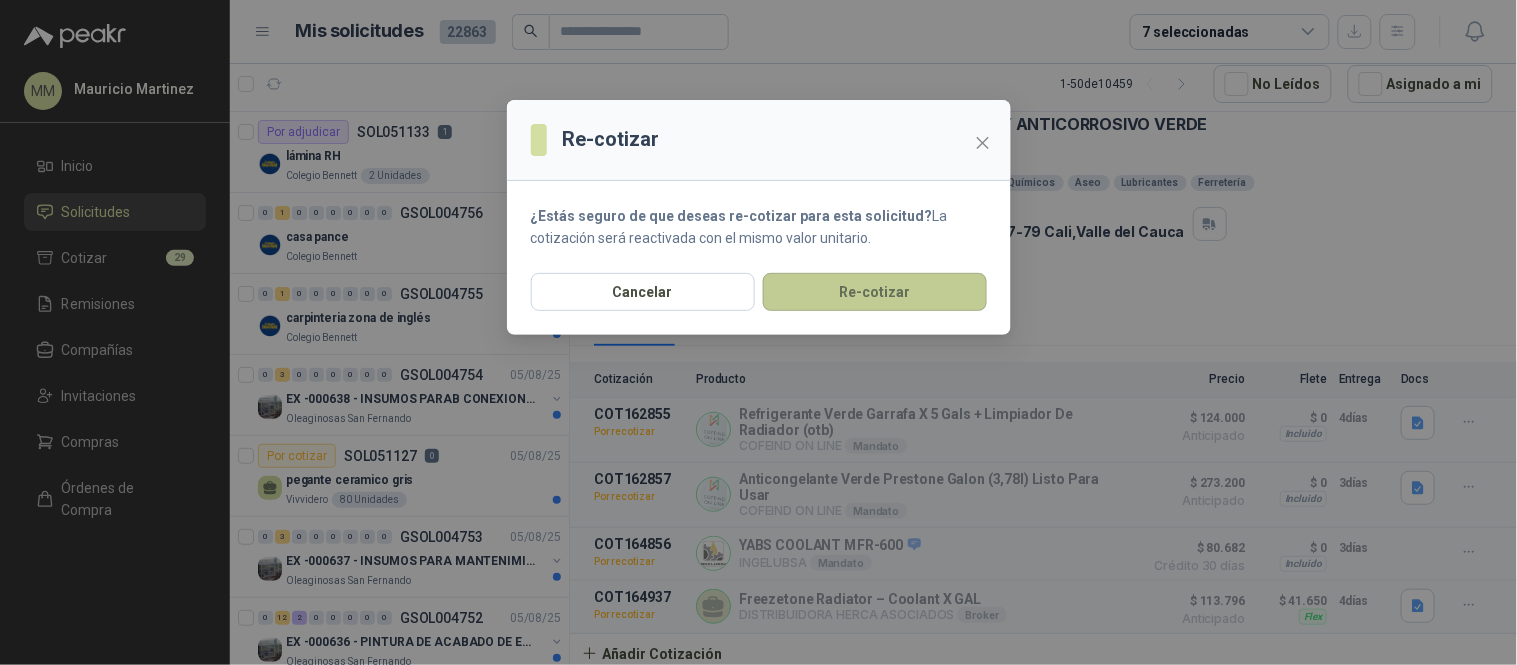 click on "Re-cotizar" at bounding box center [875, 292] 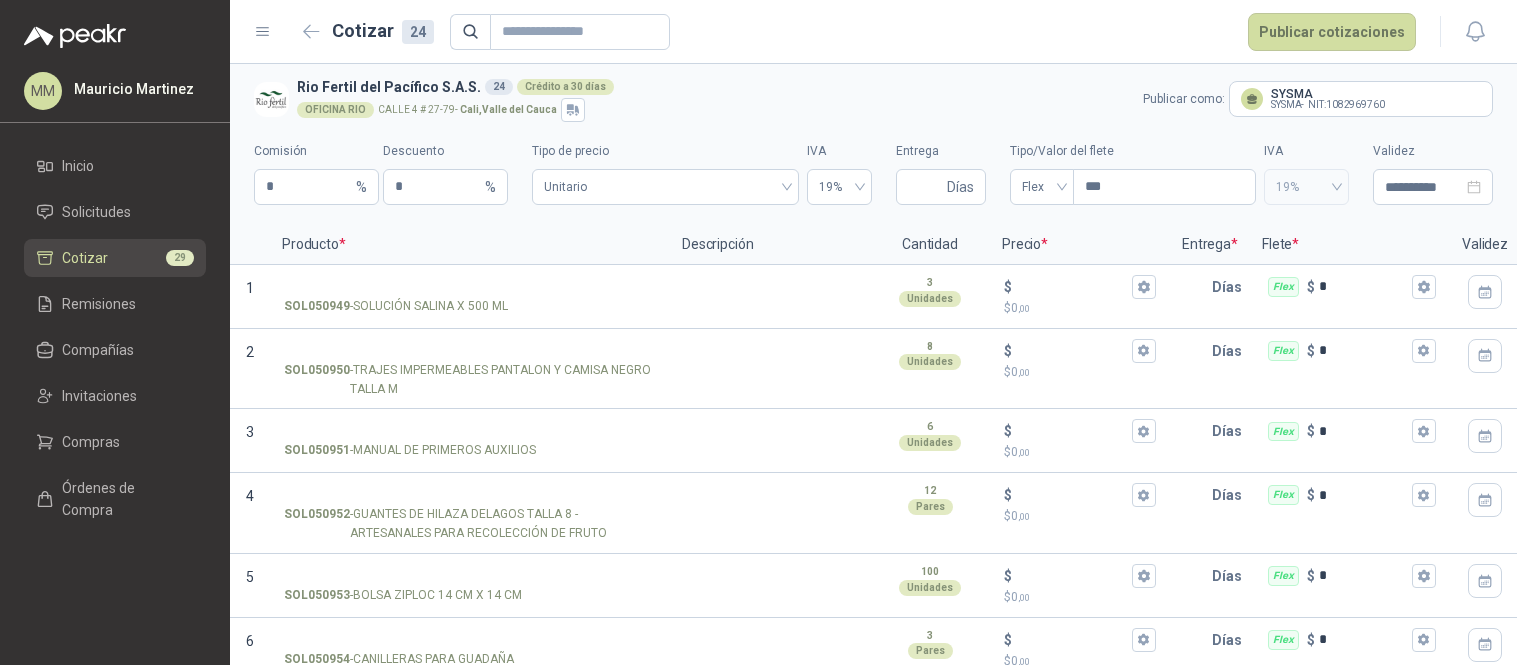 scroll, scrollTop: 0, scrollLeft: 0, axis: both 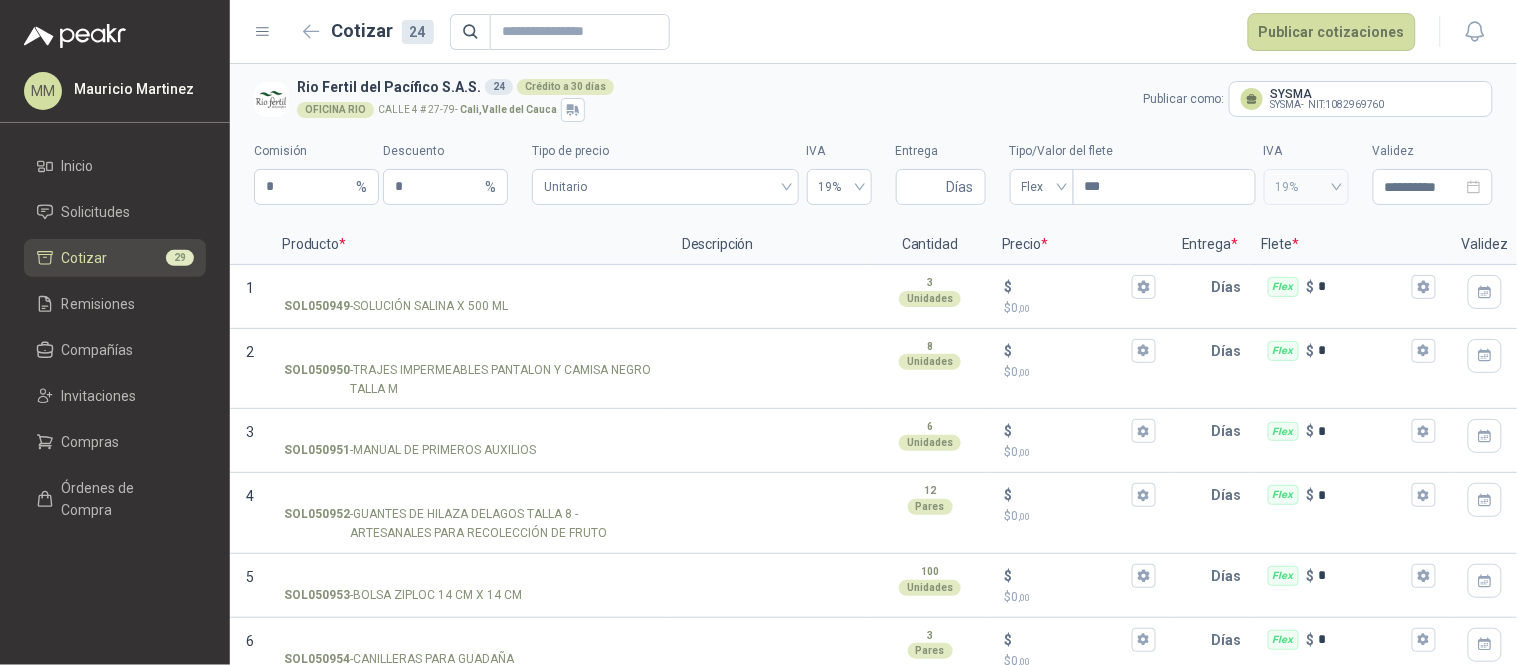 drag, startPoint x: 1031, startPoint y: 105, endPoint x: 868, endPoint y: 105, distance: 163 